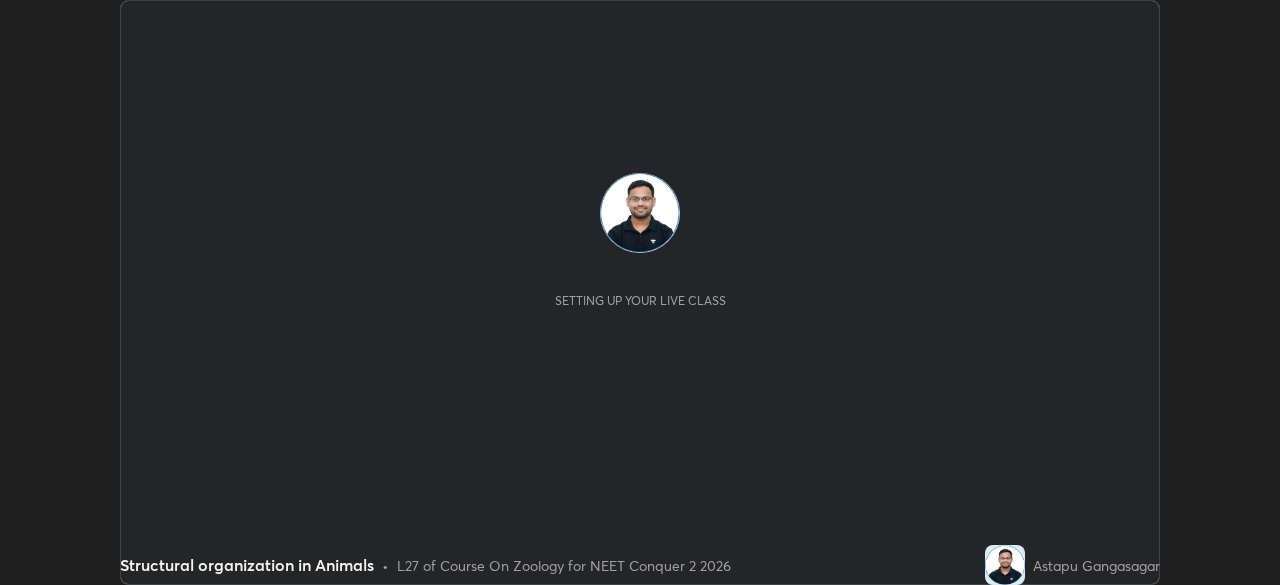 scroll, scrollTop: 0, scrollLeft: 0, axis: both 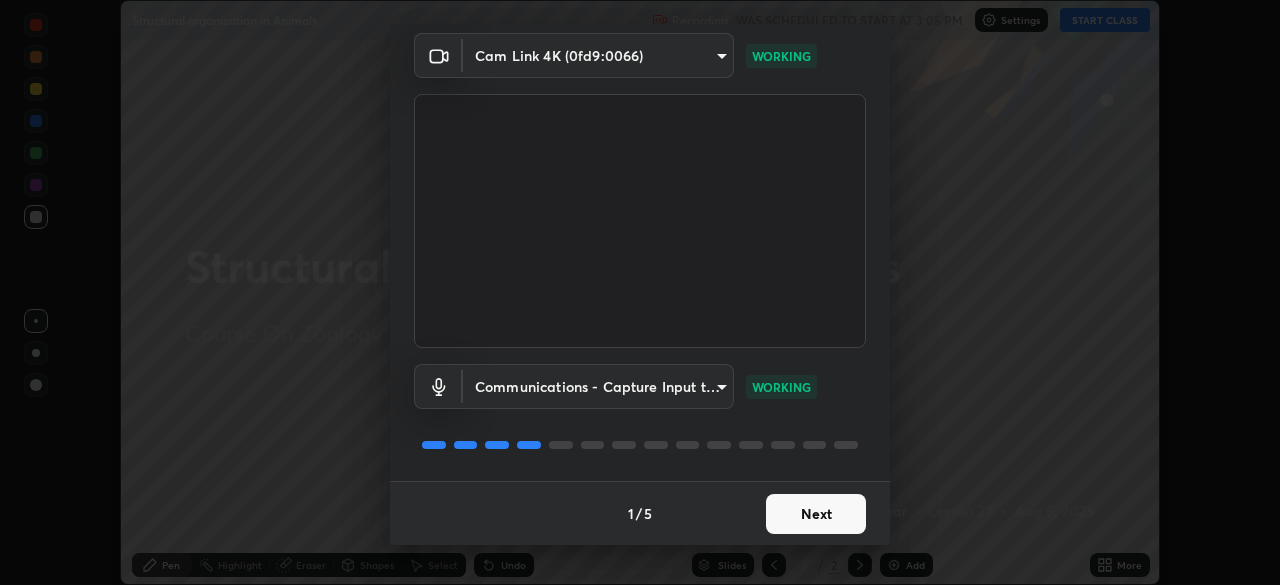 click on "Next" at bounding box center [816, 514] 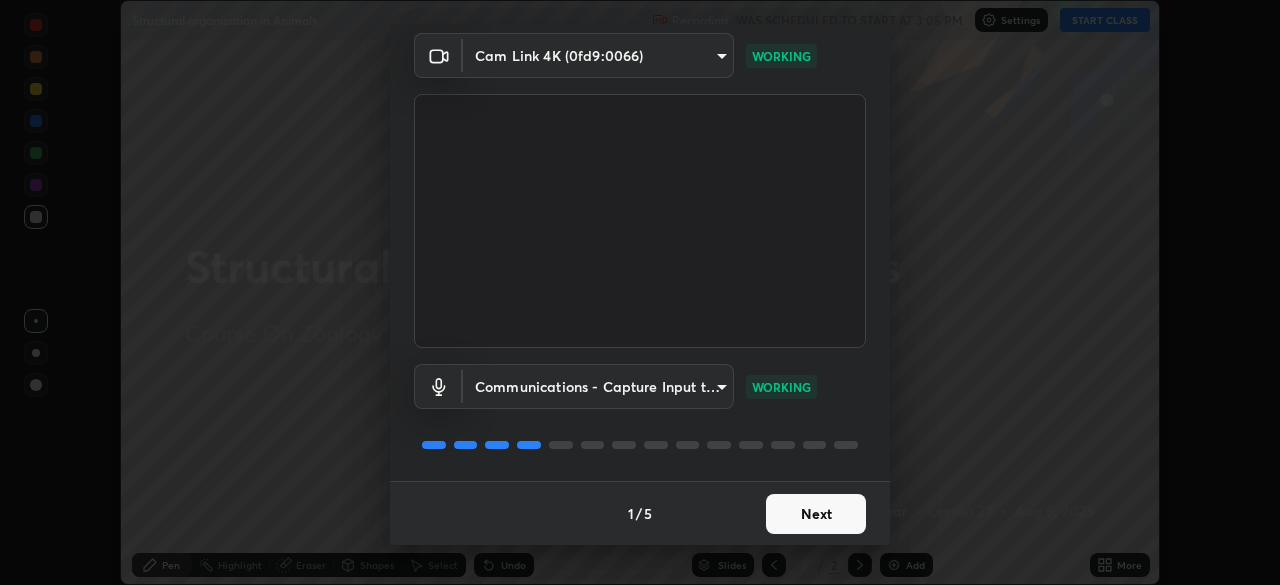 scroll, scrollTop: 0, scrollLeft: 0, axis: both 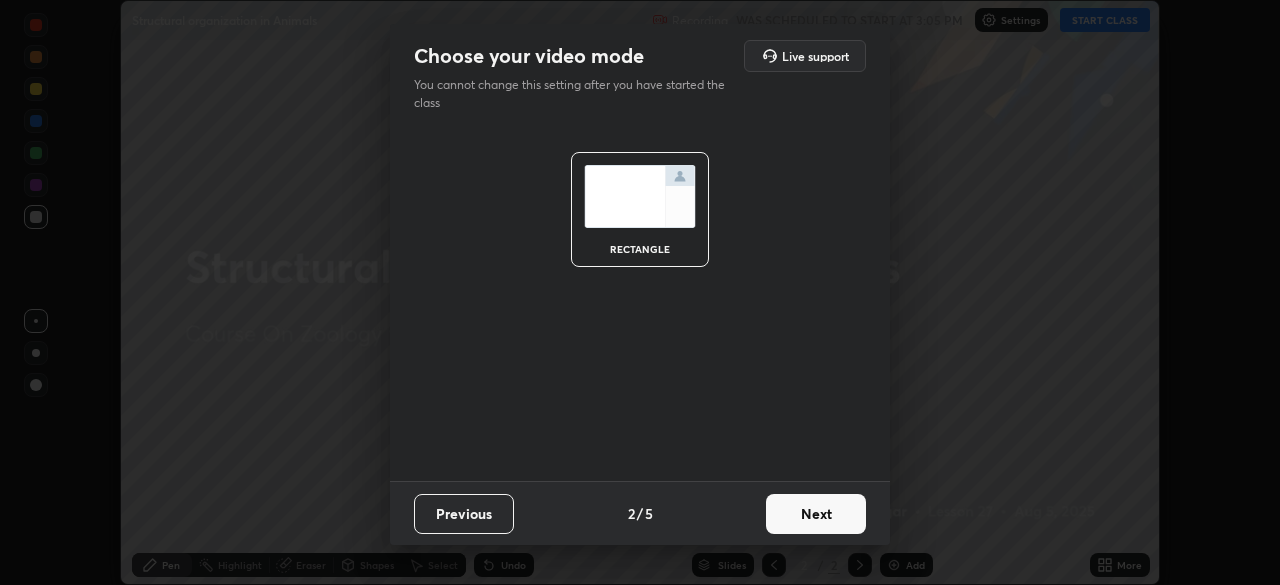 click on "Next" at bounding box center [816, 514] 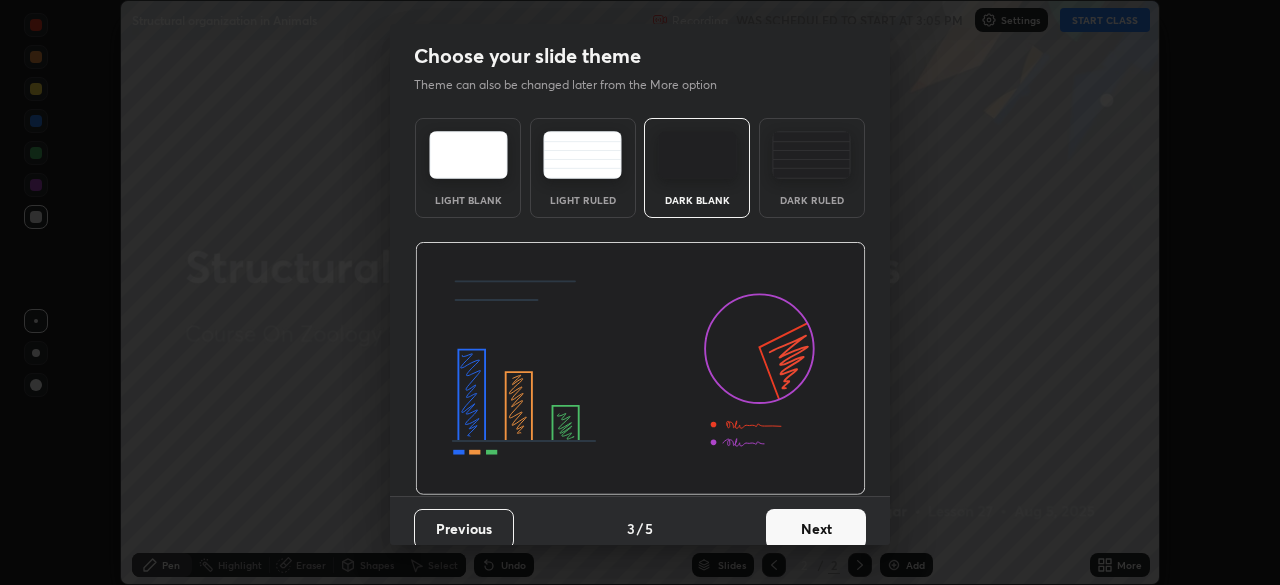 click on "Next" at bounding box center [816, 529] 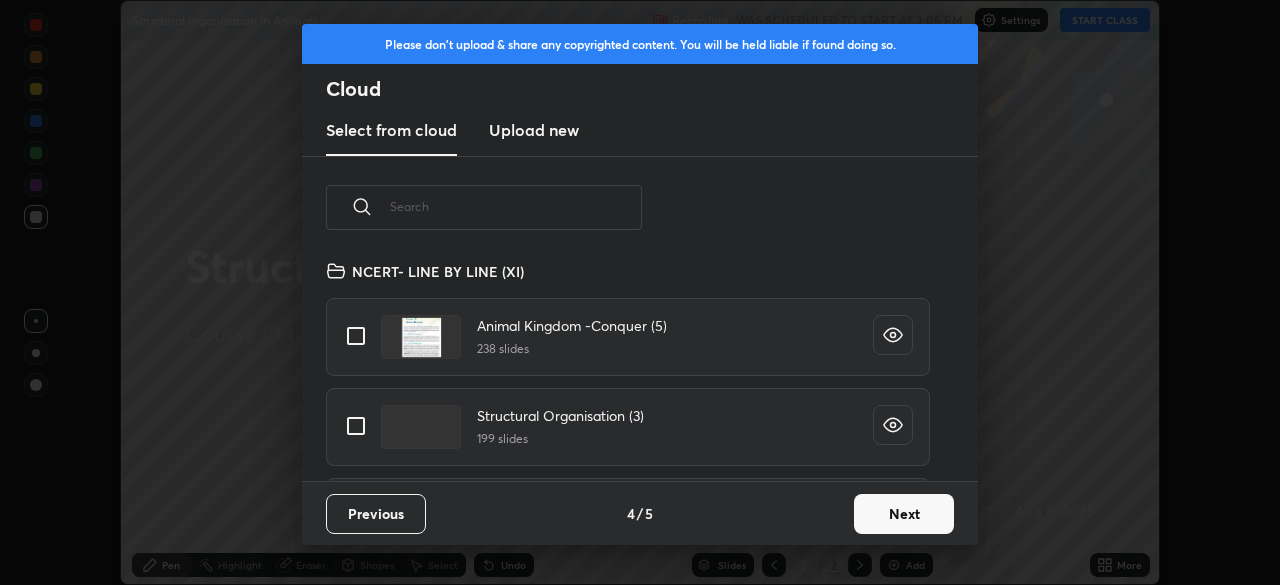 scroll, scrollTop: 7, scrollLeft: 11, axis: both 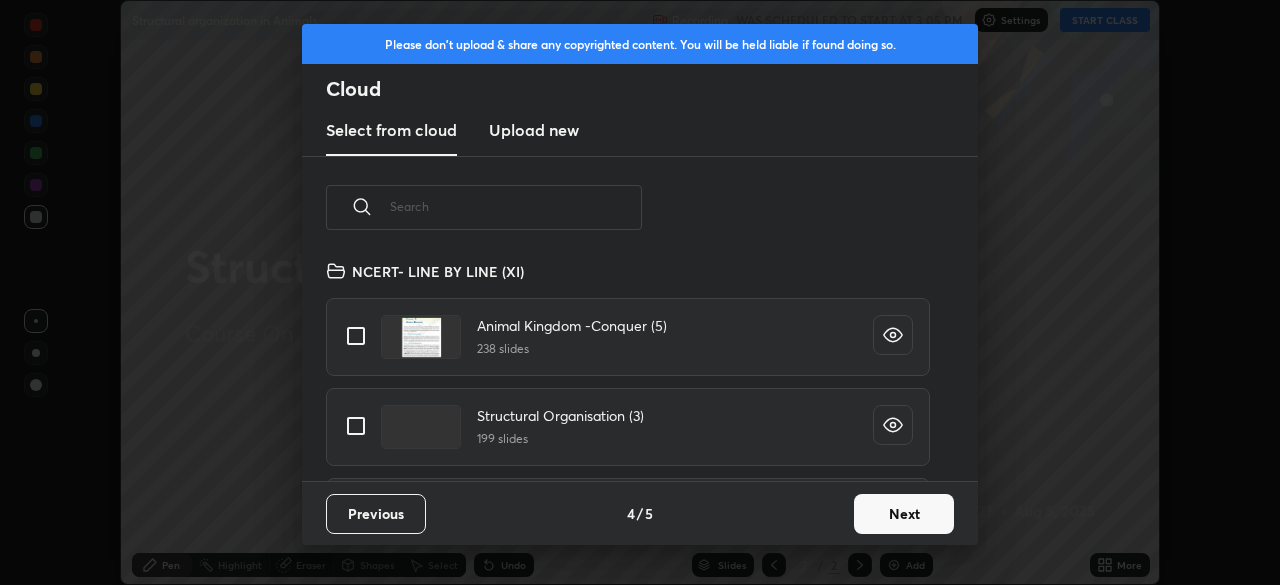 click at bounding box center (356, 426) 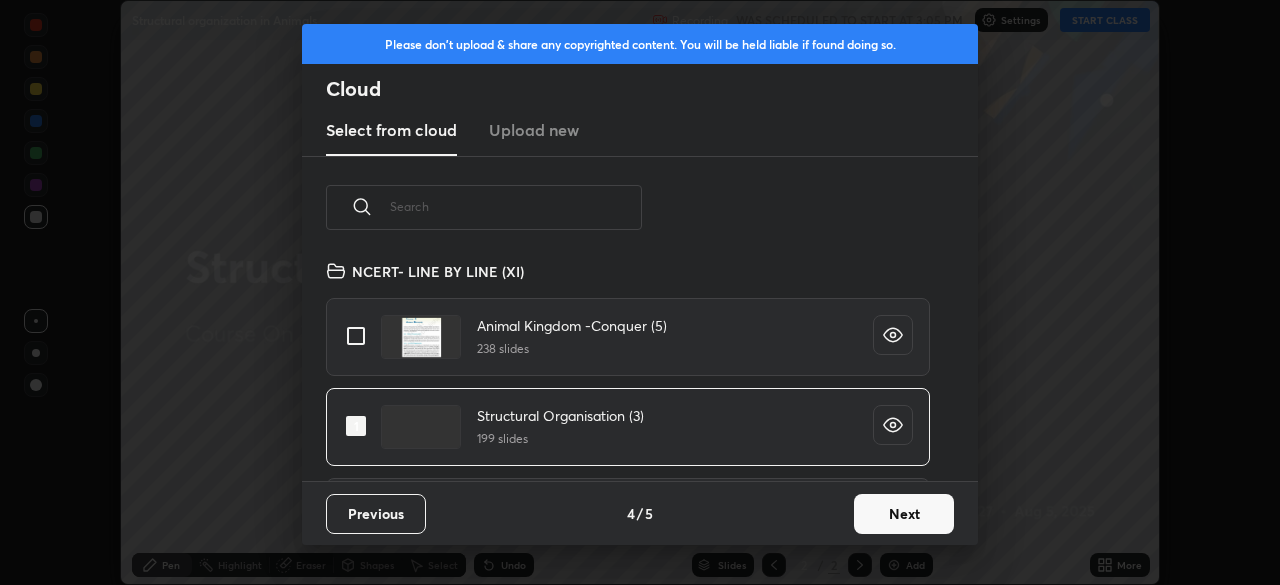 click on "Next" at bounding box center [904, 514] 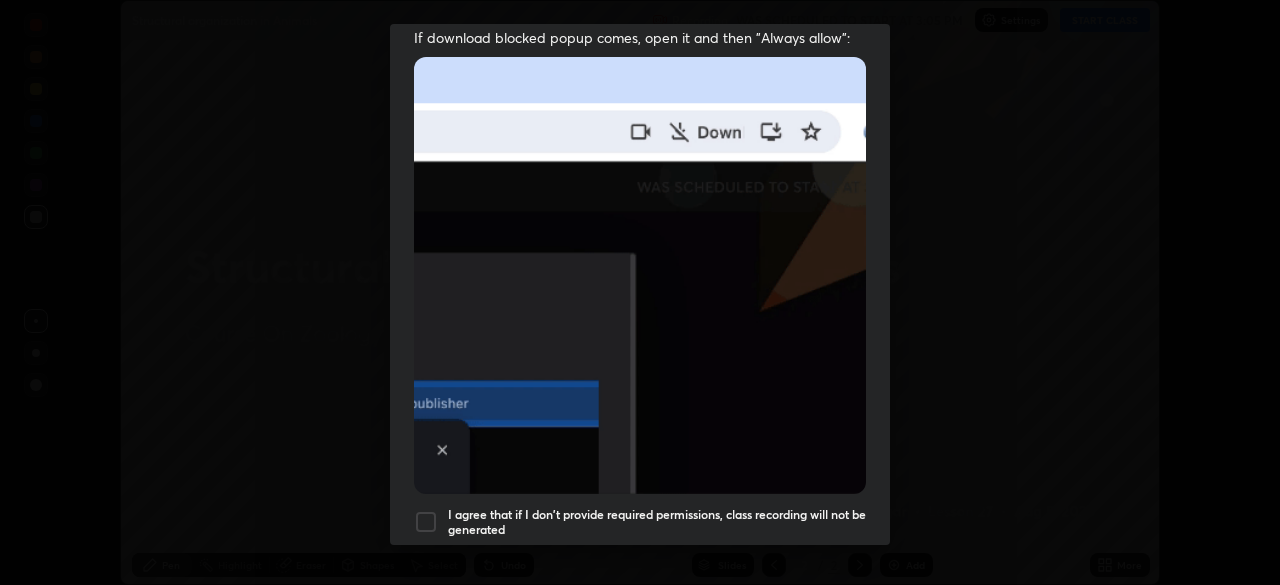 scroll, scrollTop: 479, scrollLeft: 0, axis: vertical 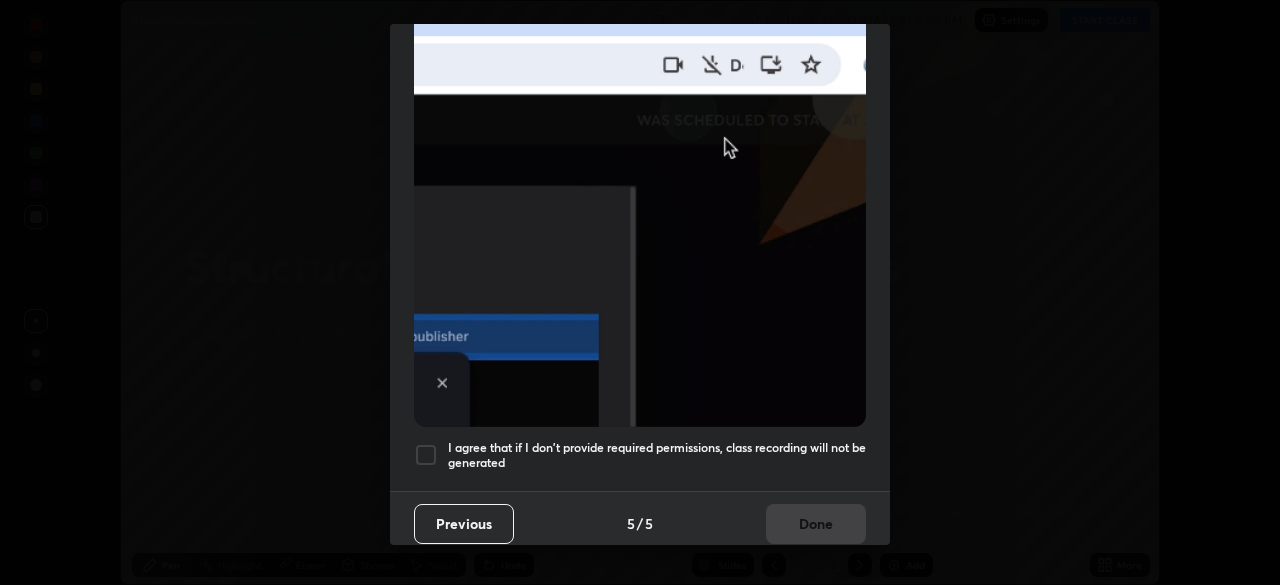 click at bounding box center [426, 455] 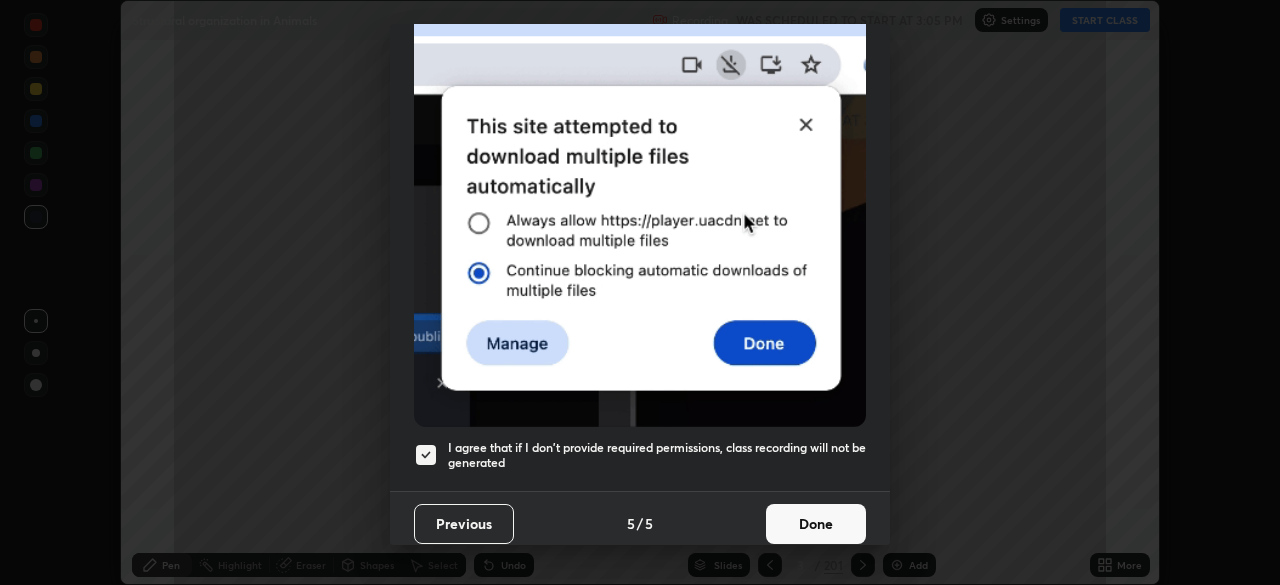 click on "Done" at bounding box center [816, 524] 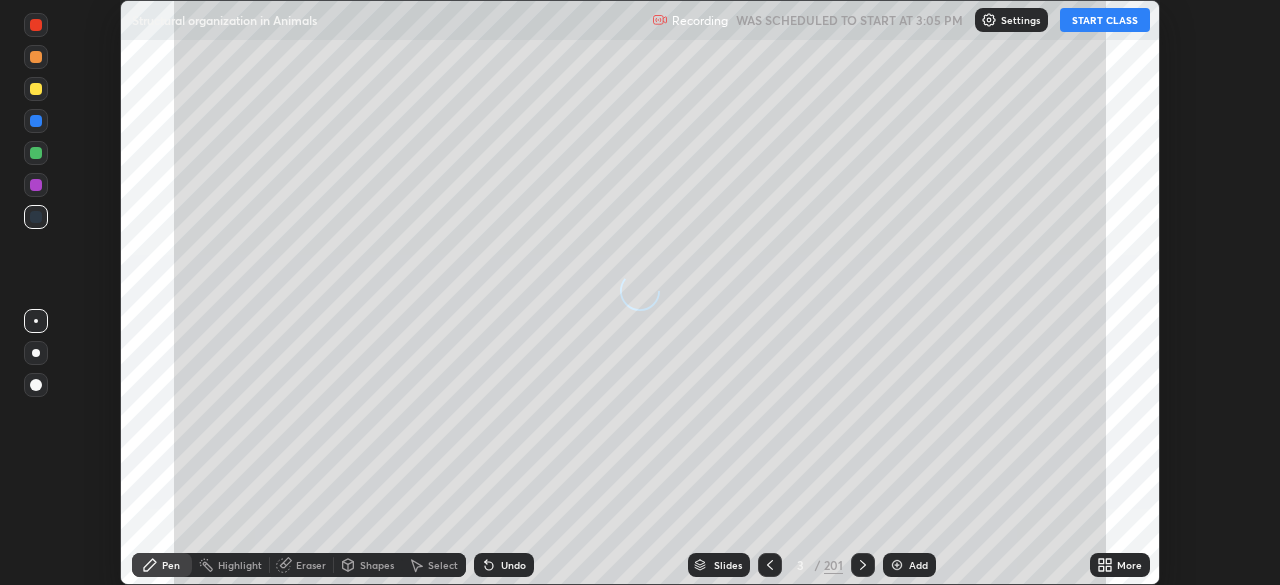 click on "START CLASS" at bounding box center [1105, 20] 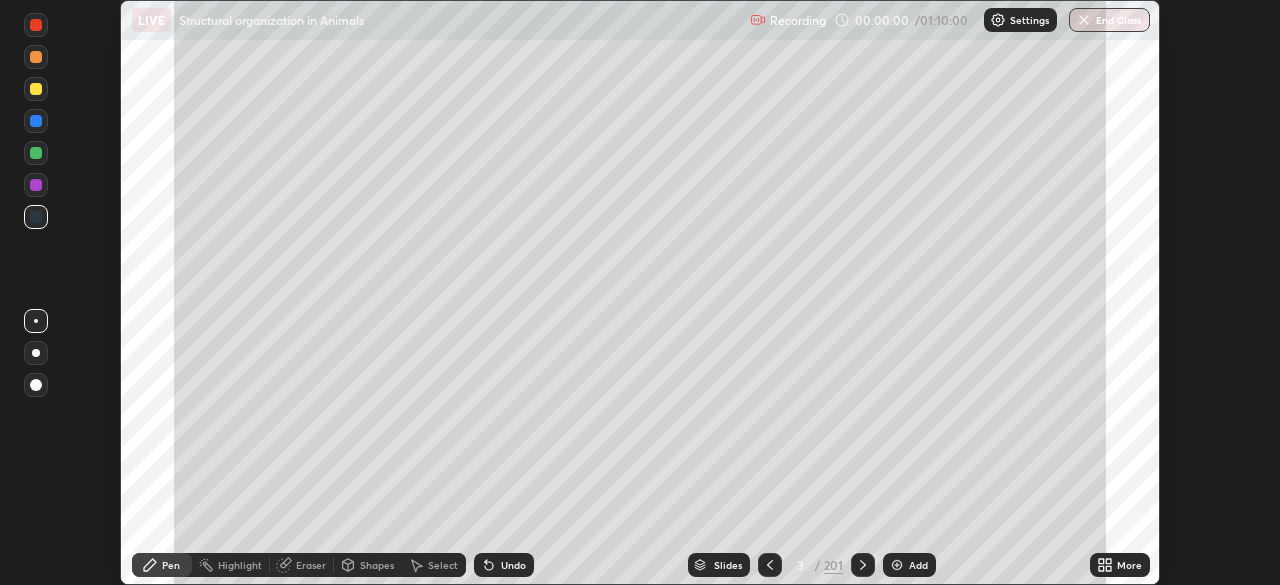 click on "Slides" at bounding box center (728, 565) 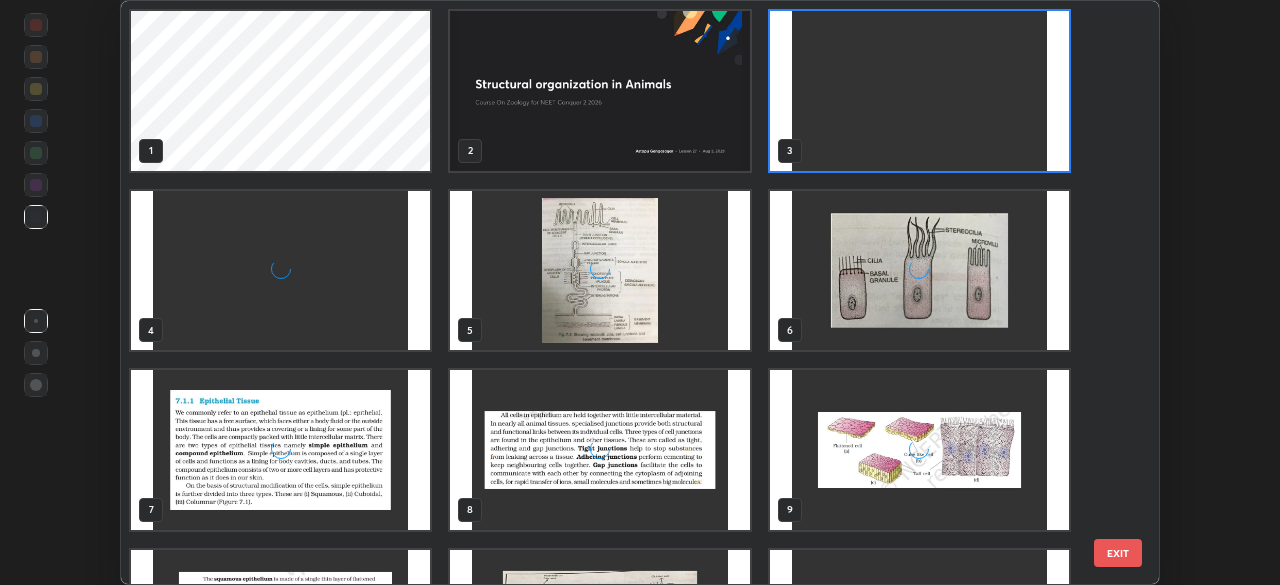 scroll, scrollTop: 7, scrollLeft: 11, axis: both 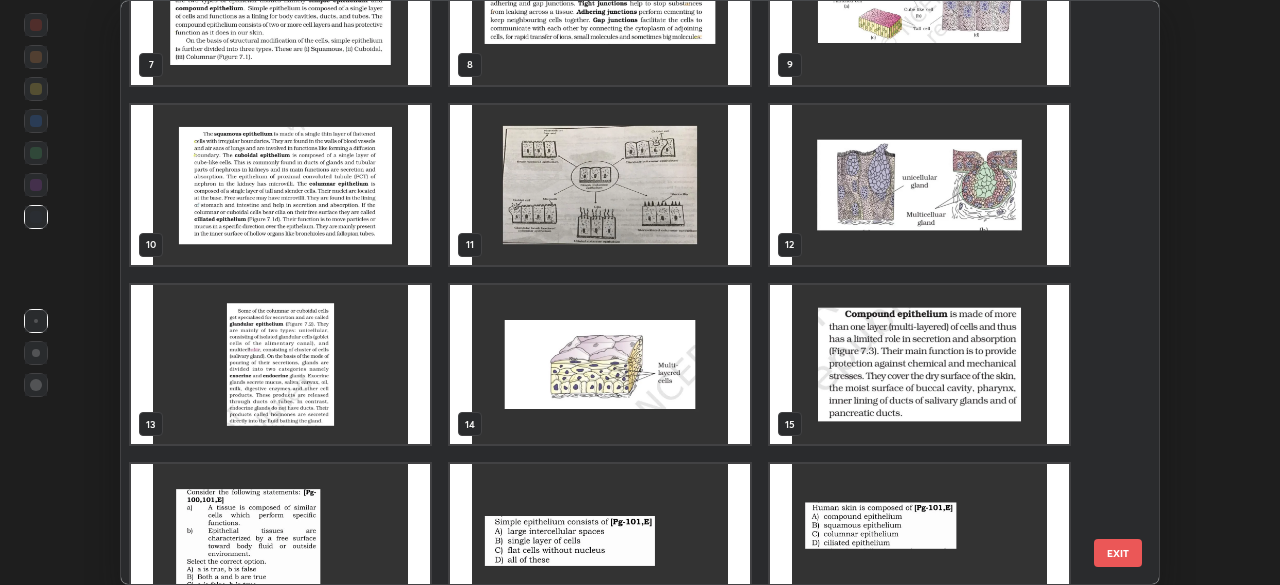 click at bounding box center (280, 185) 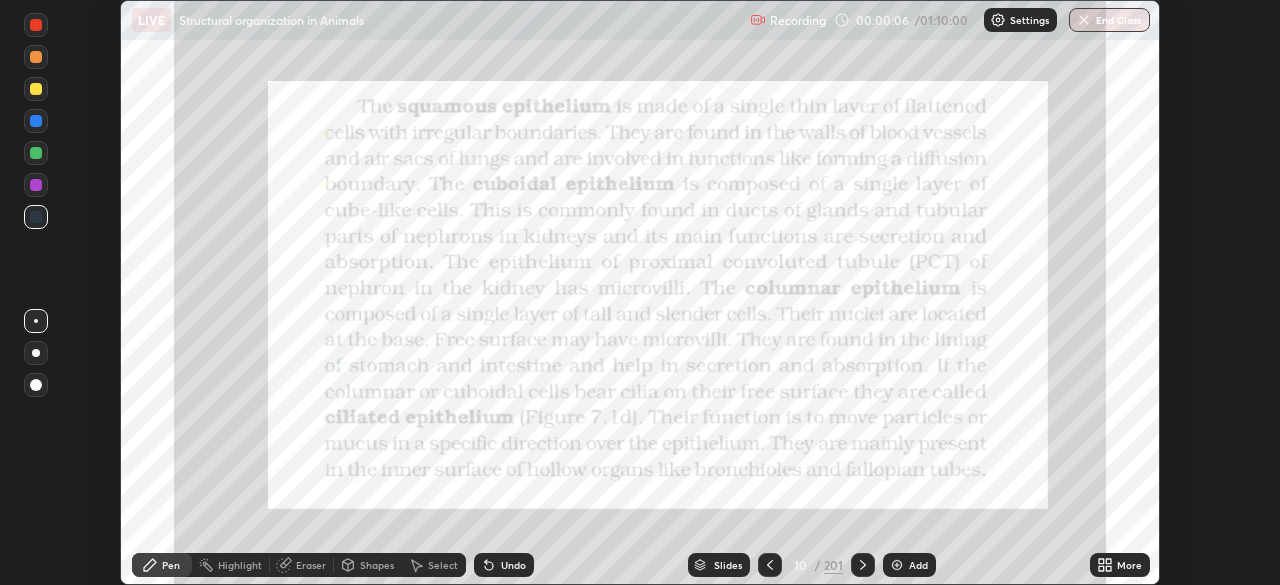 click 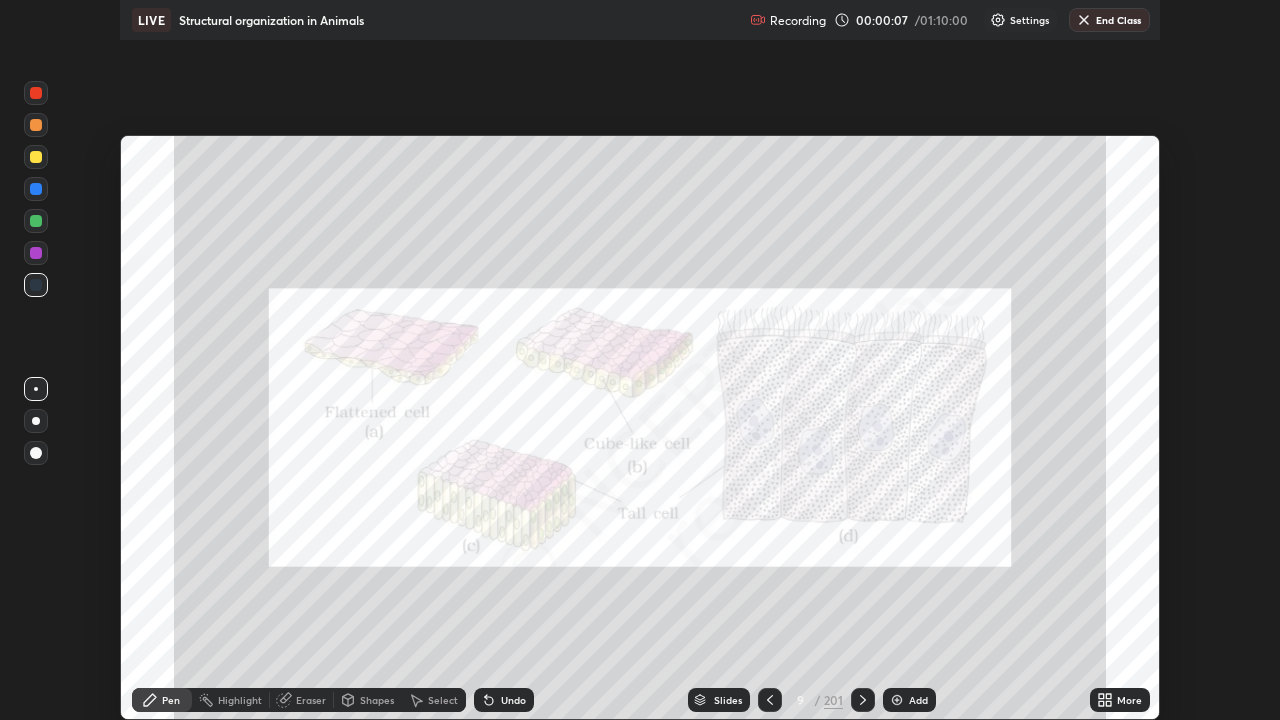 scroll, scrollTop: 99280, scrollLeft: 98720, axis: both 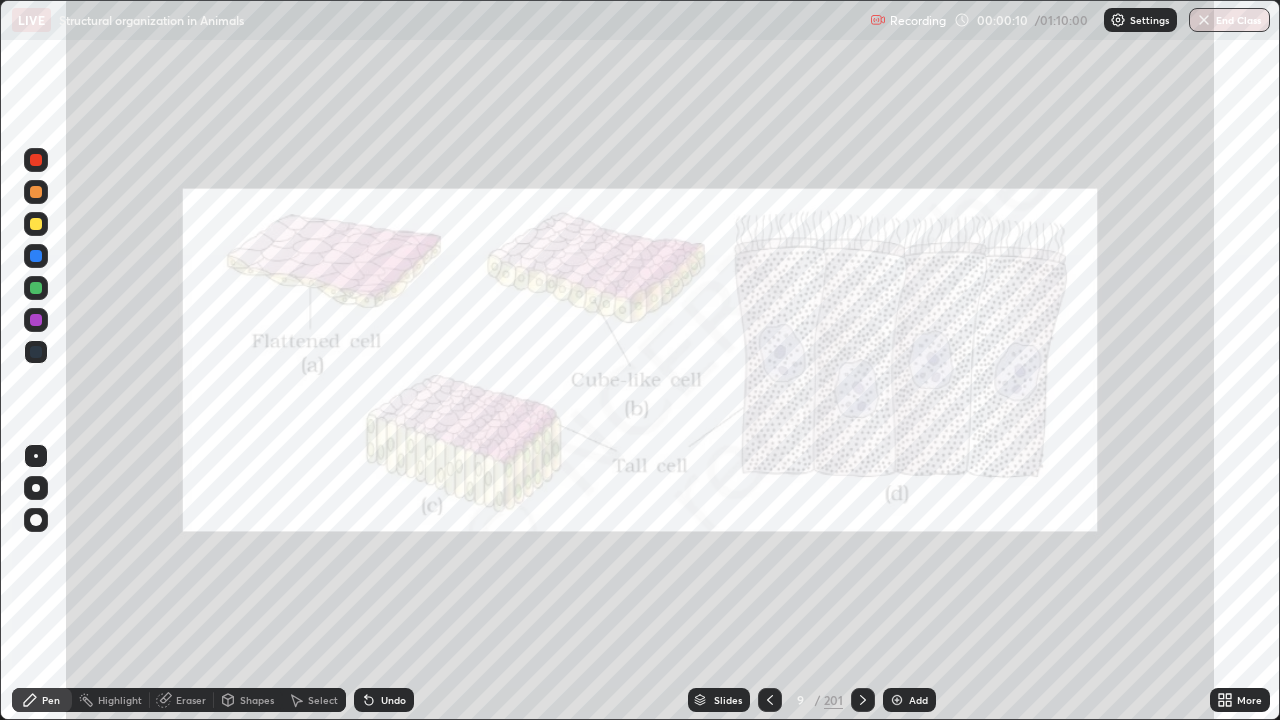 click 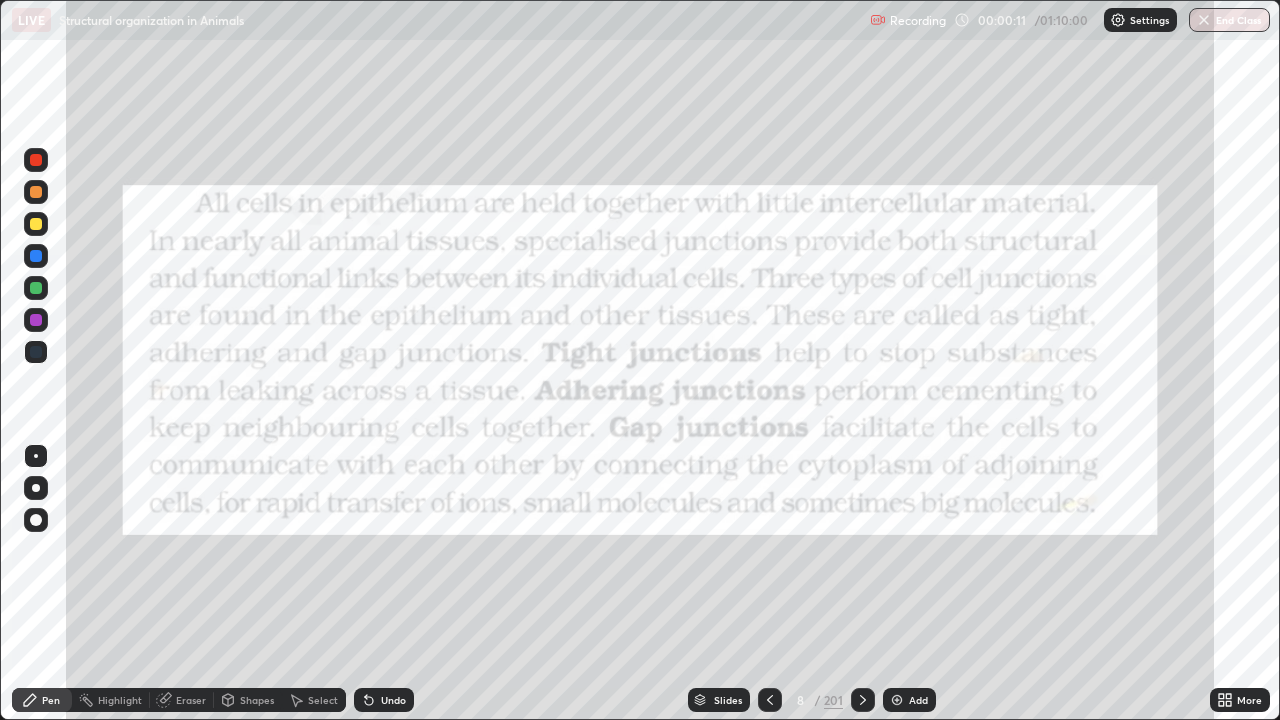 click on "Add" at bounding box center (918, 700) 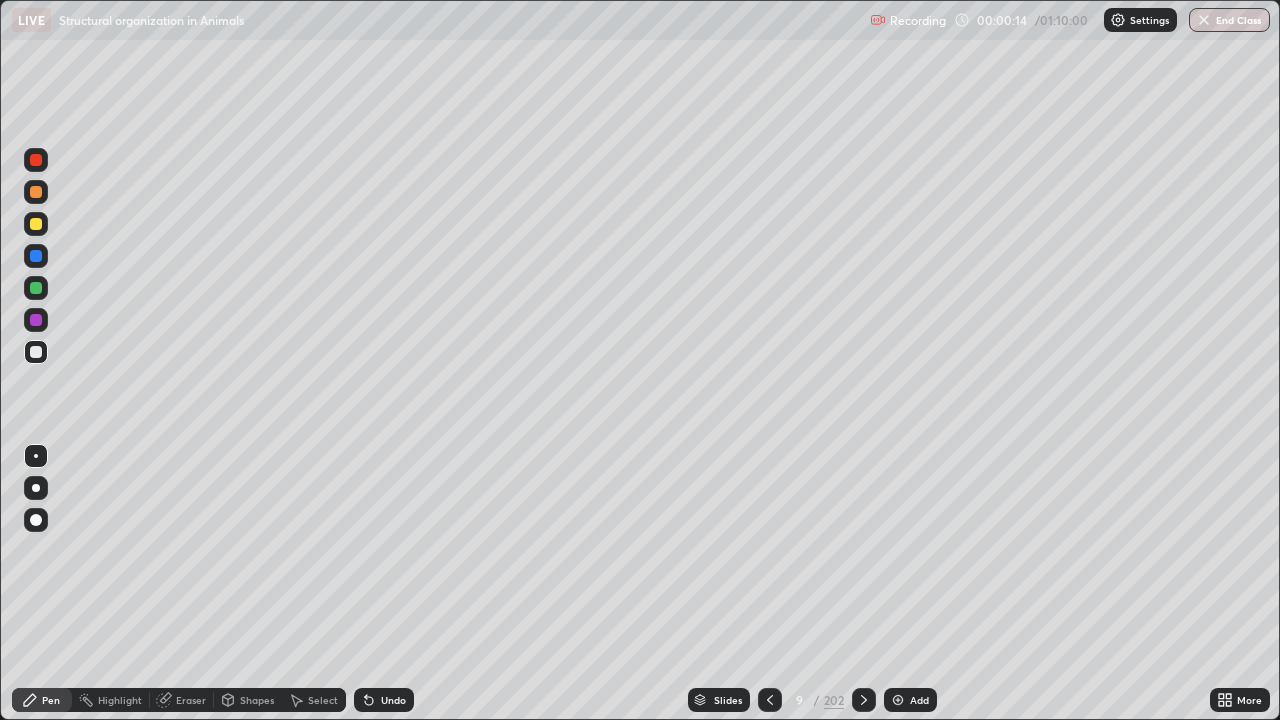 click at bounding box center (36, 224) 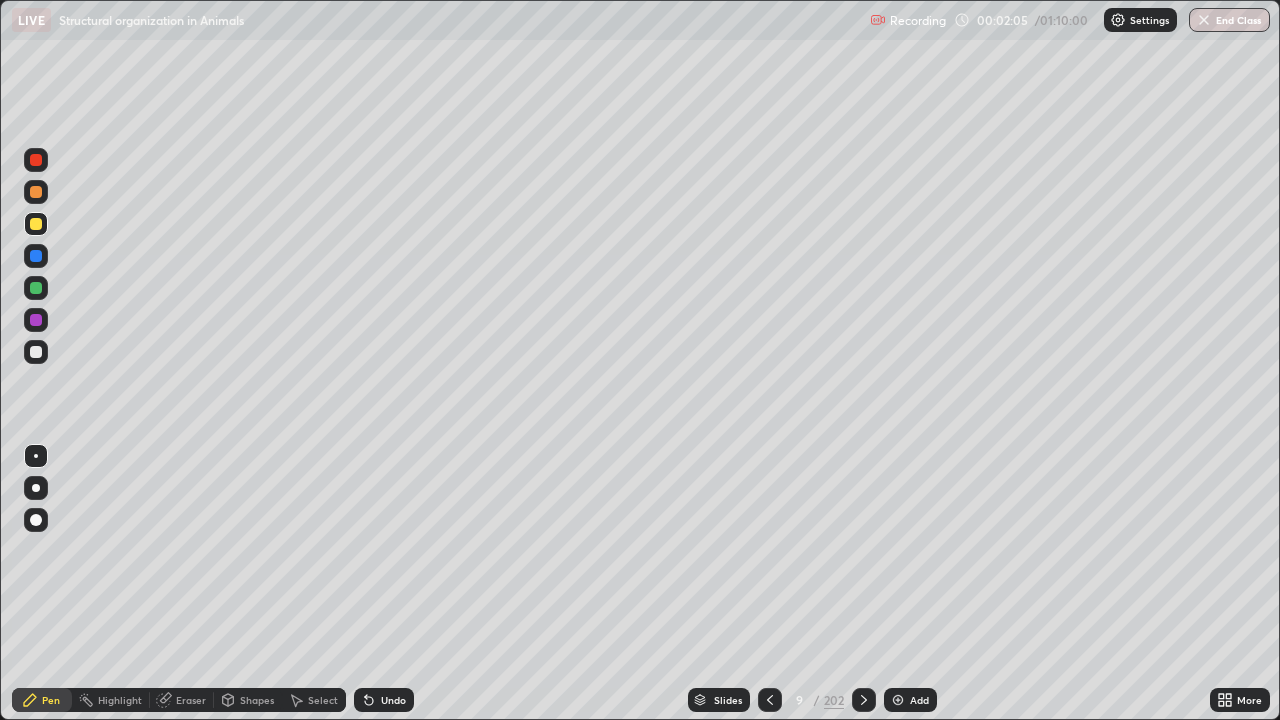 click at bounding box center (36, 224) 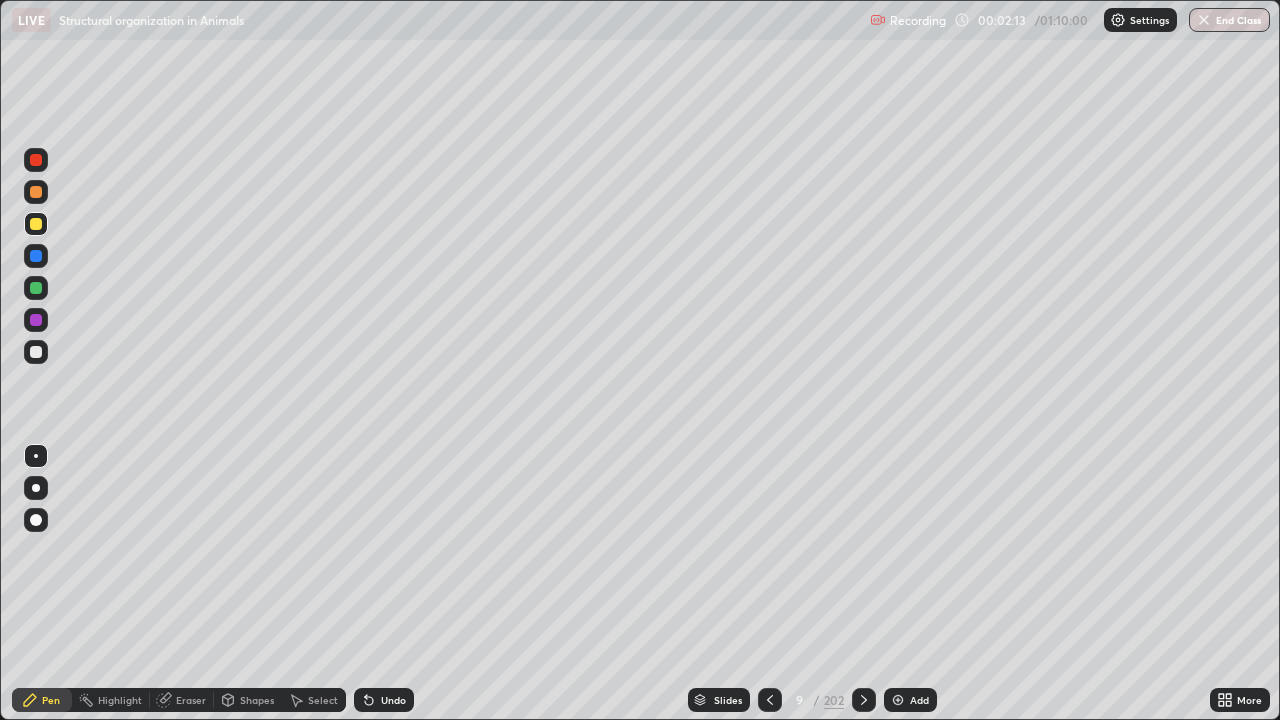 click at bounding box center (36, 352) 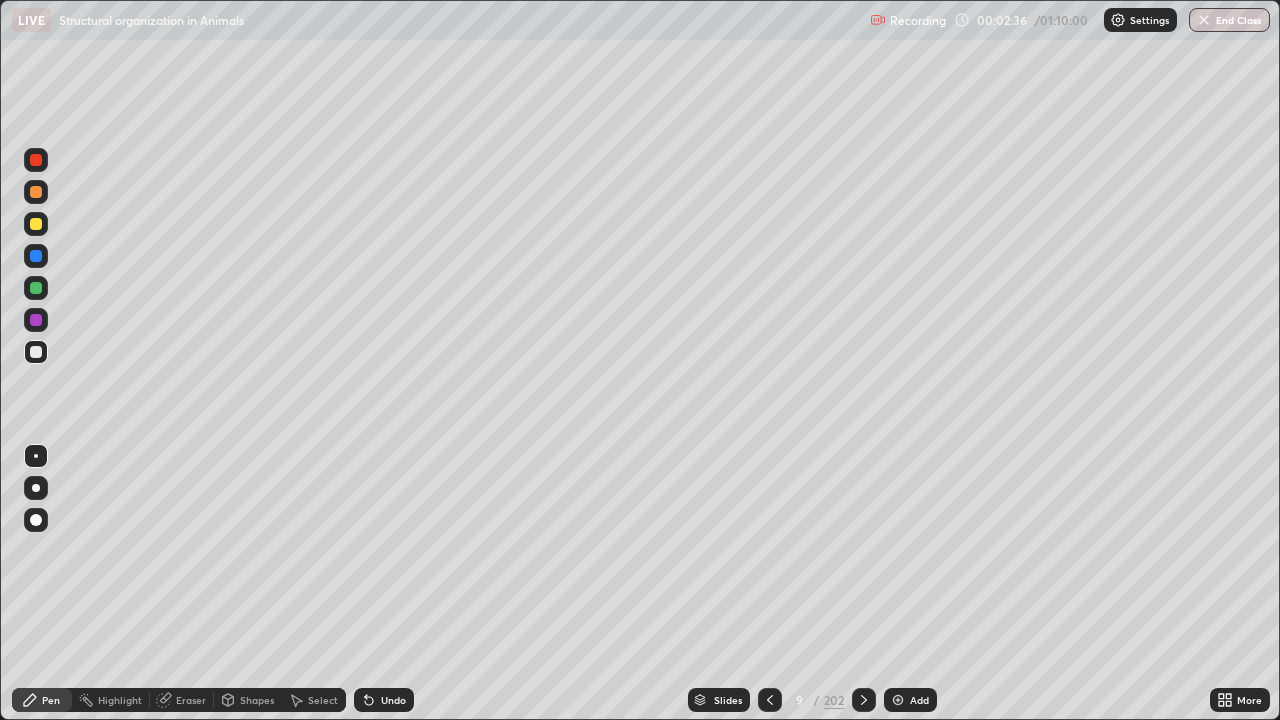 click at bounding box center [36, 352] 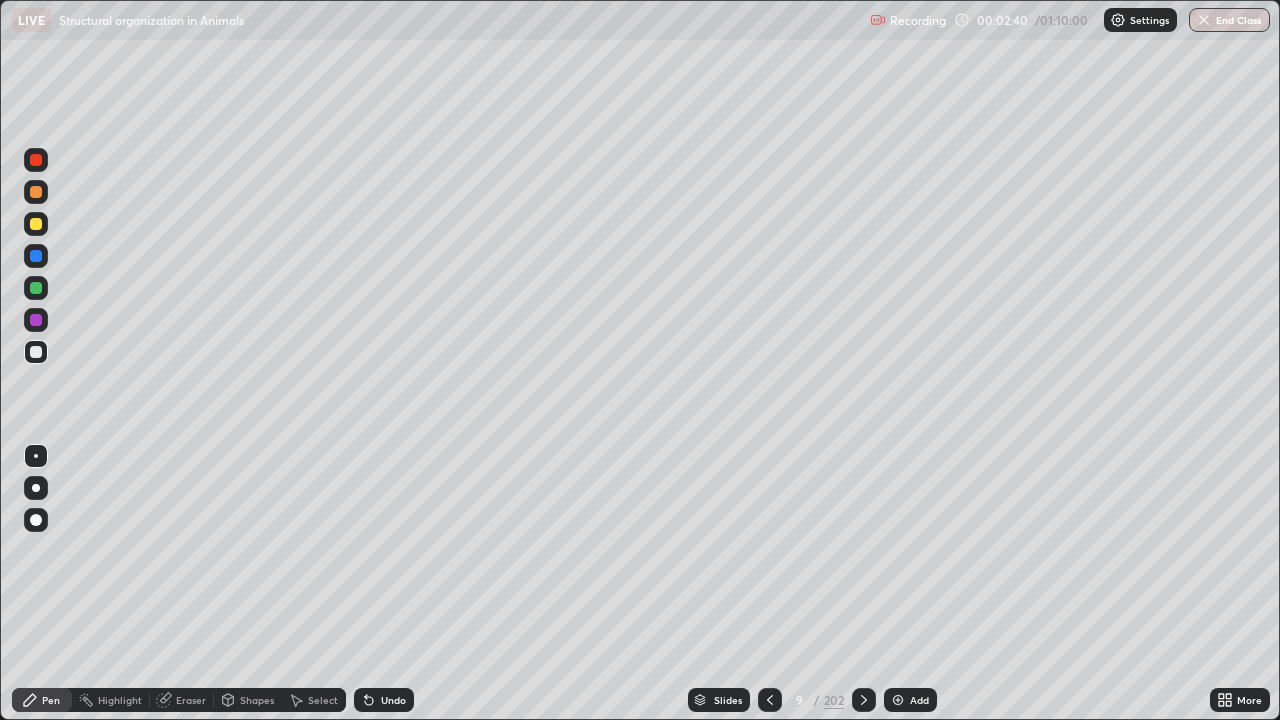 click on "Shapes" at bounding box center (257, 700) 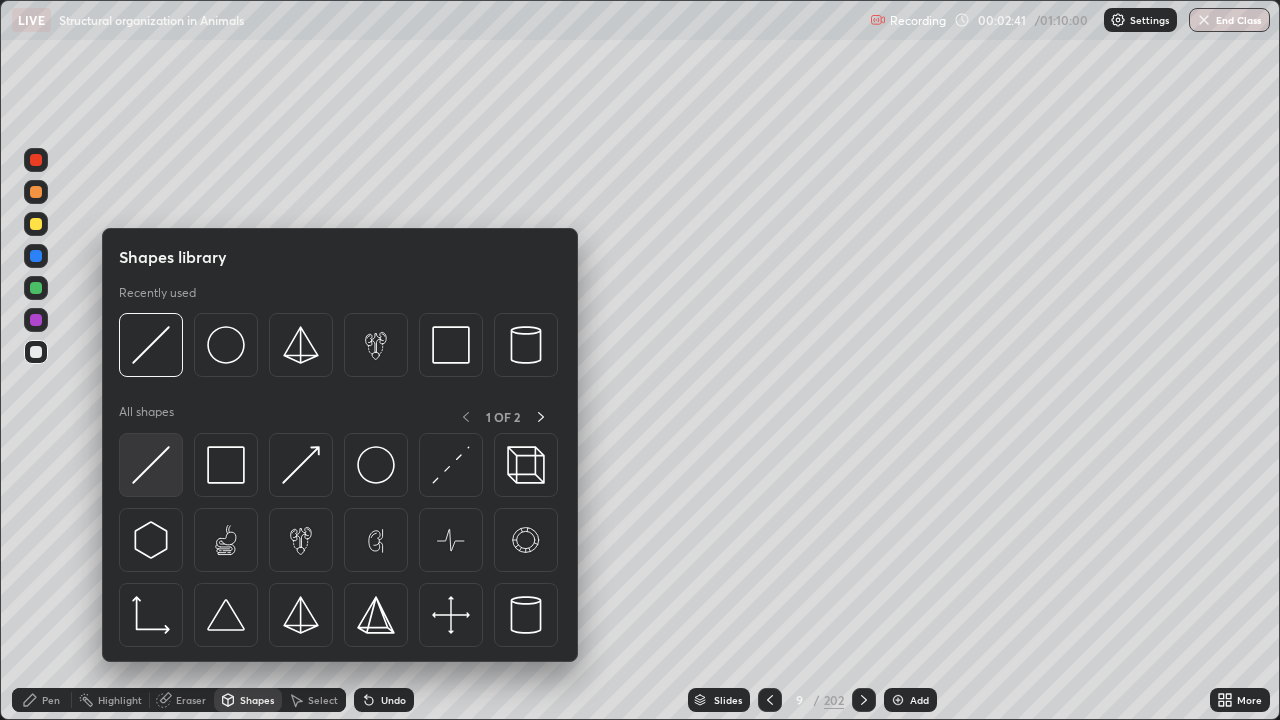 click at bounding box center [151, 465] 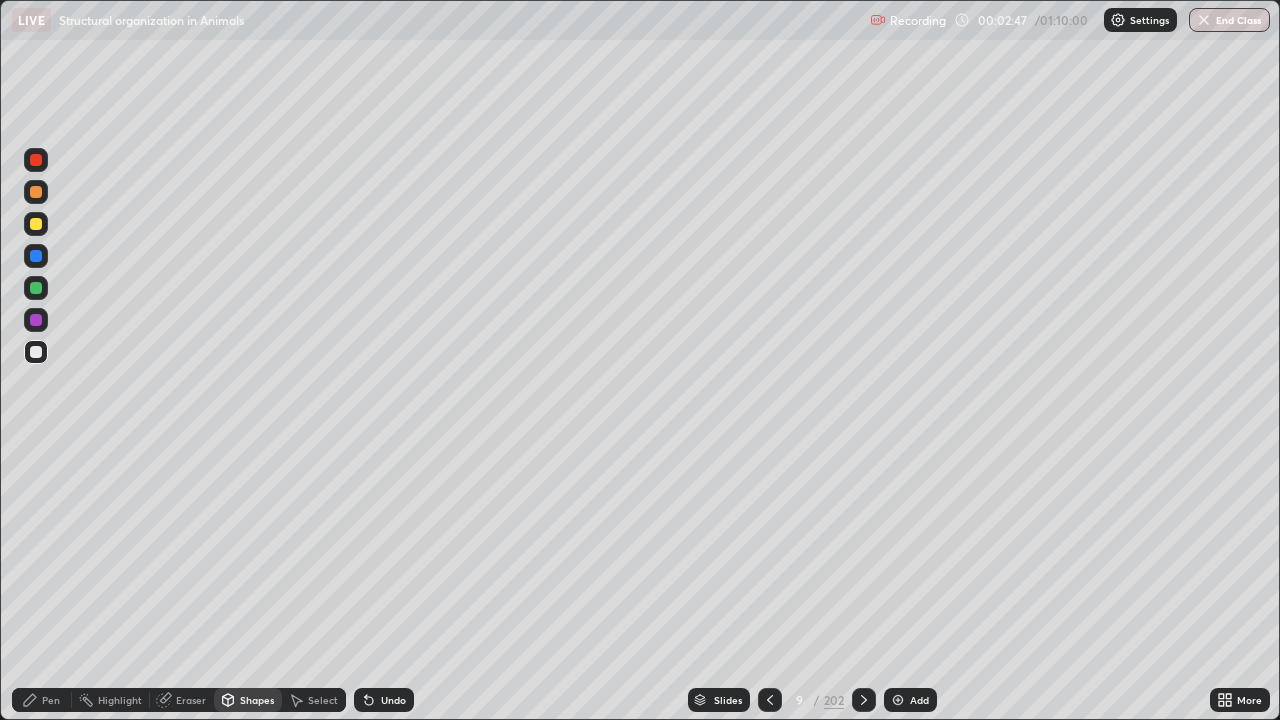 click at bounding box center (36, 288) 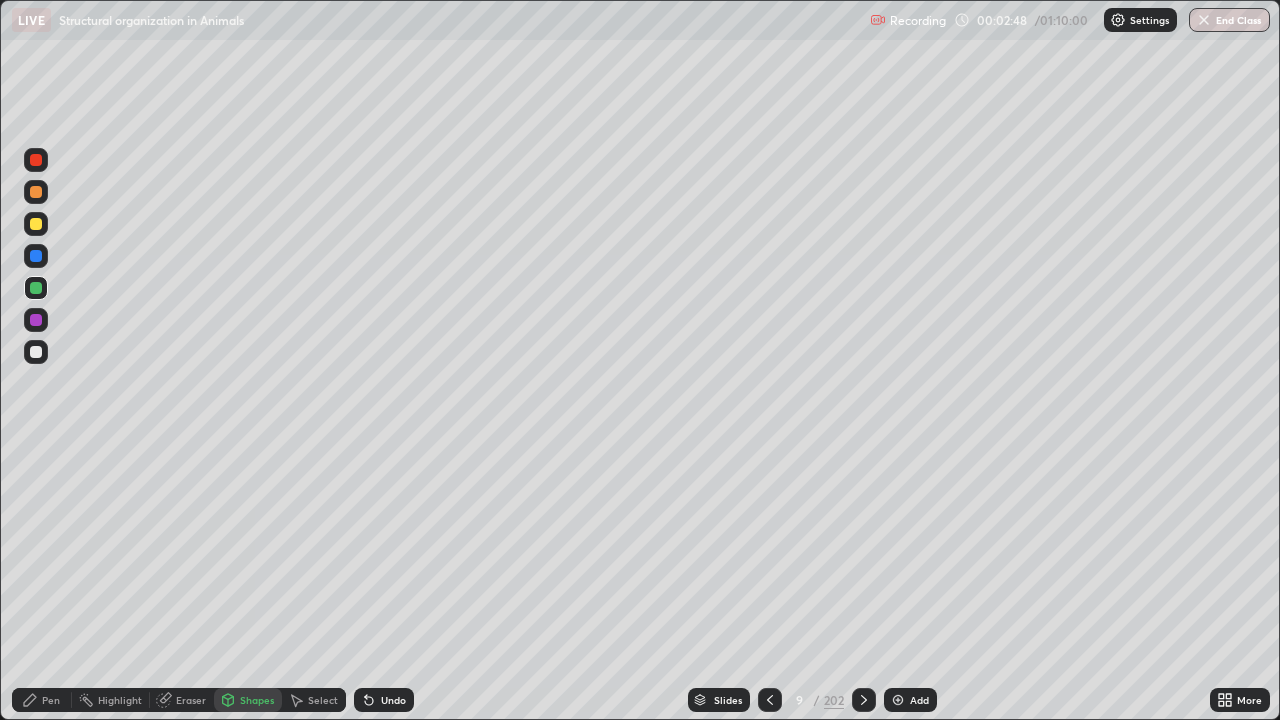click on "Pen" at bounding box center [51, 700] 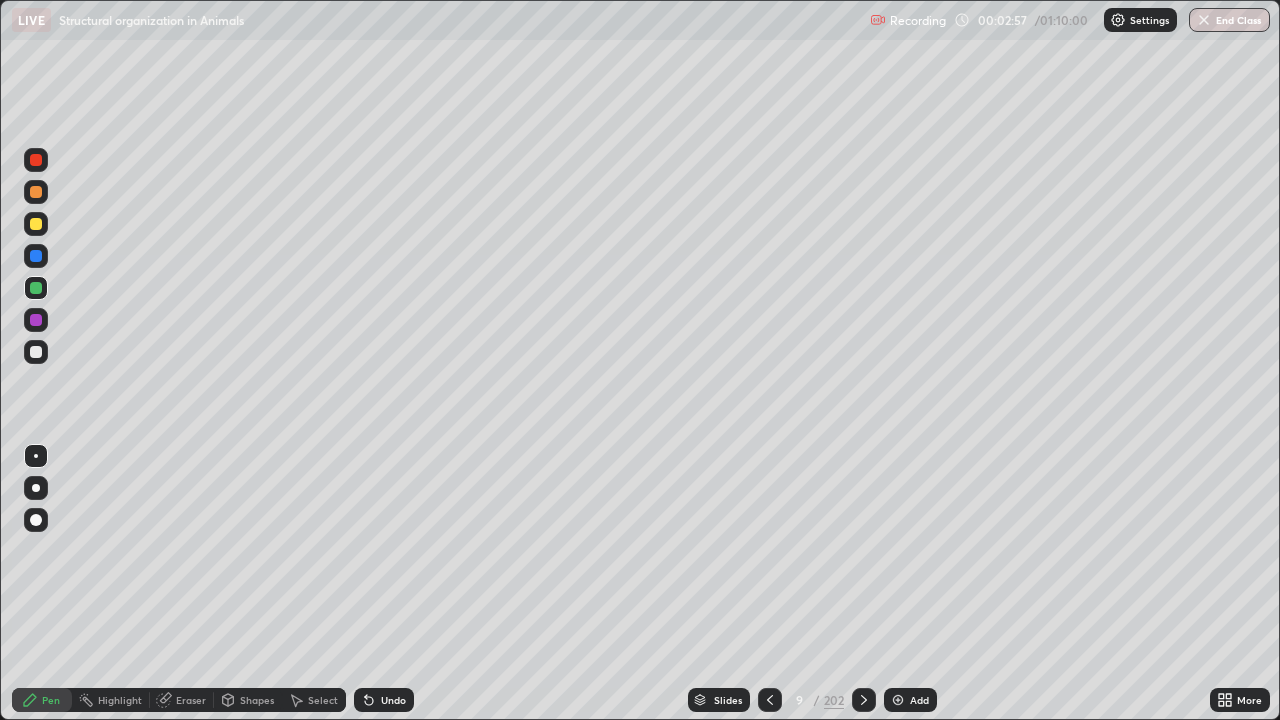 click at bounding box center (36, 352) 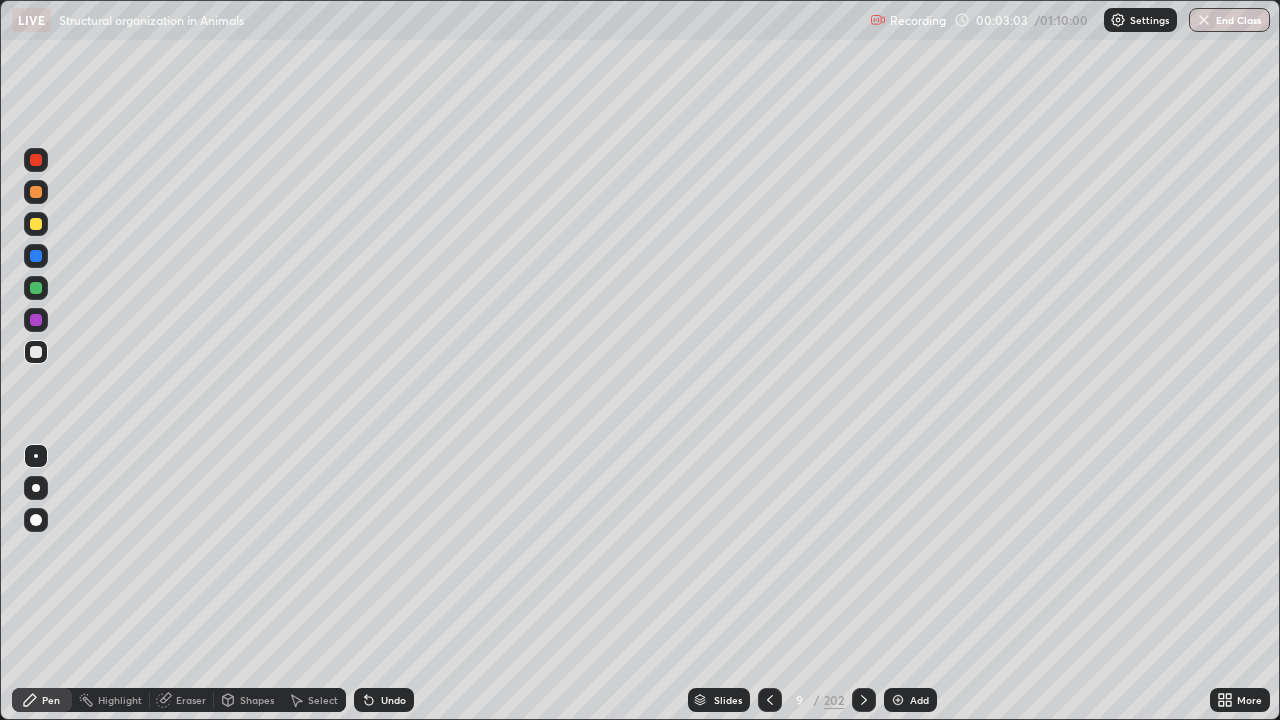 click on "Highlight" at bounding box center (120, 700) 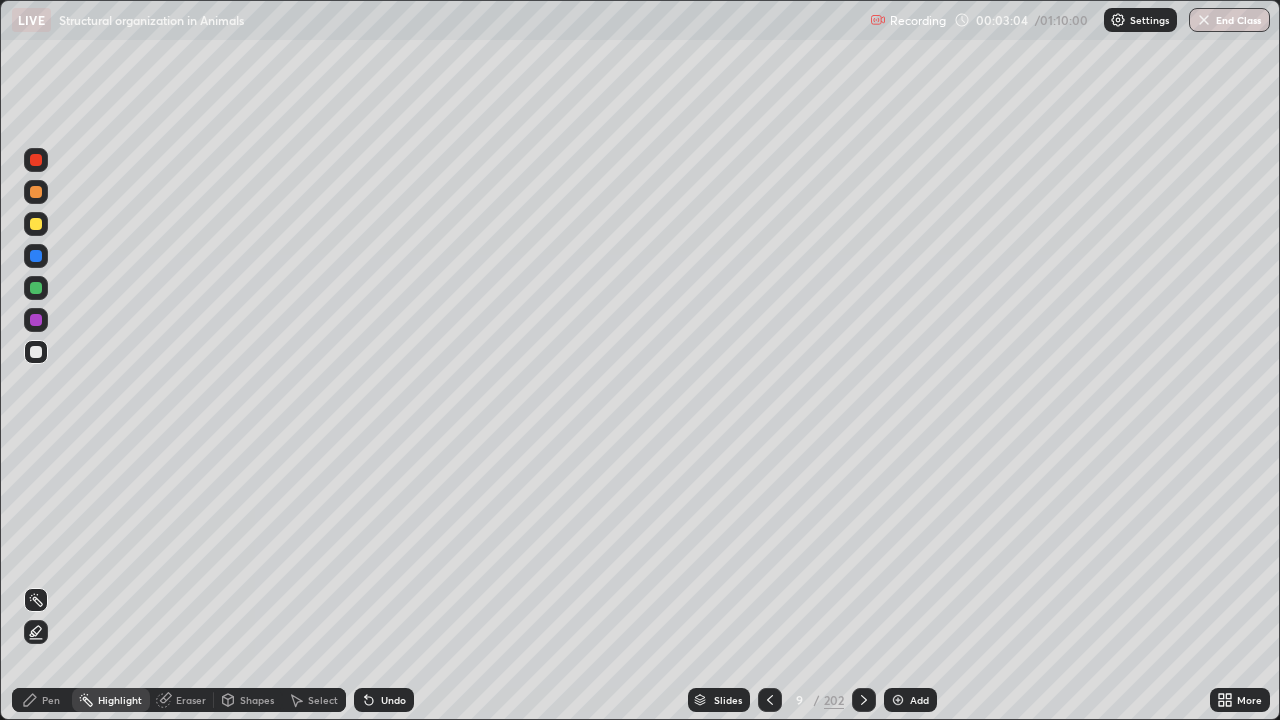 click 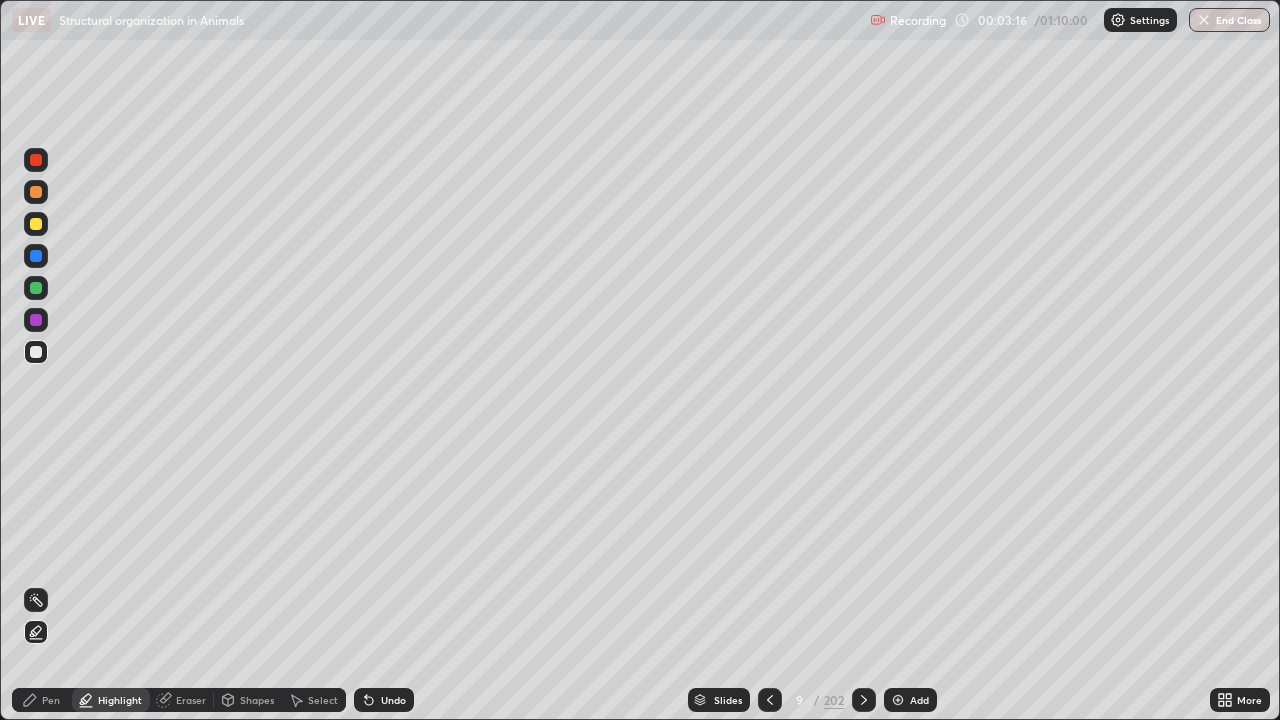click on "Pen" at bounding box center [51, 700] 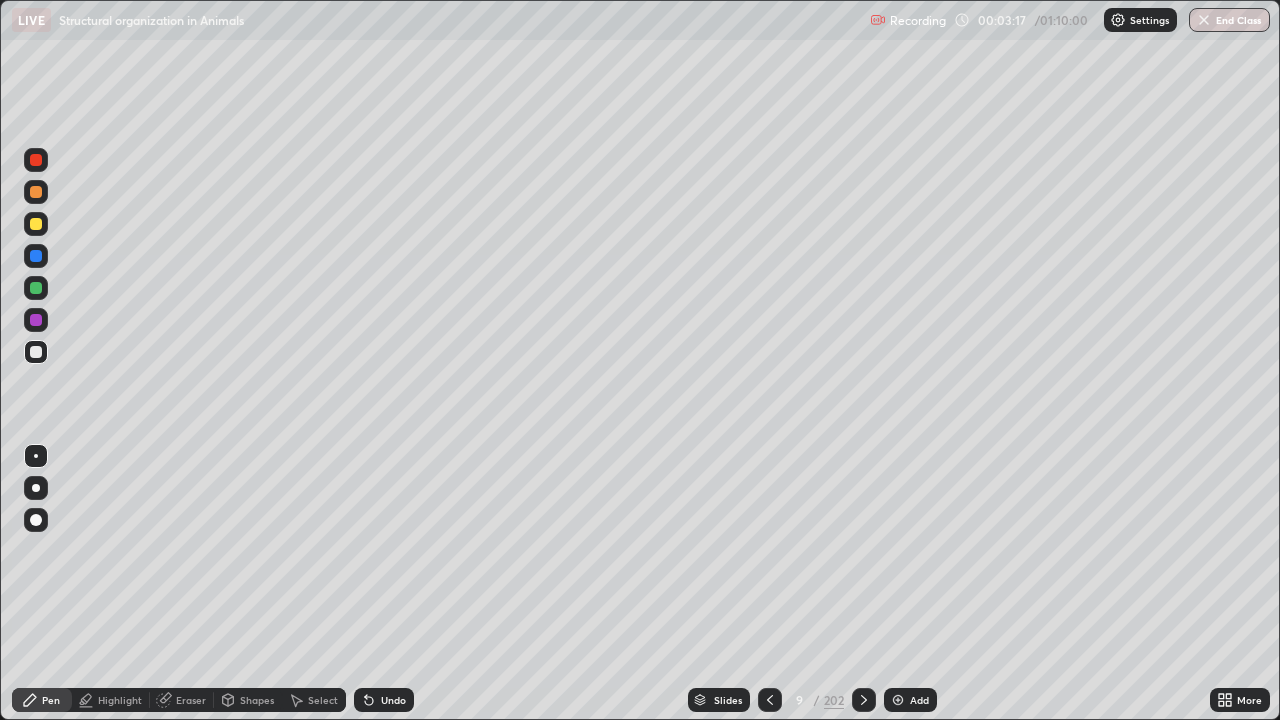 click at bounding box center [36, 320] 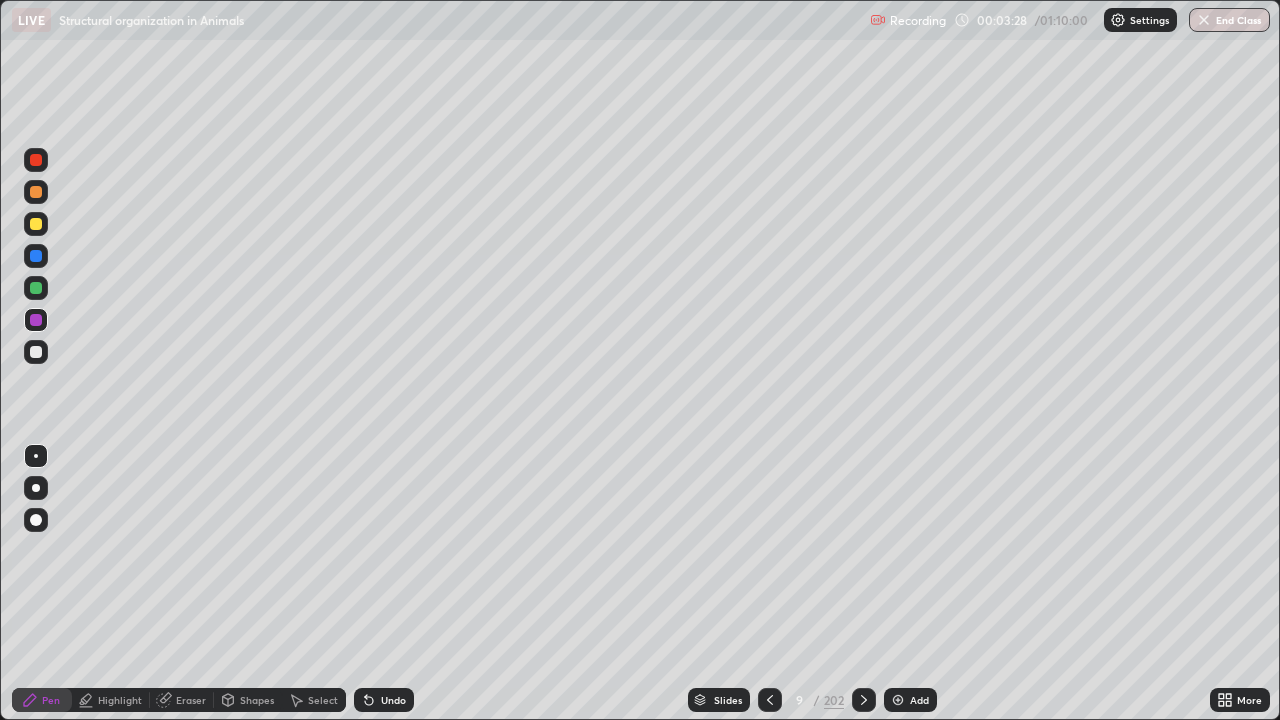 click at bounding box center [36, 352] 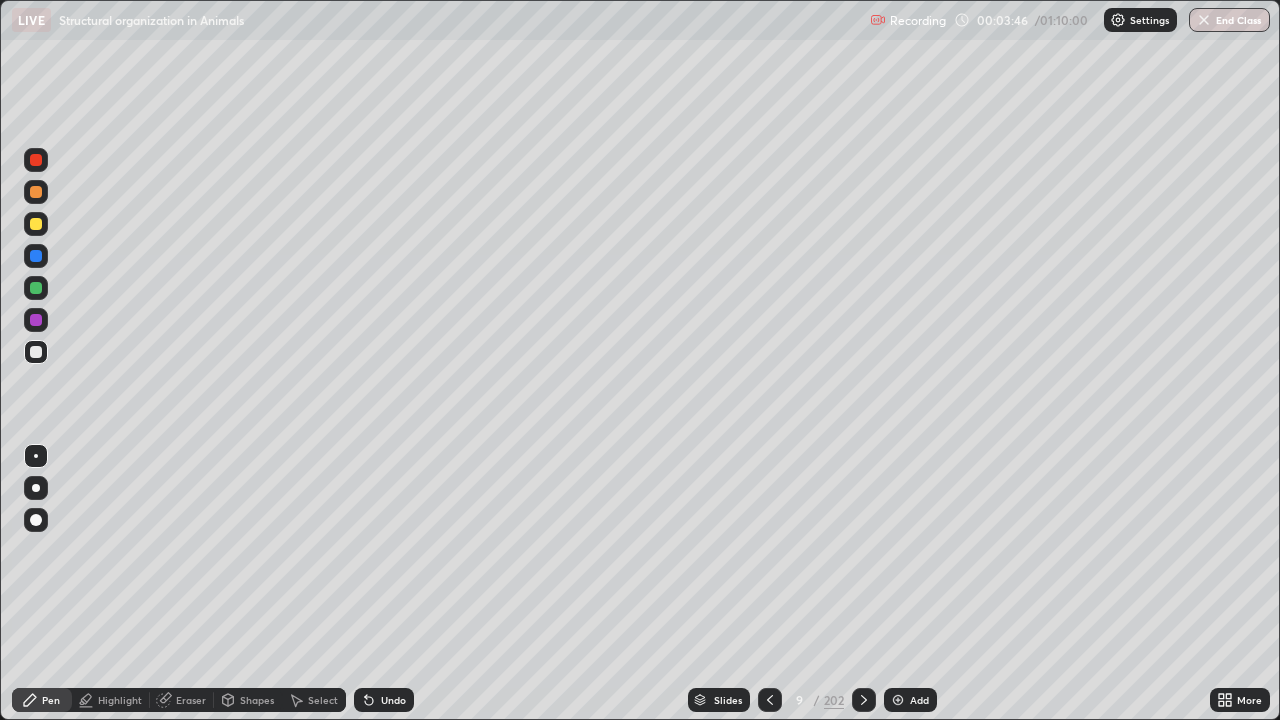 click at bounding box center [36, 352] 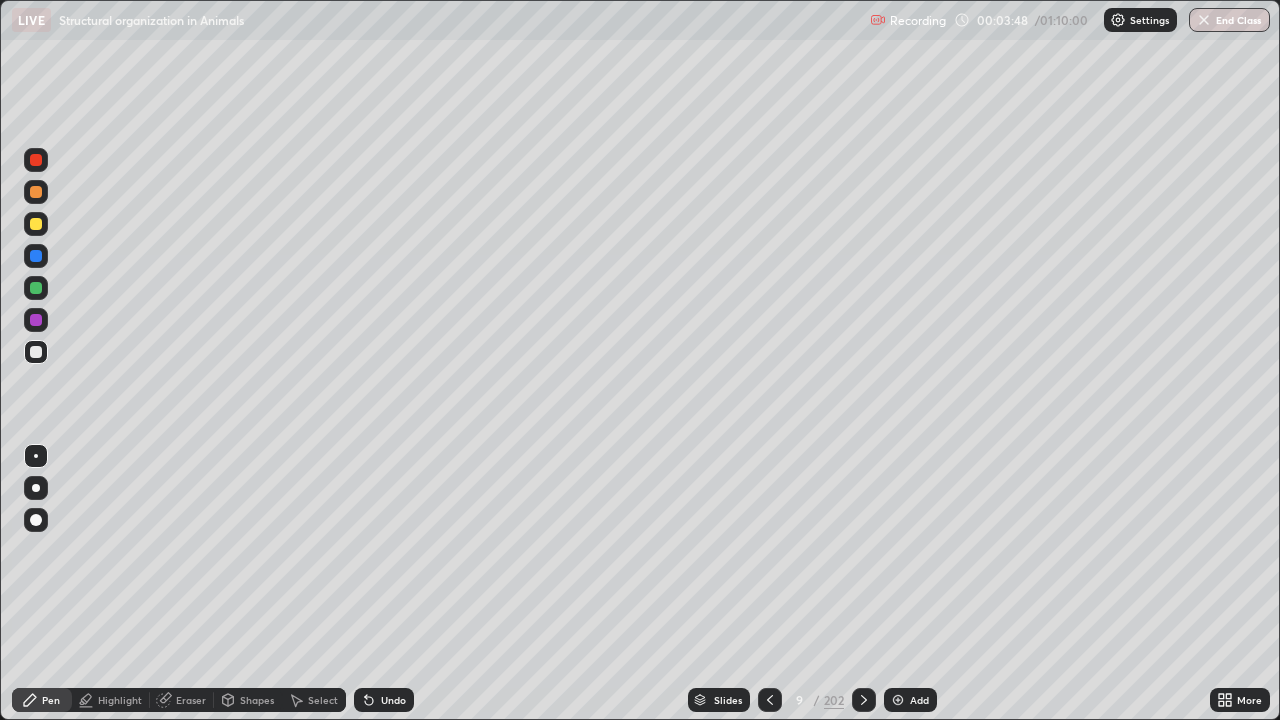 click at bounding box center (36, 224) 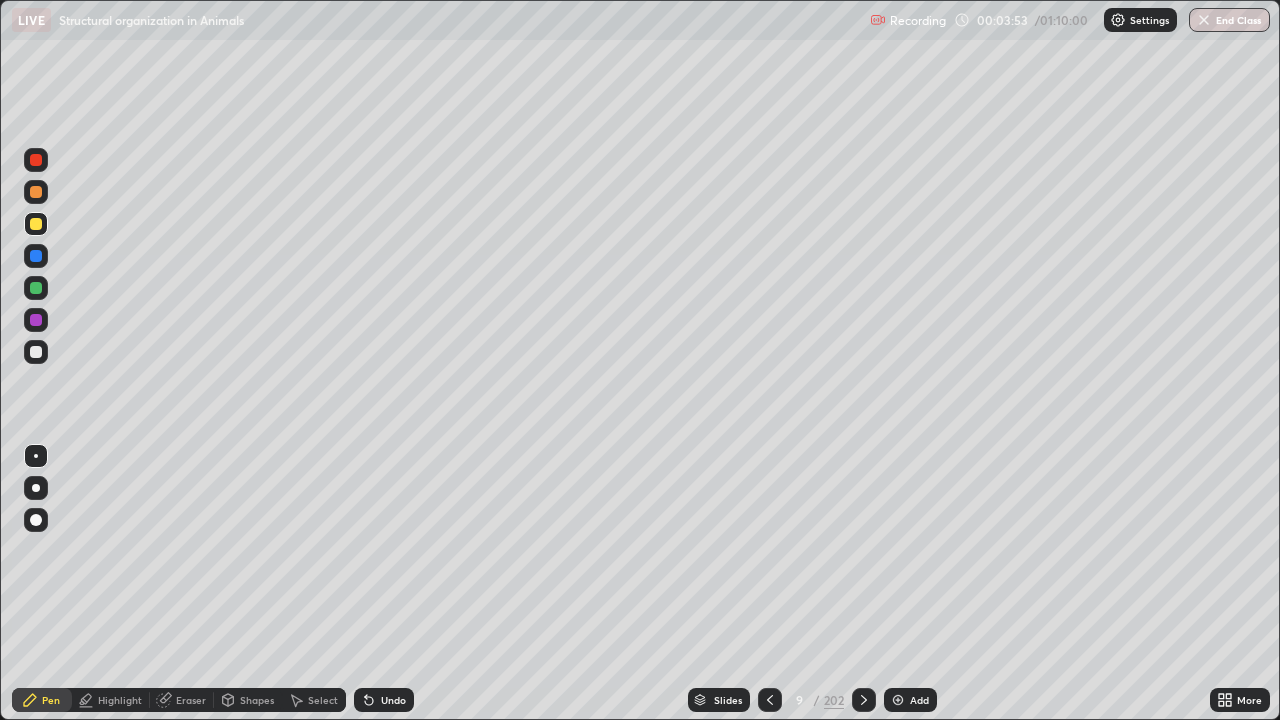 click on "Highlight" at bounding box center [120, 700] 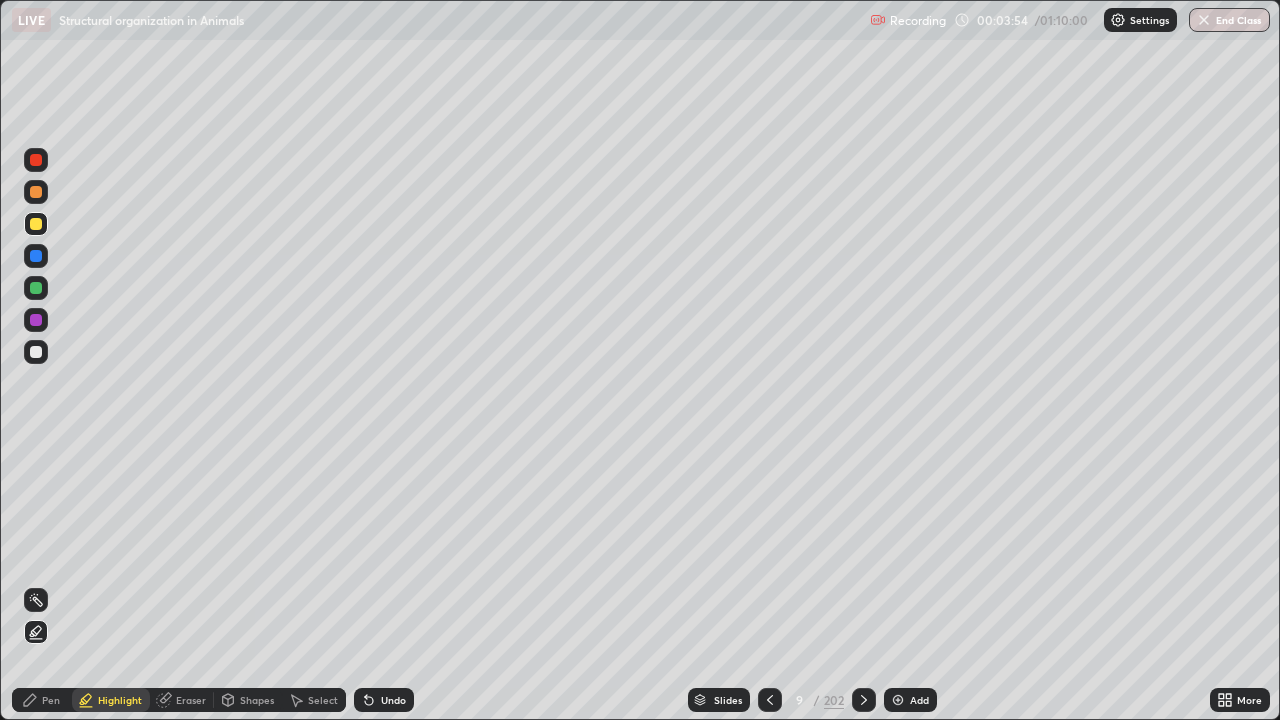 click at bounding box center (36, 288) 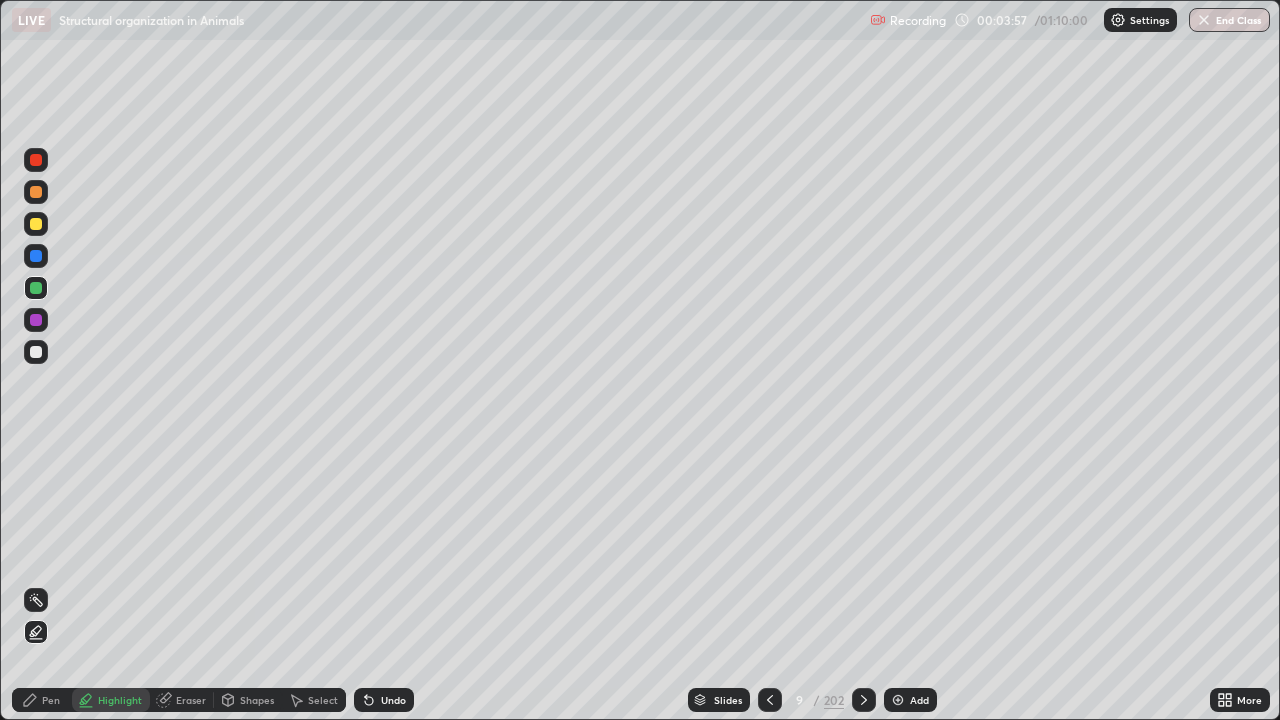 click on "Pen" at bounding box center [42, 700] 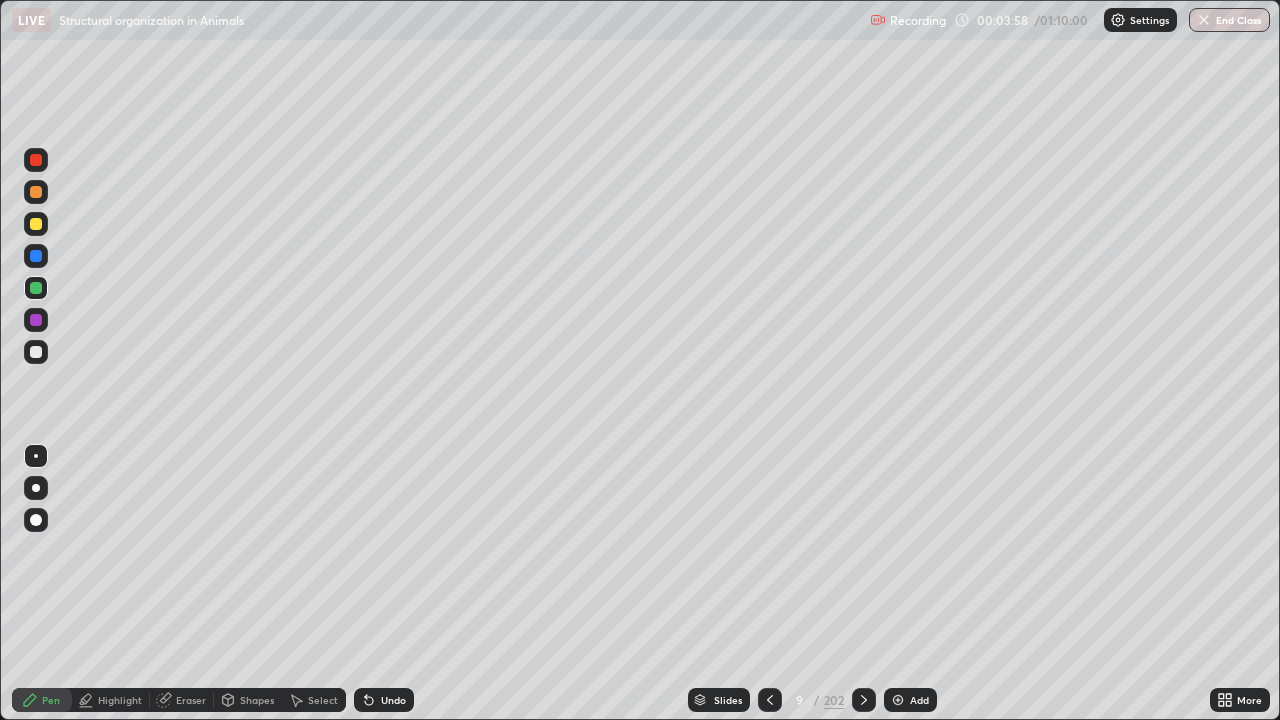 click at bounding box center [36, 352] 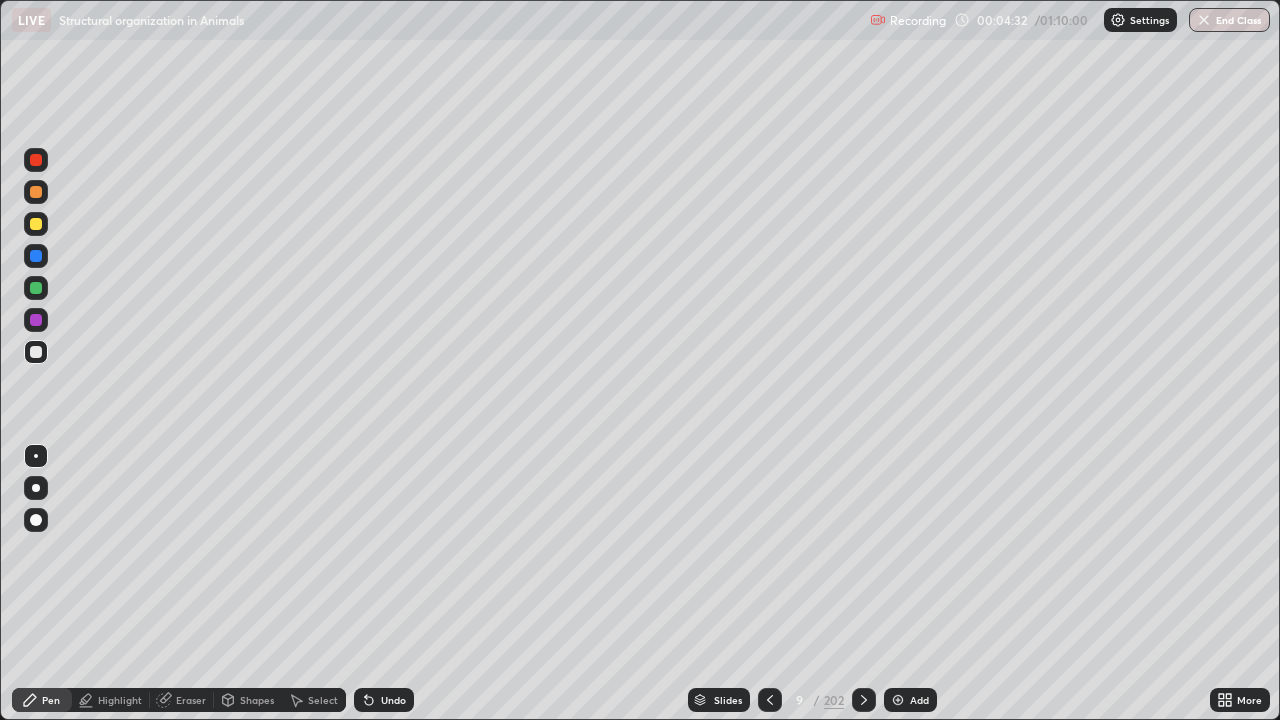 click at bounding box center (36, 288) 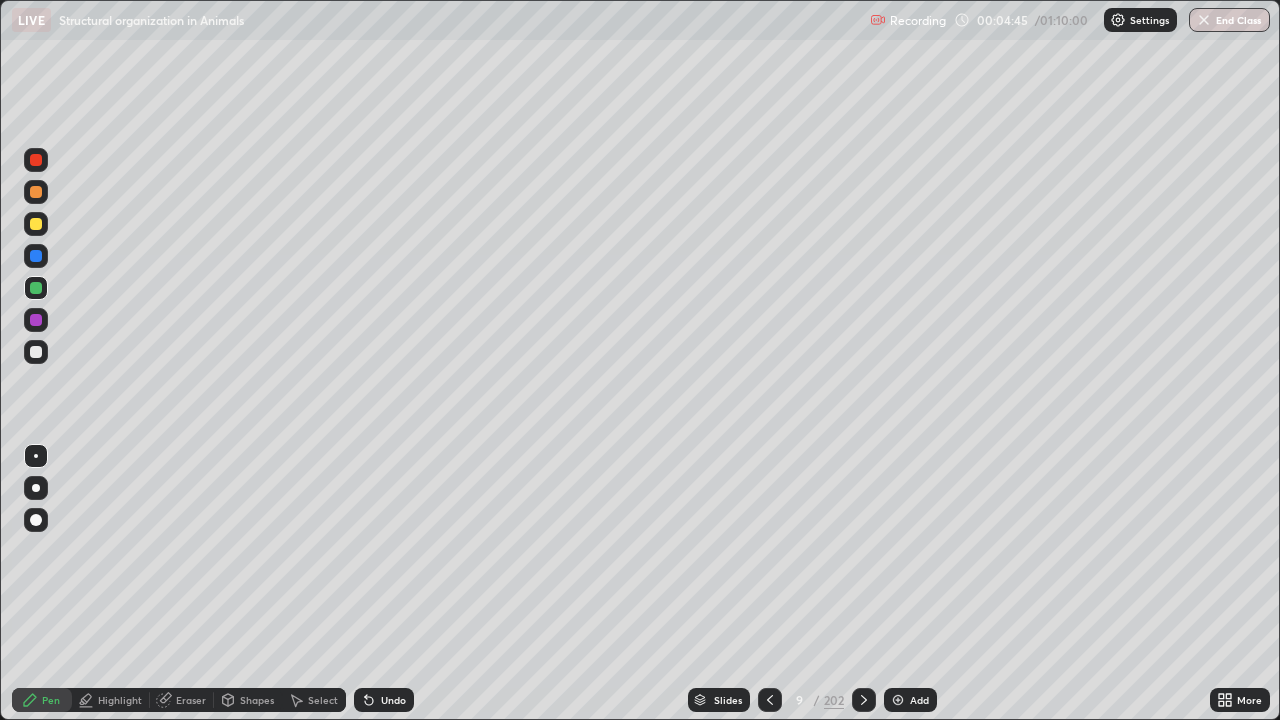 click at bounding box center (36, 352) 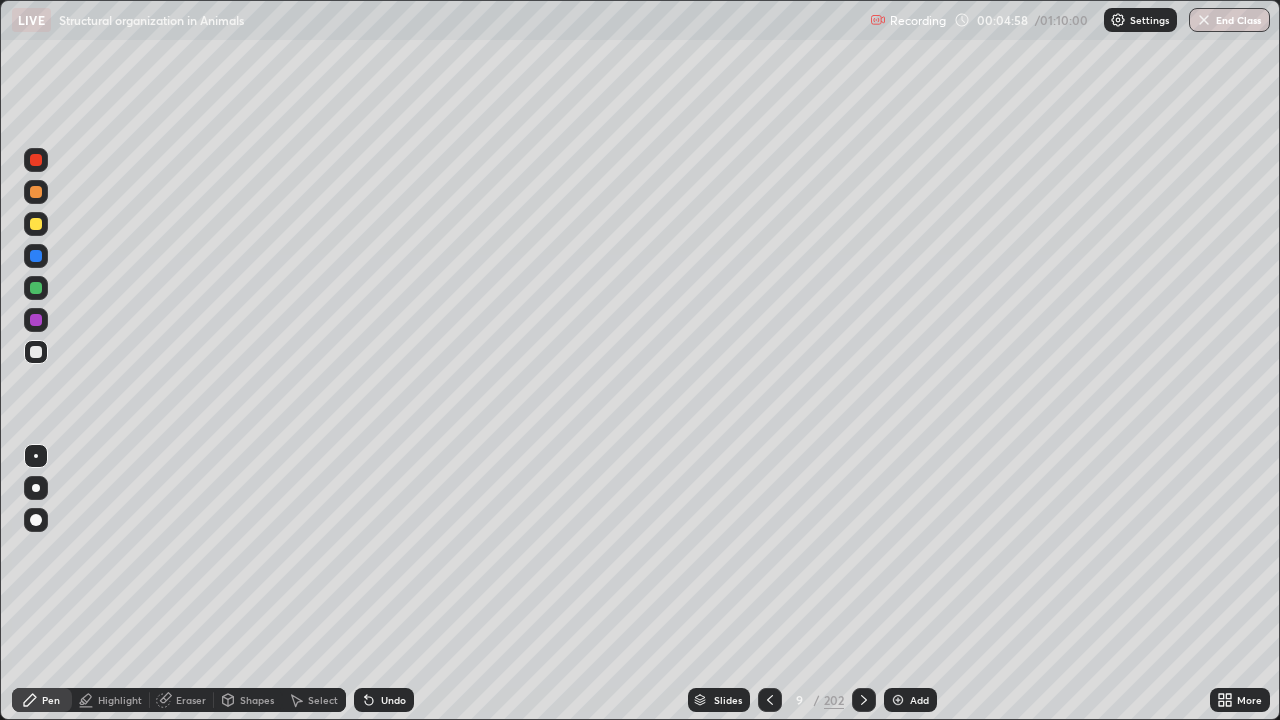 click at bounding box center [36, 224] 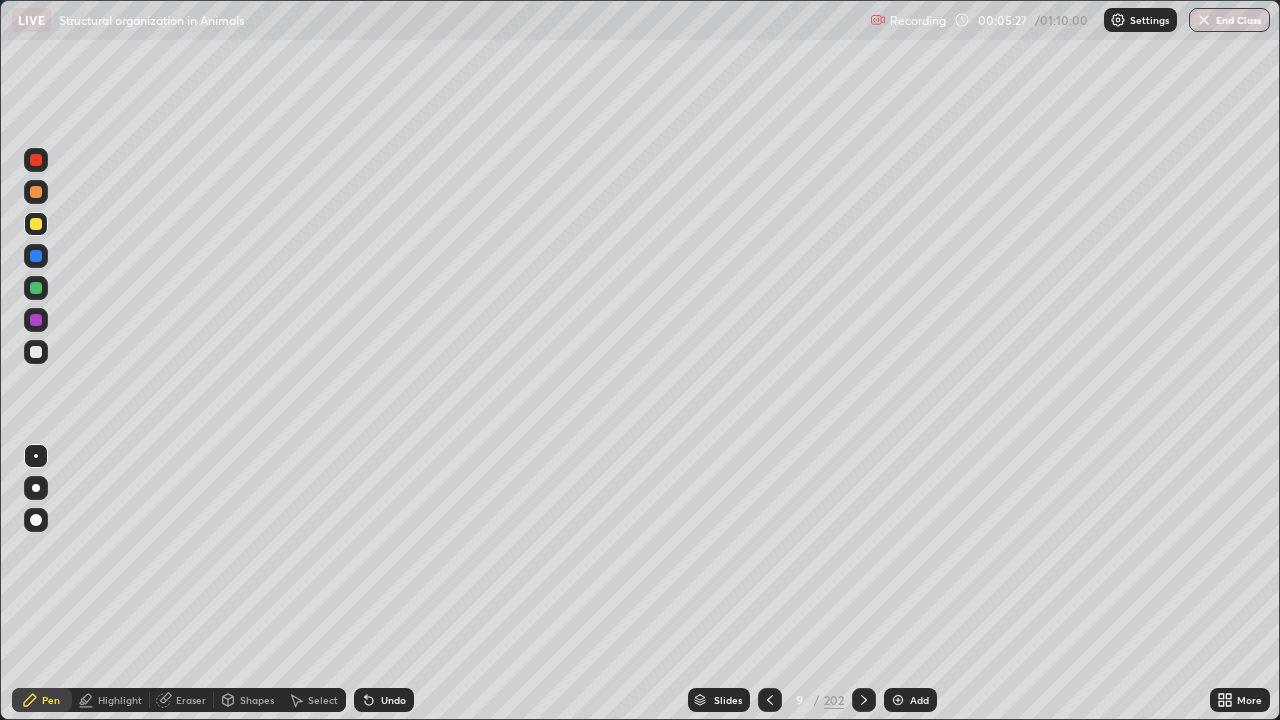 click at bounding box center (36, 288) 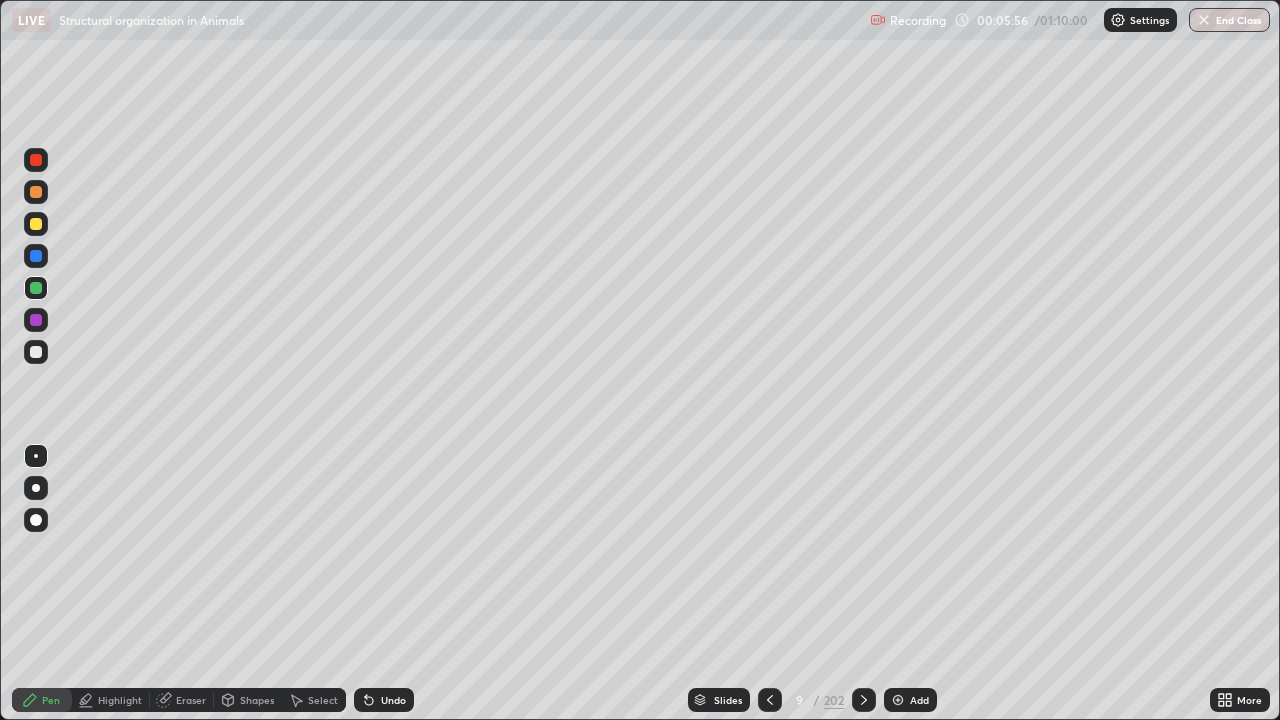 click at bounding box center (36, 352) 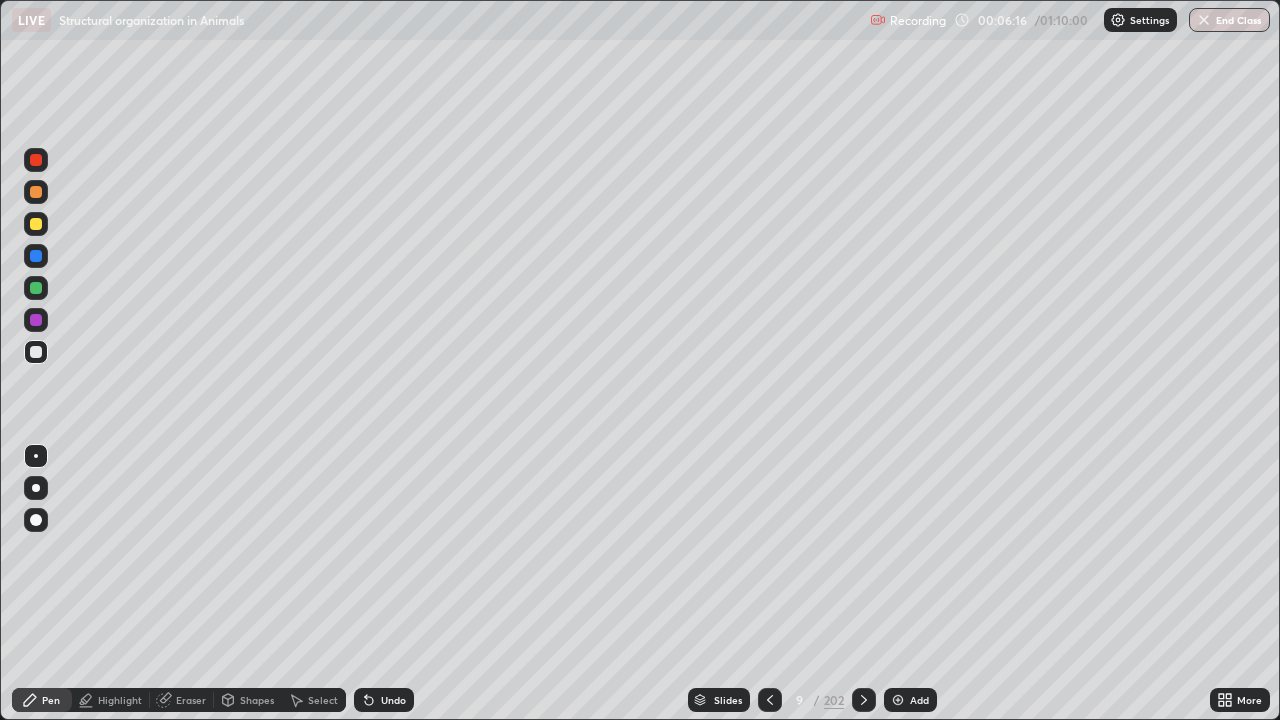click on "Undo" at bounding box center (393, 700) 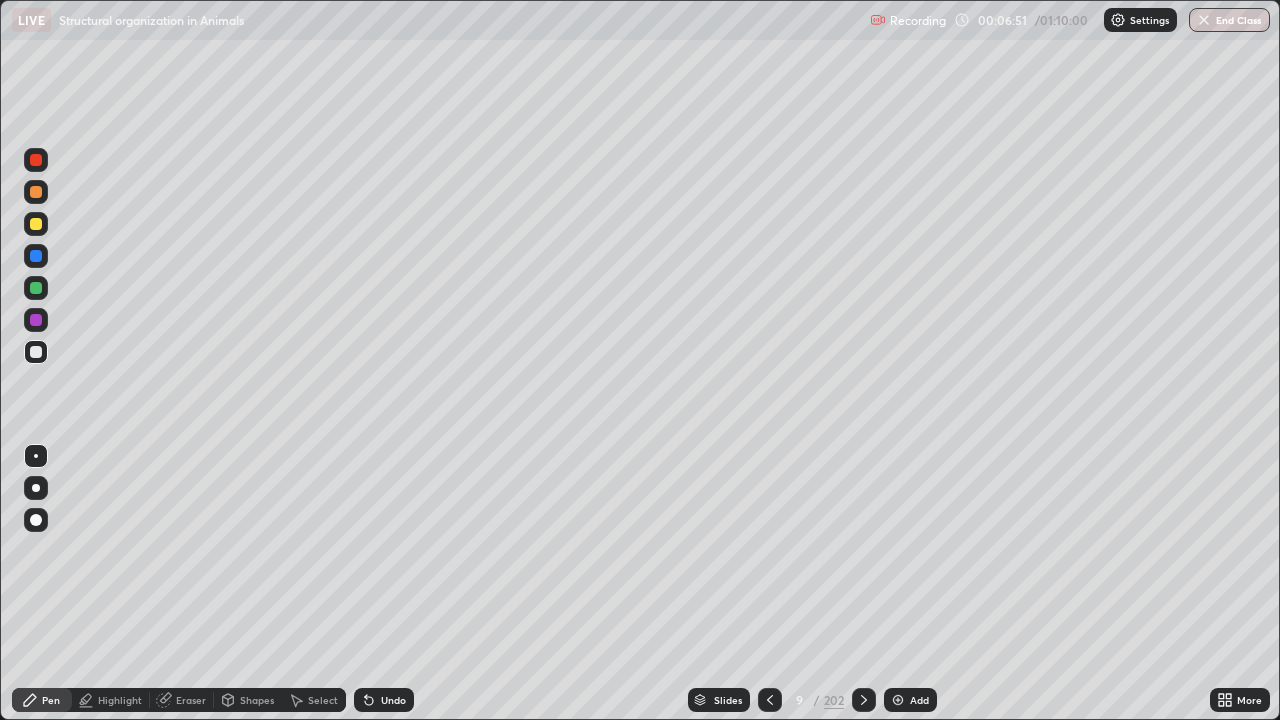 click at bounding box center [36, 352] 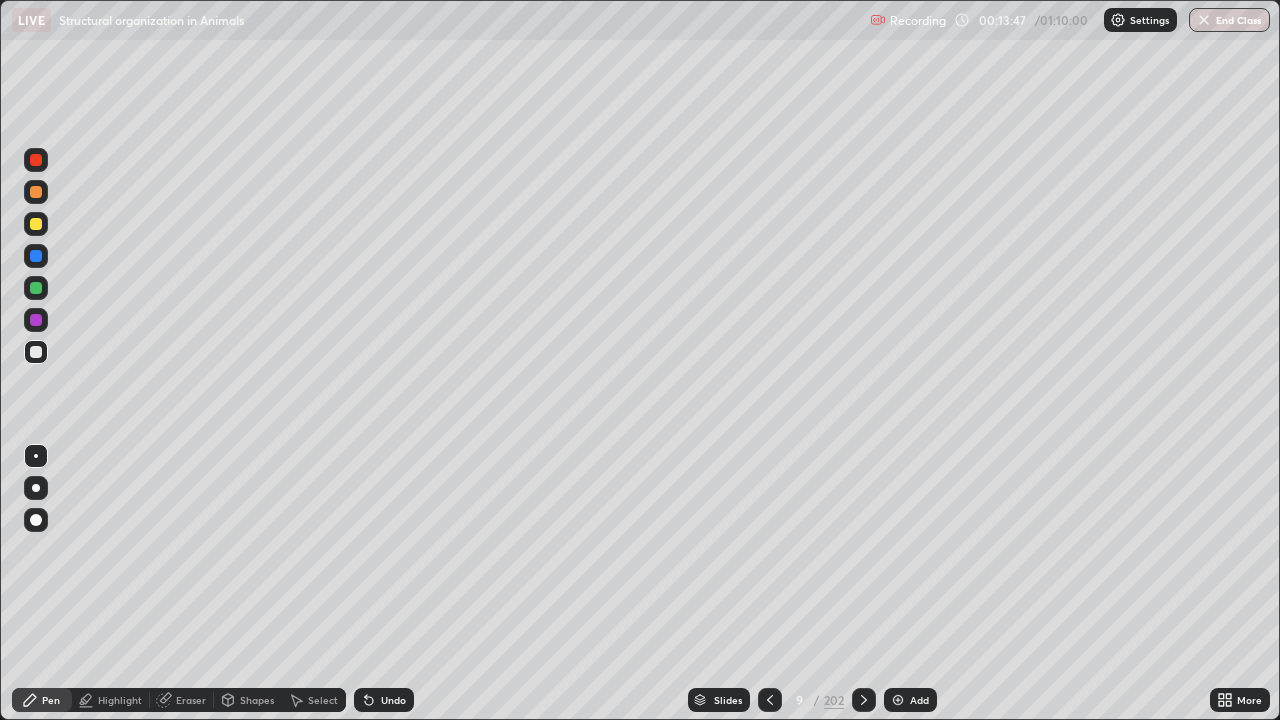 click 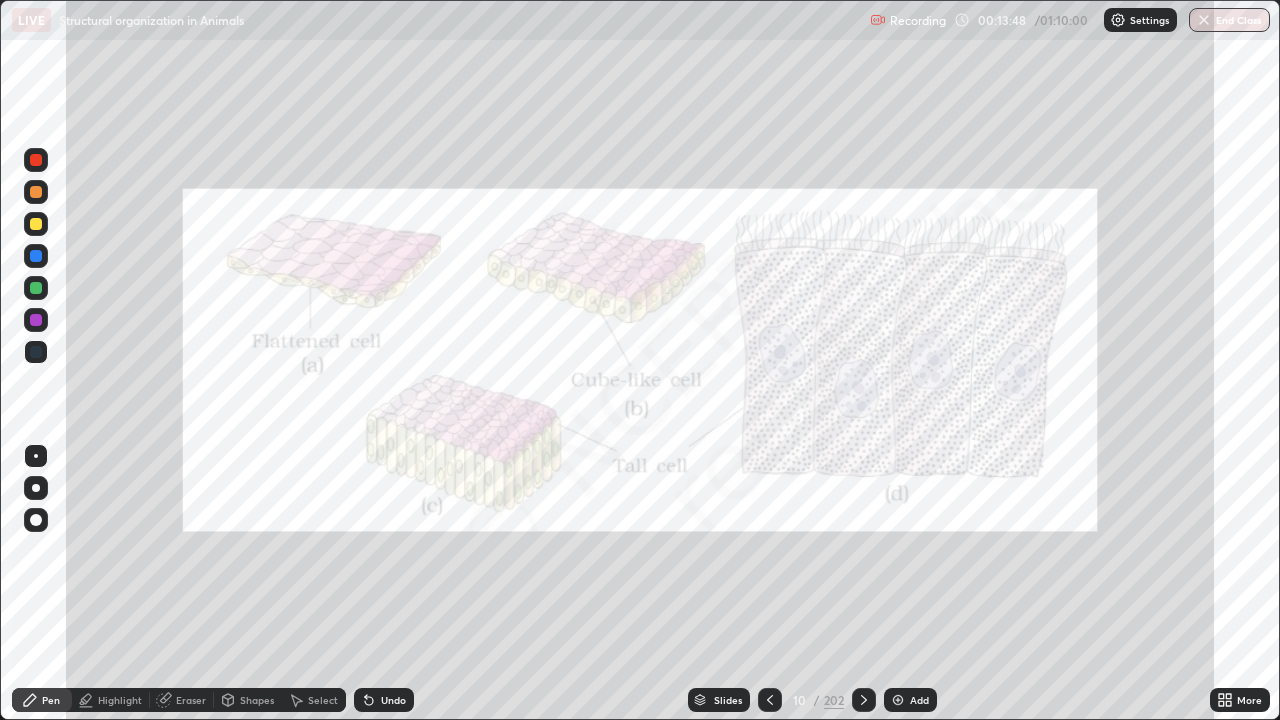 click 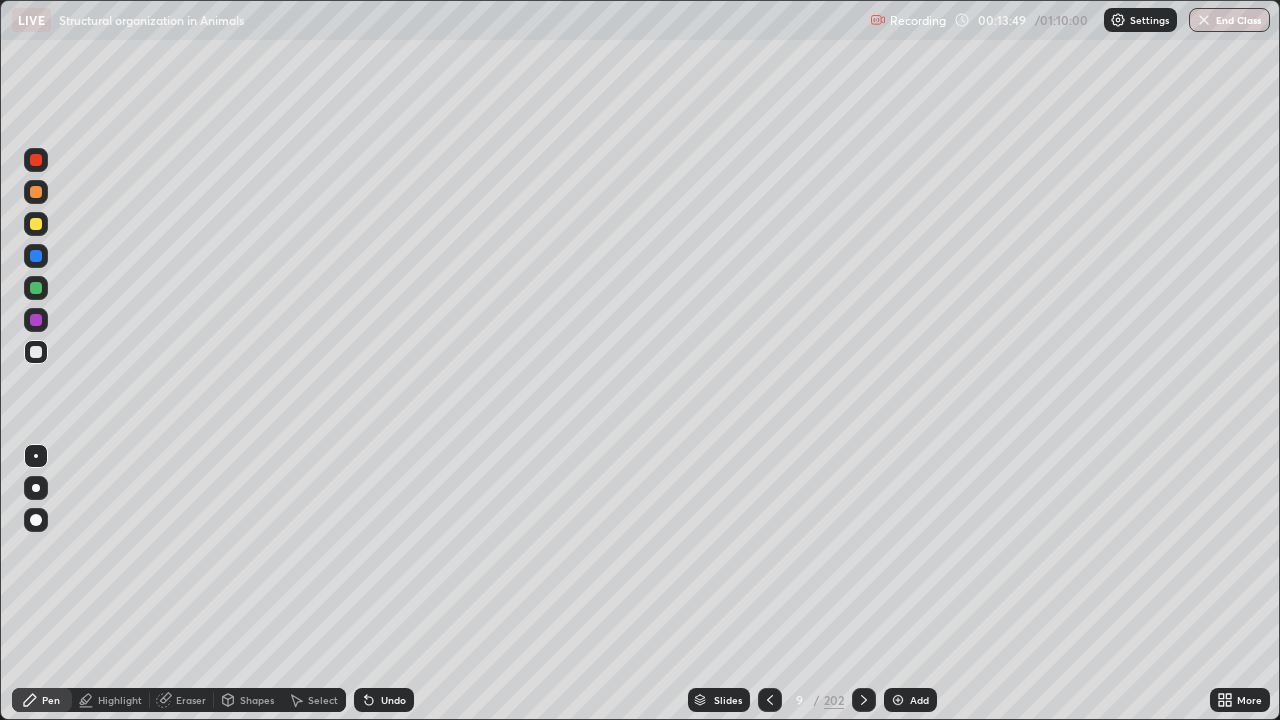 click on "Add" at bounding box center (919, 700) 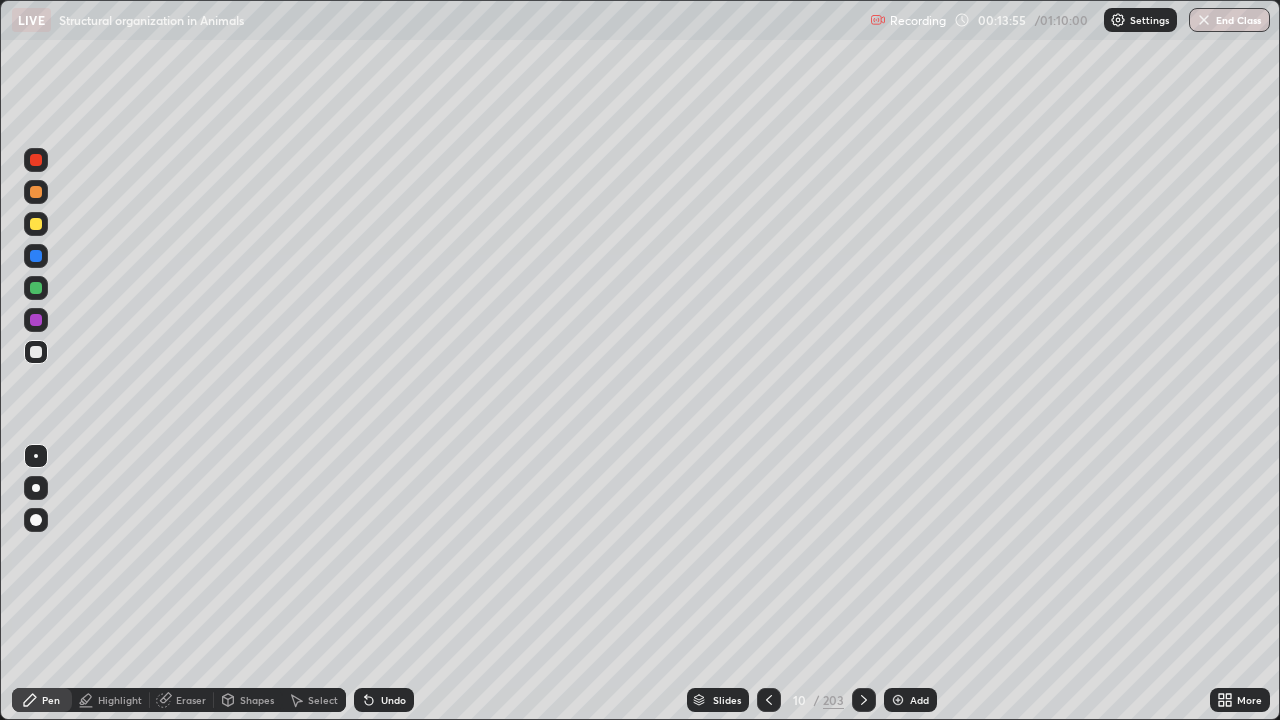 click at bounding box center [36, 352] 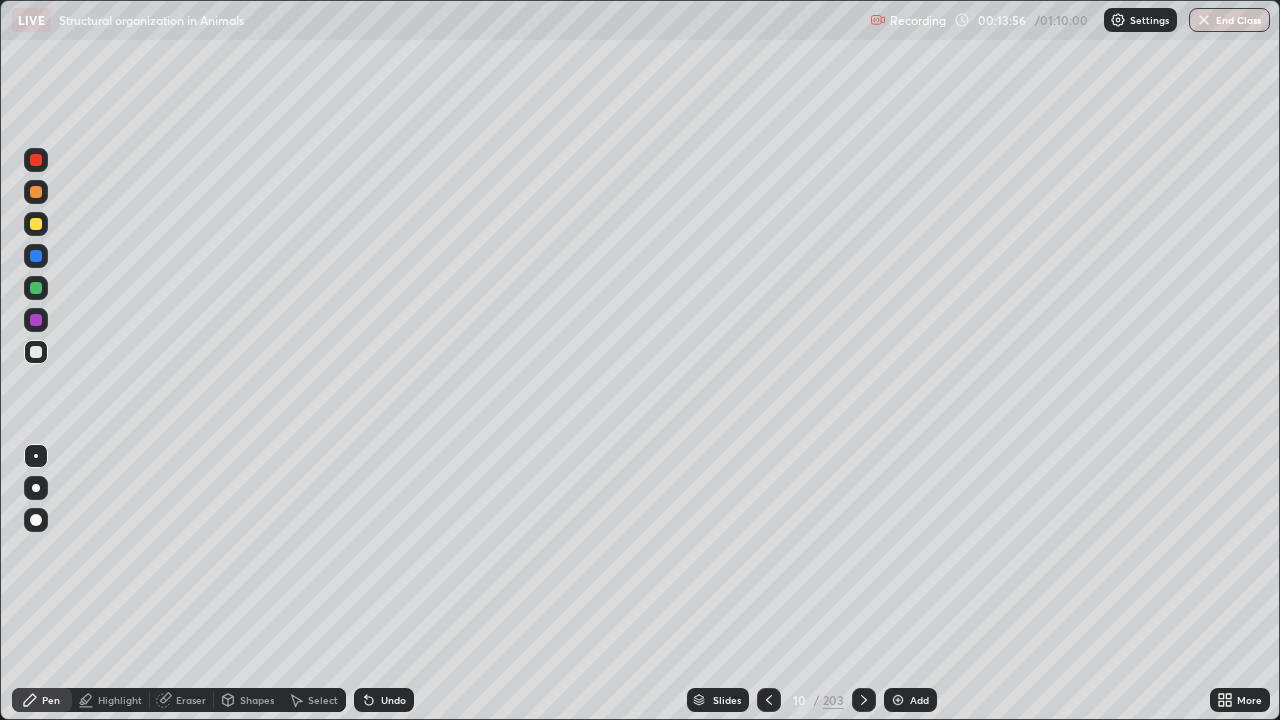 click at bounding box center (36, 192) 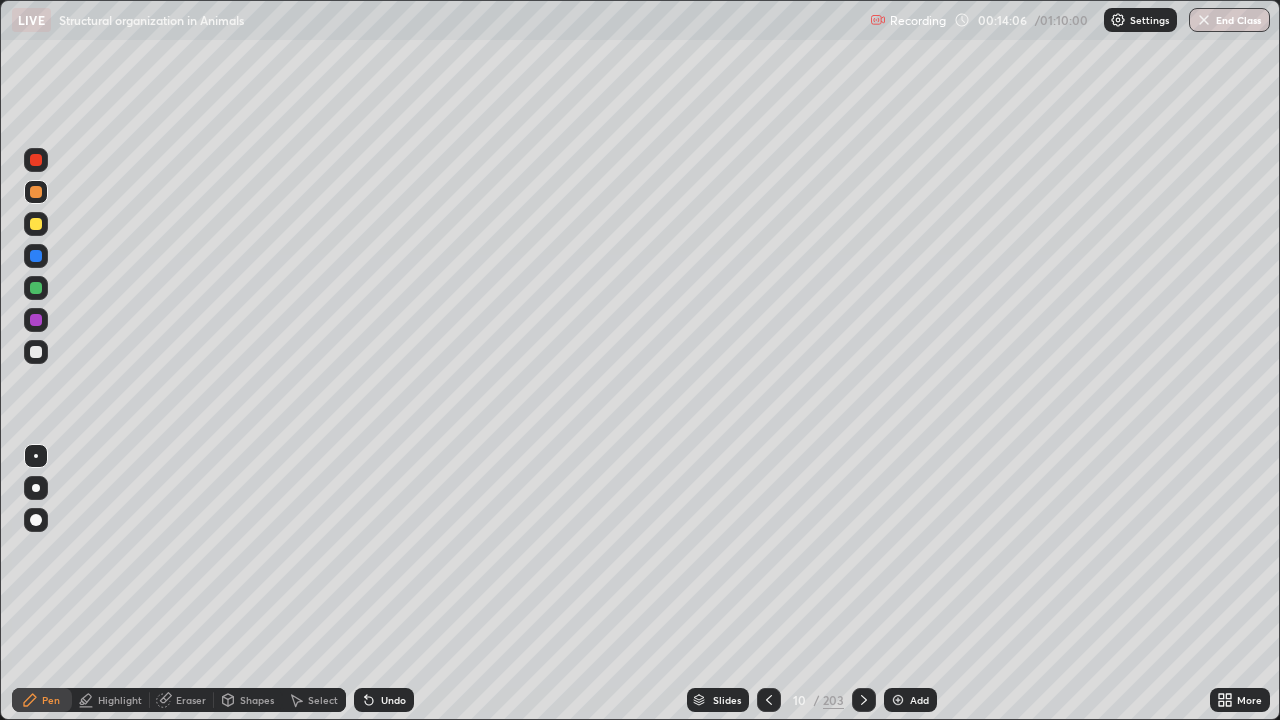 click on "Shapes" at bounding box center (248, 700) 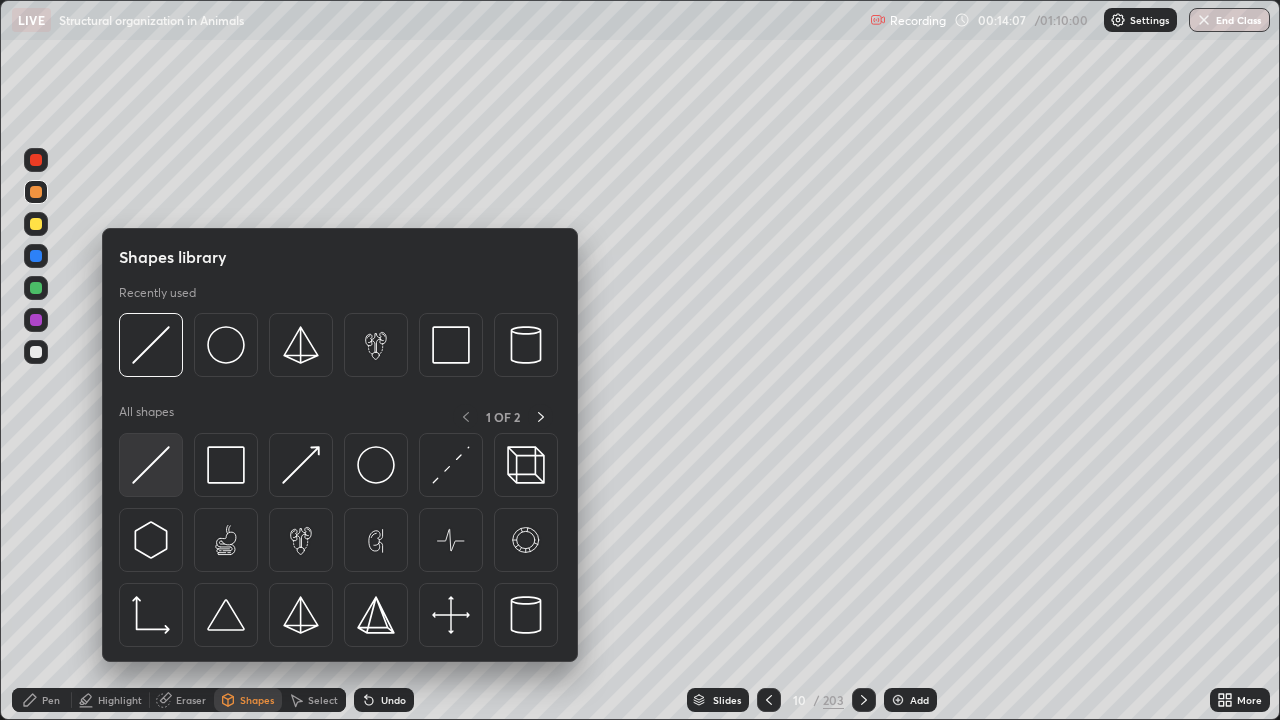 click at bounding box center (151, 465) 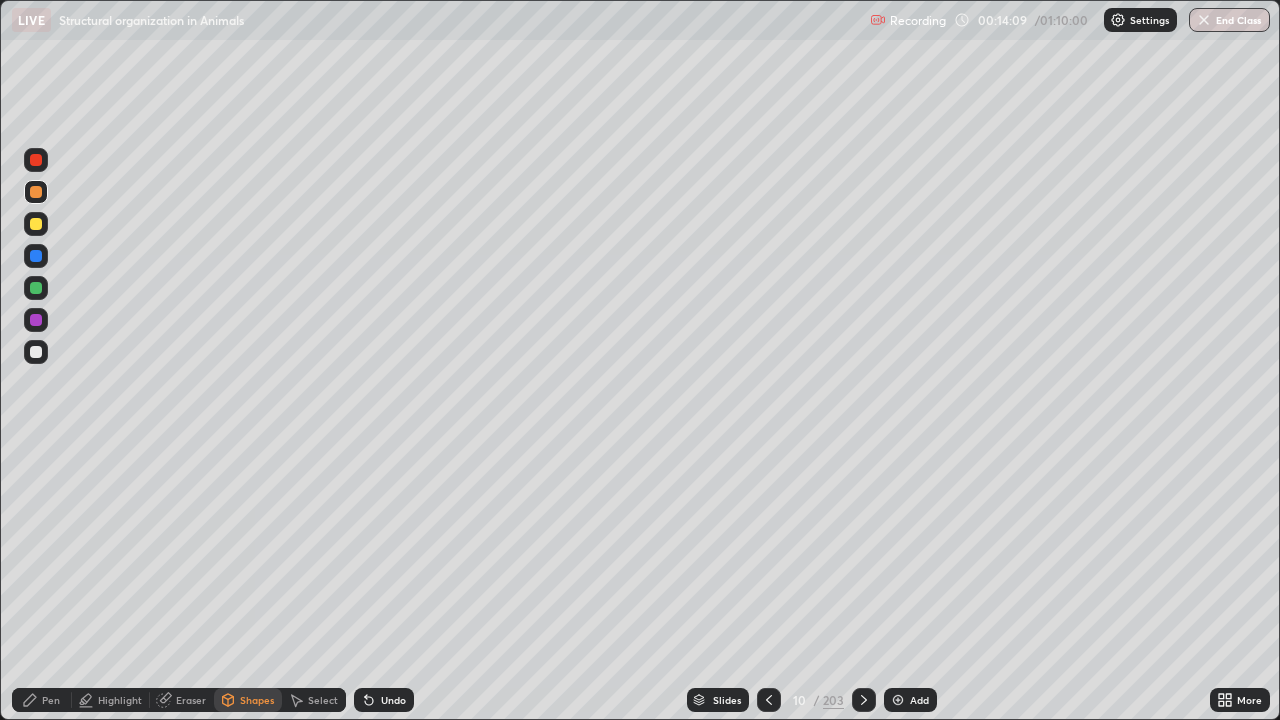click on "Pen" at bounding box center [42, 700] 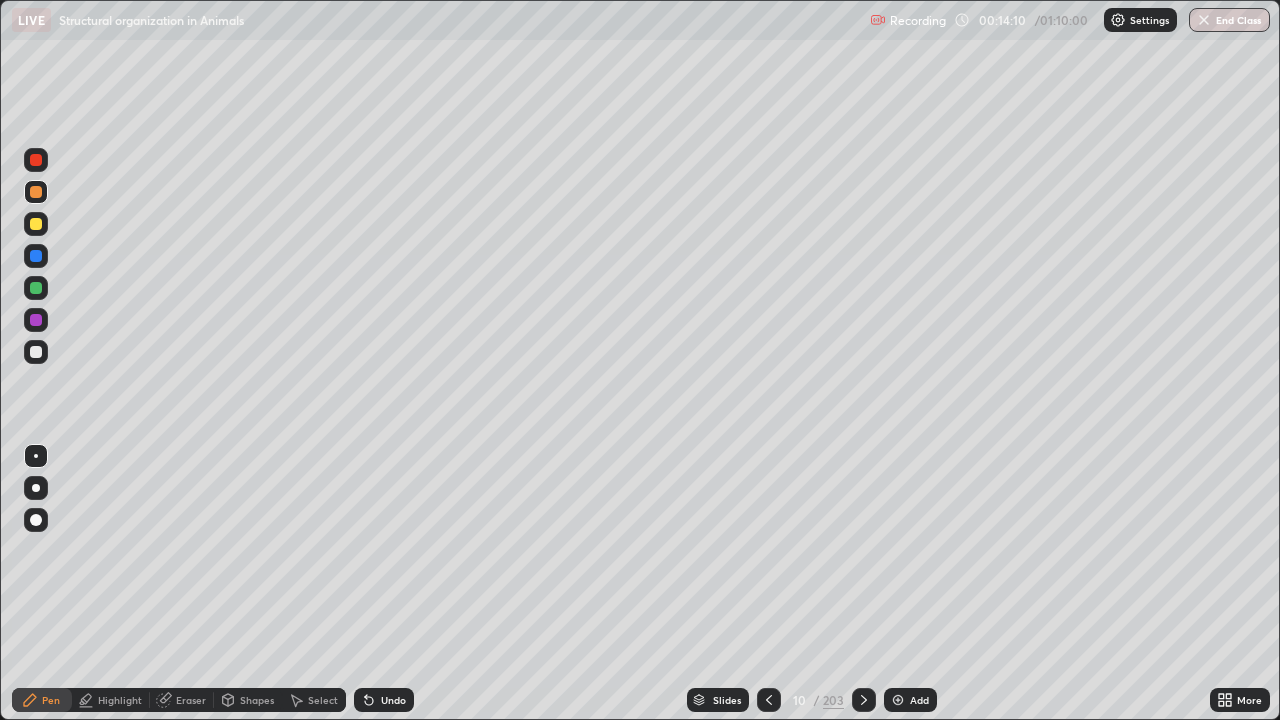 click at bounding box center [36, 352] 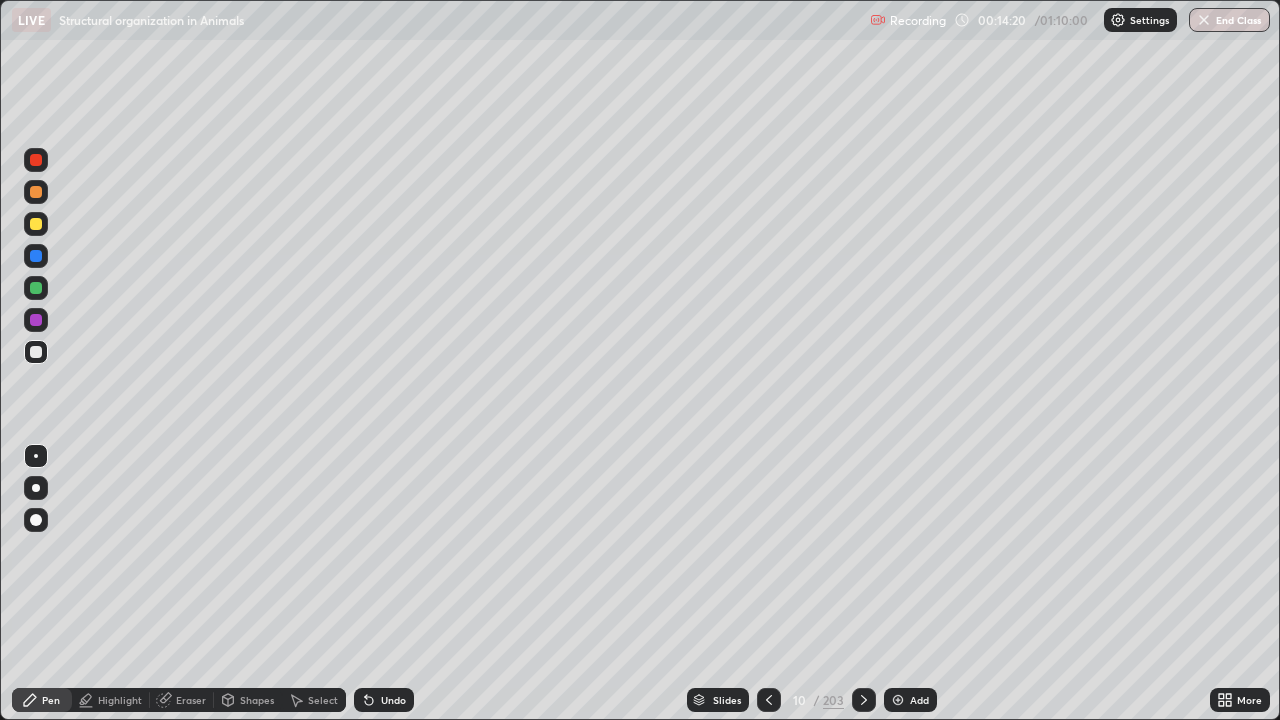 click at bounding box center (36, 288) 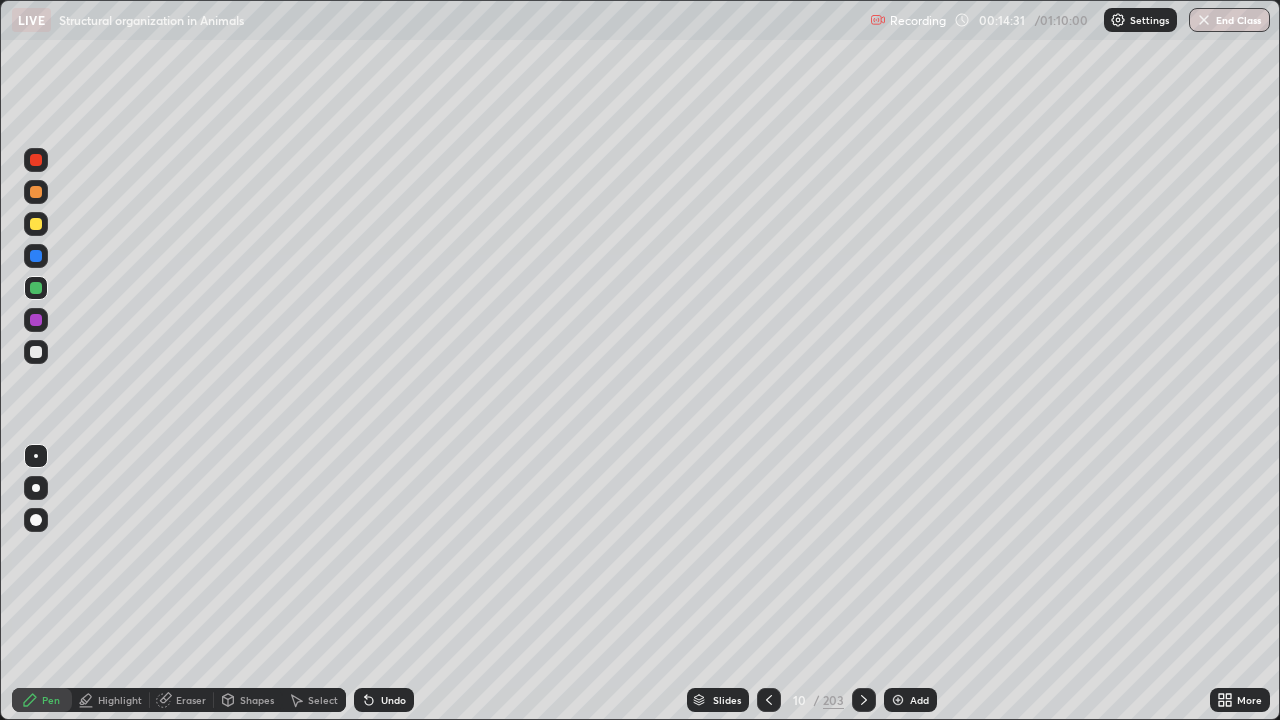 click on "Shapes" at bounding box center (248, 700) 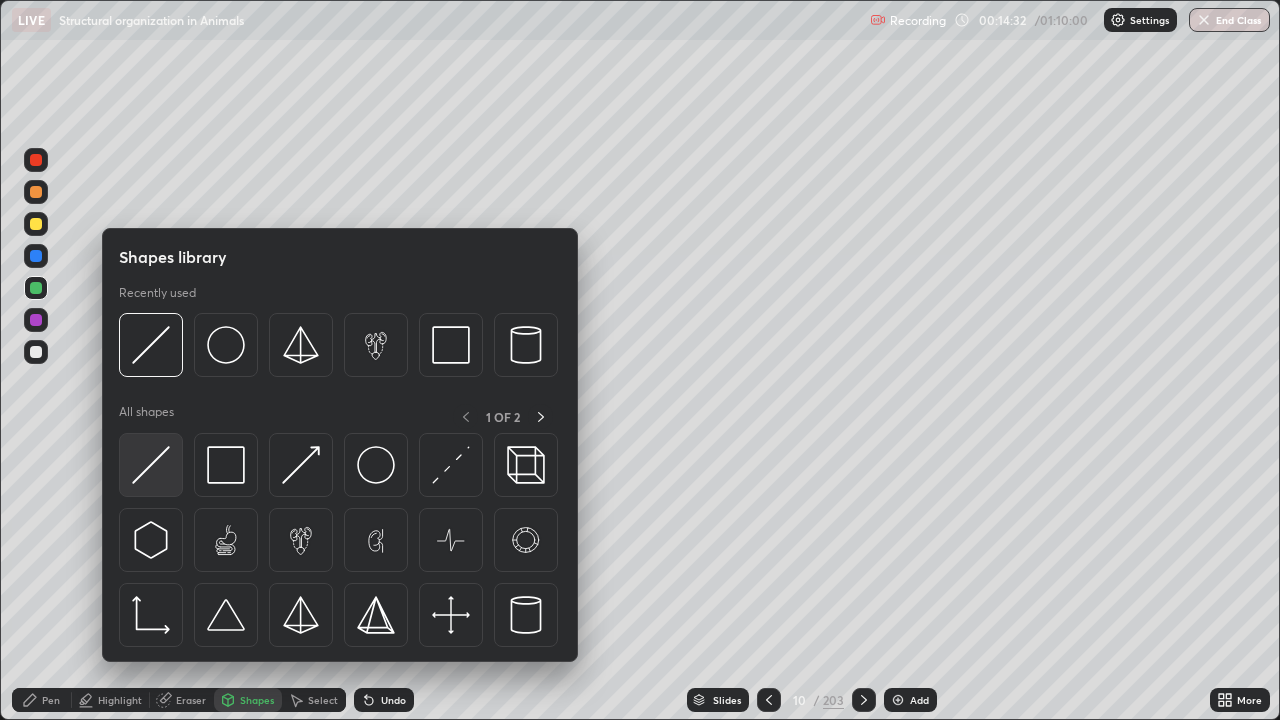 click at bounding box center (151, 465) 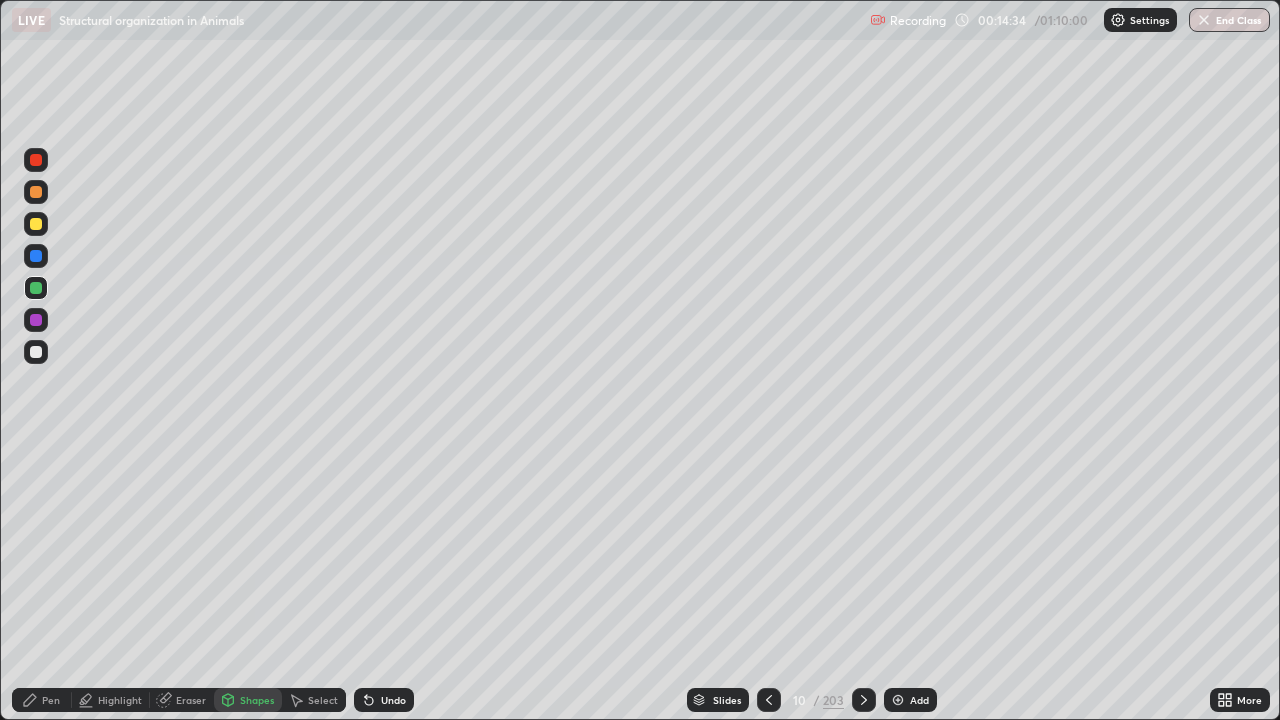 click on "Pen" at bounding box center [42, 700] 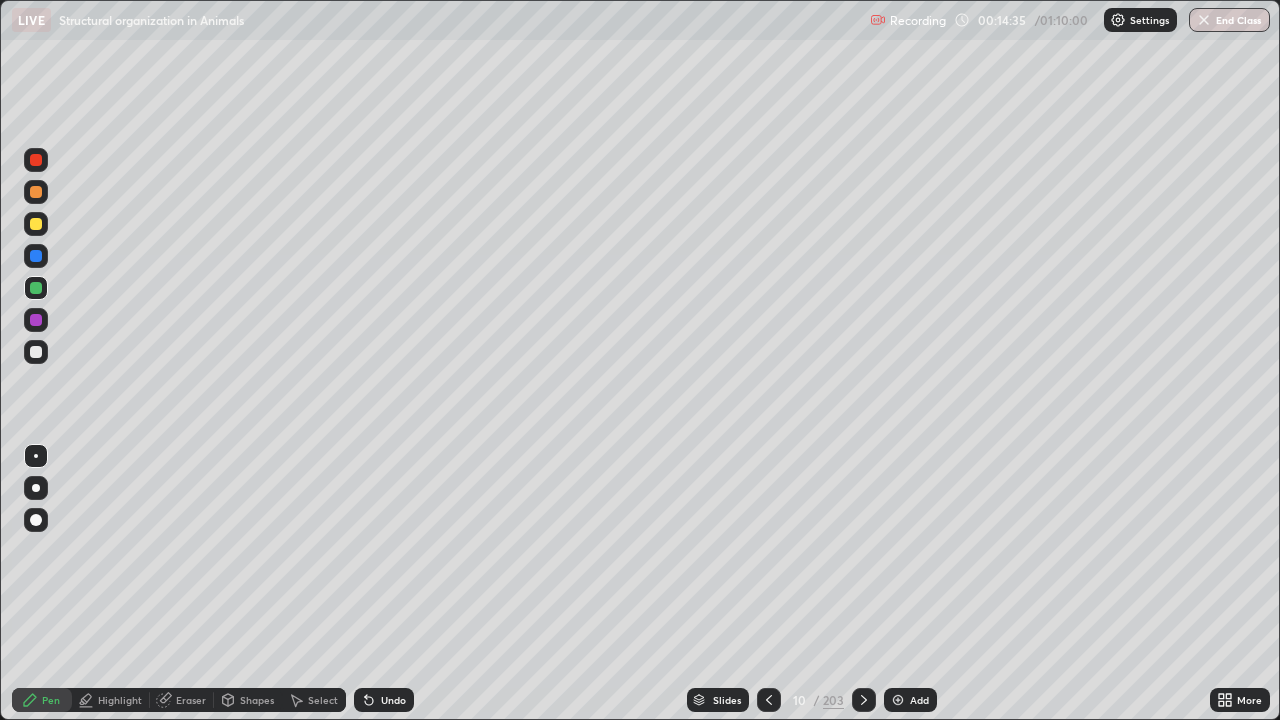 click at bounding box center (36, 352) 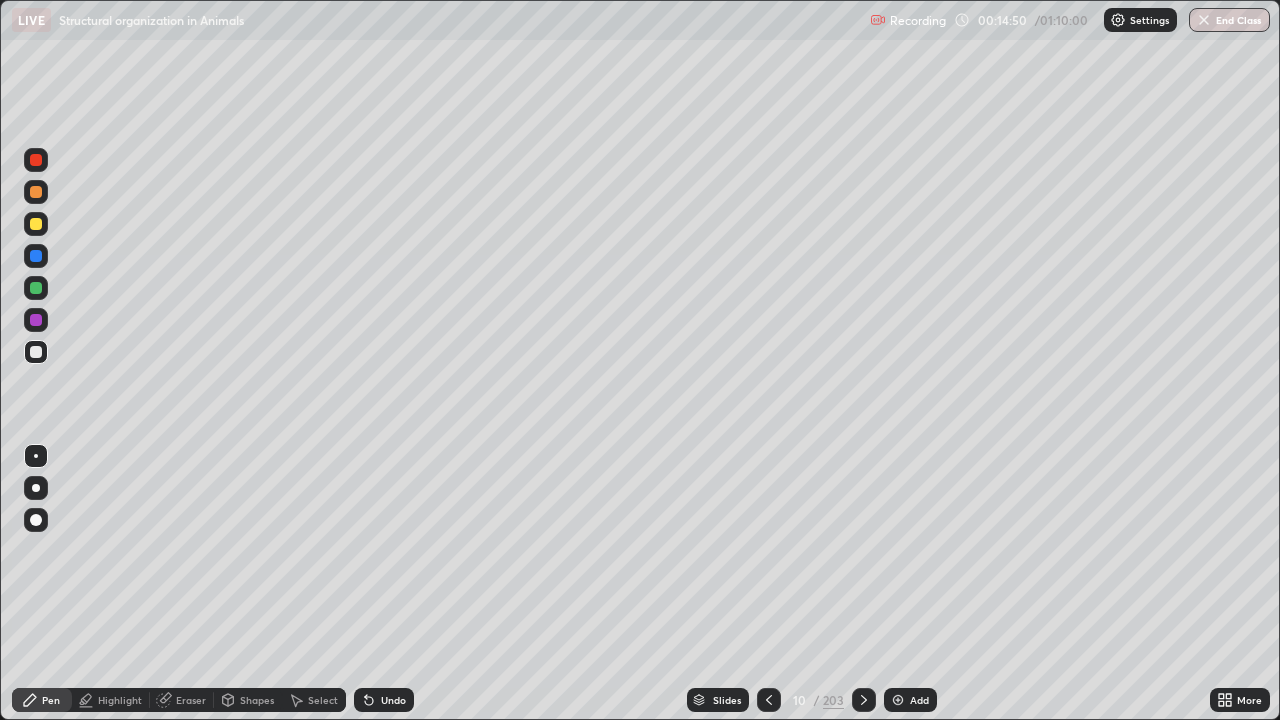 click on "Eraser" at bounding box center [191, 700] 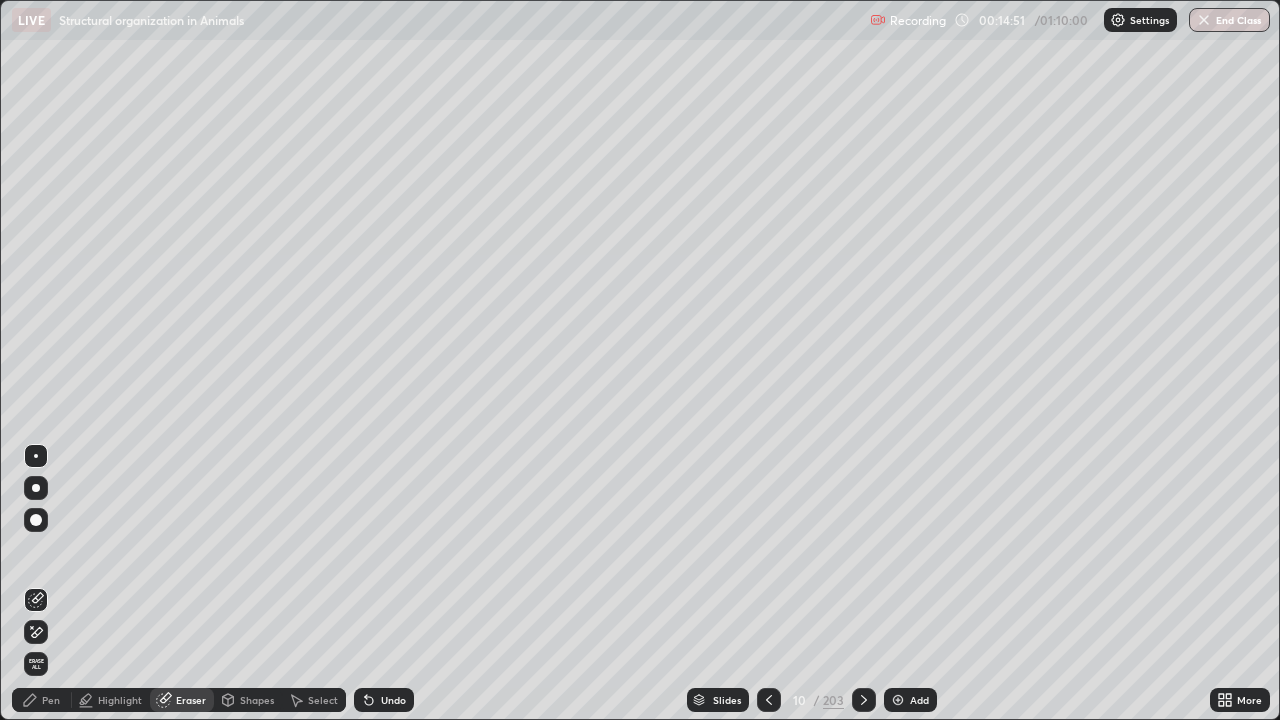 click on "Highlight" at bounding box center (120, 700) 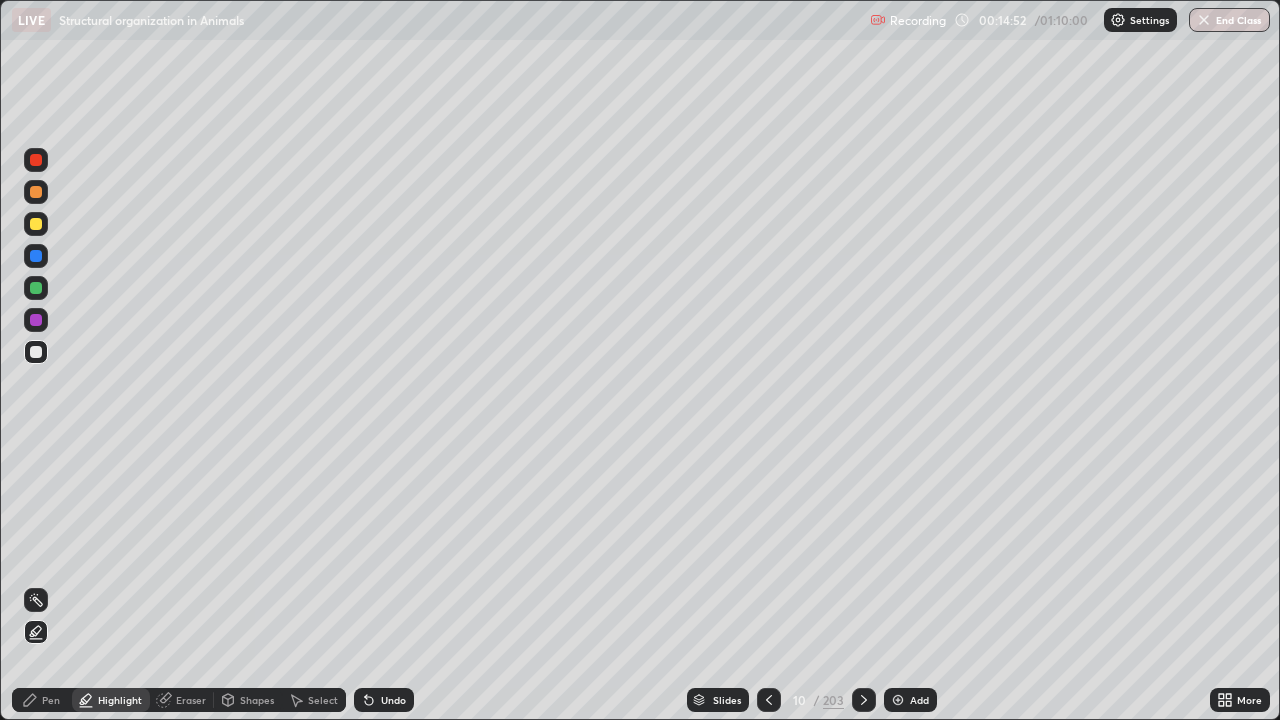 click at bounding box center (36, 288) 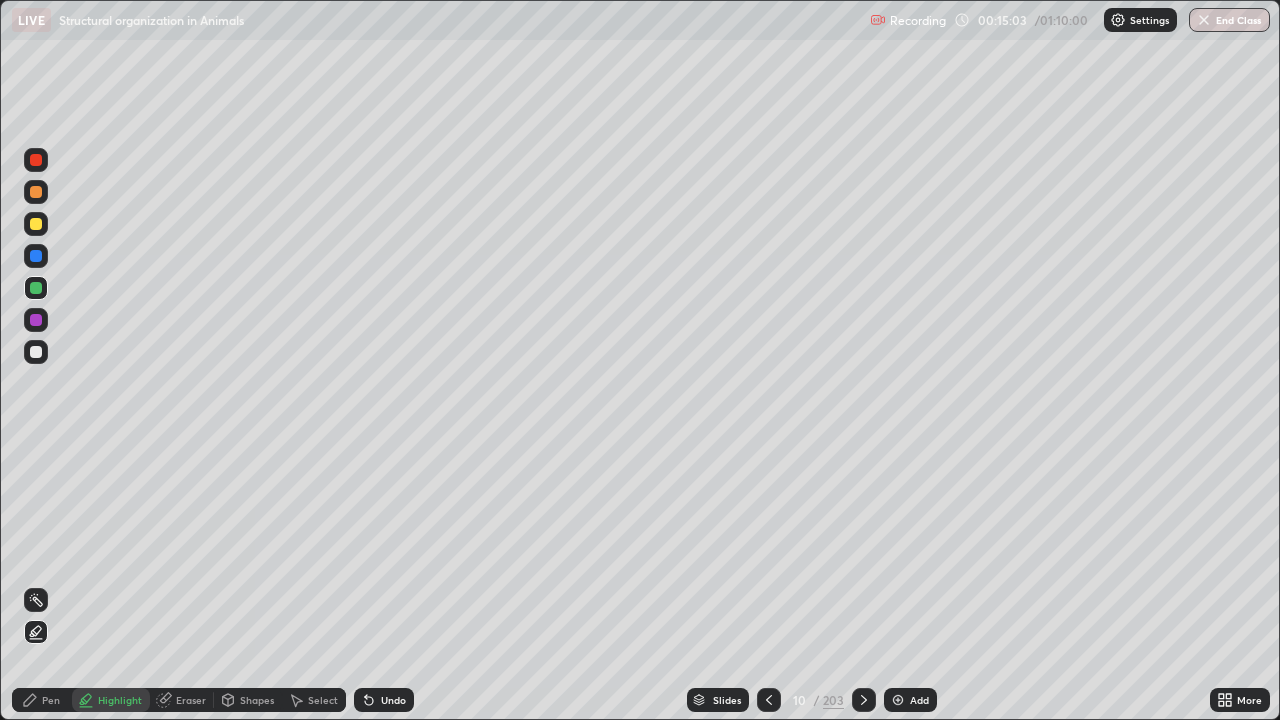 click on "Pen" at bounding box center [42, 700] 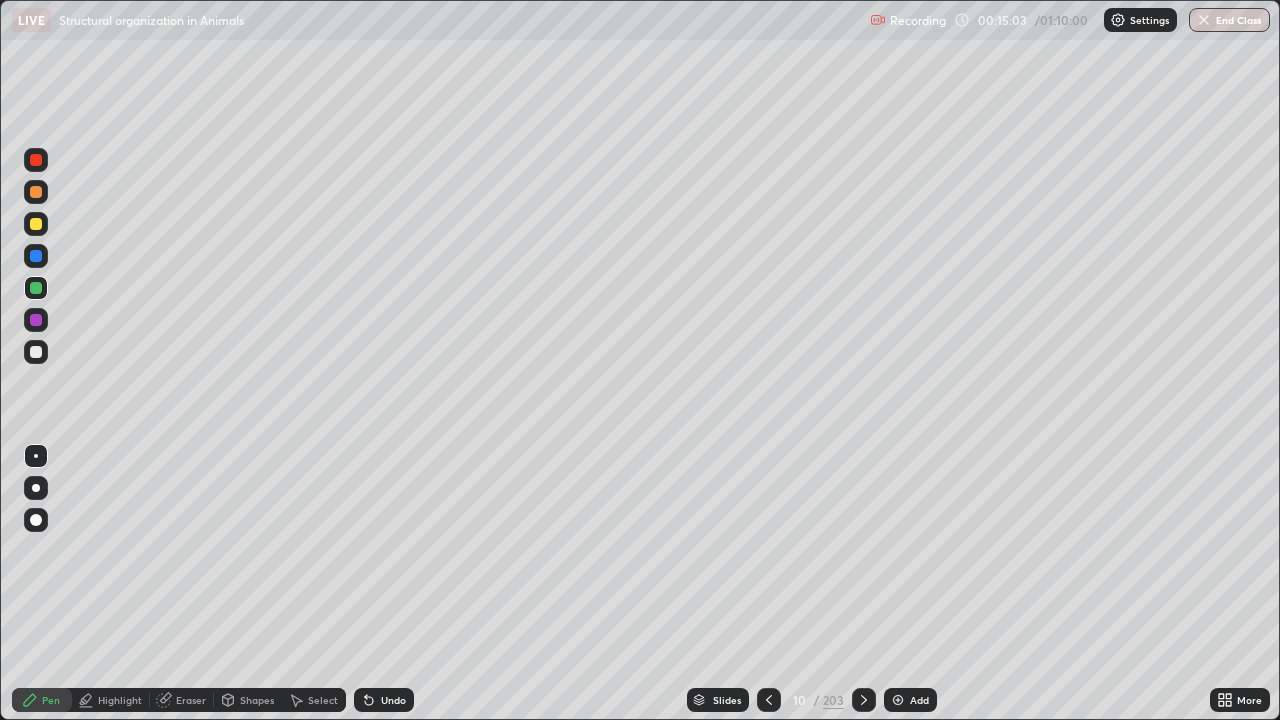 click at bounding box center [36, 352] 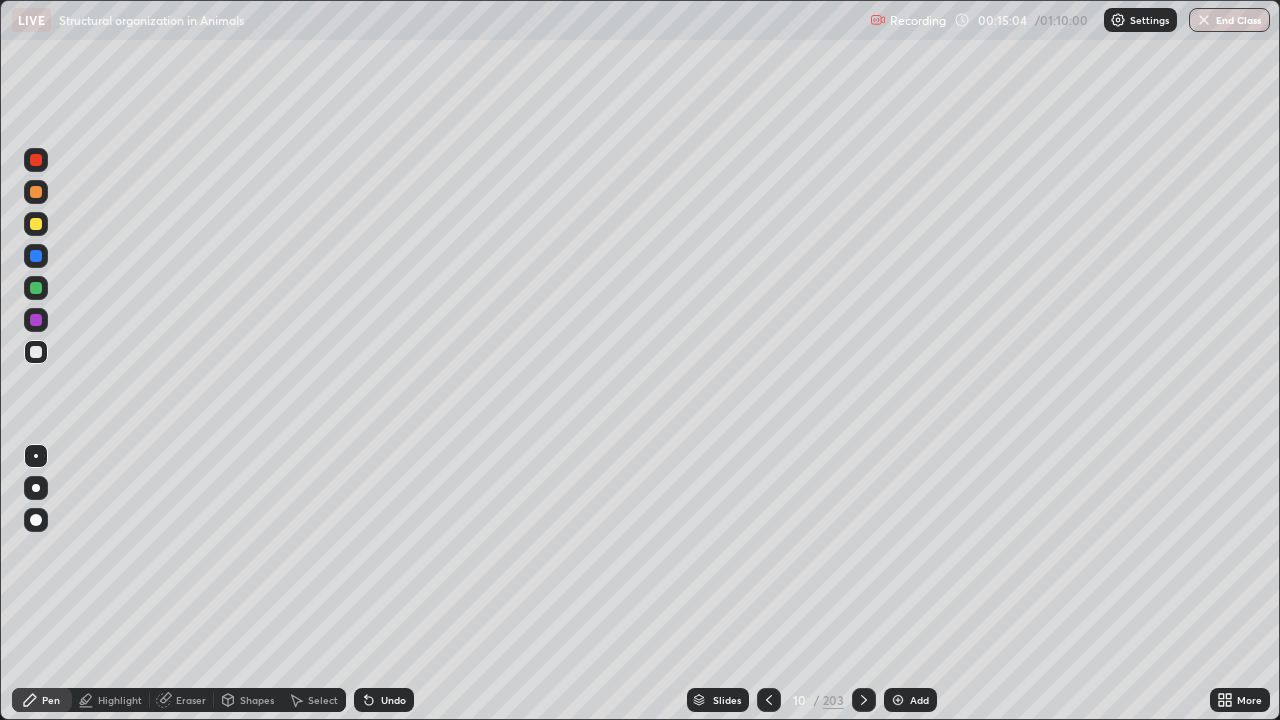 click at bounding box center [36, 320] 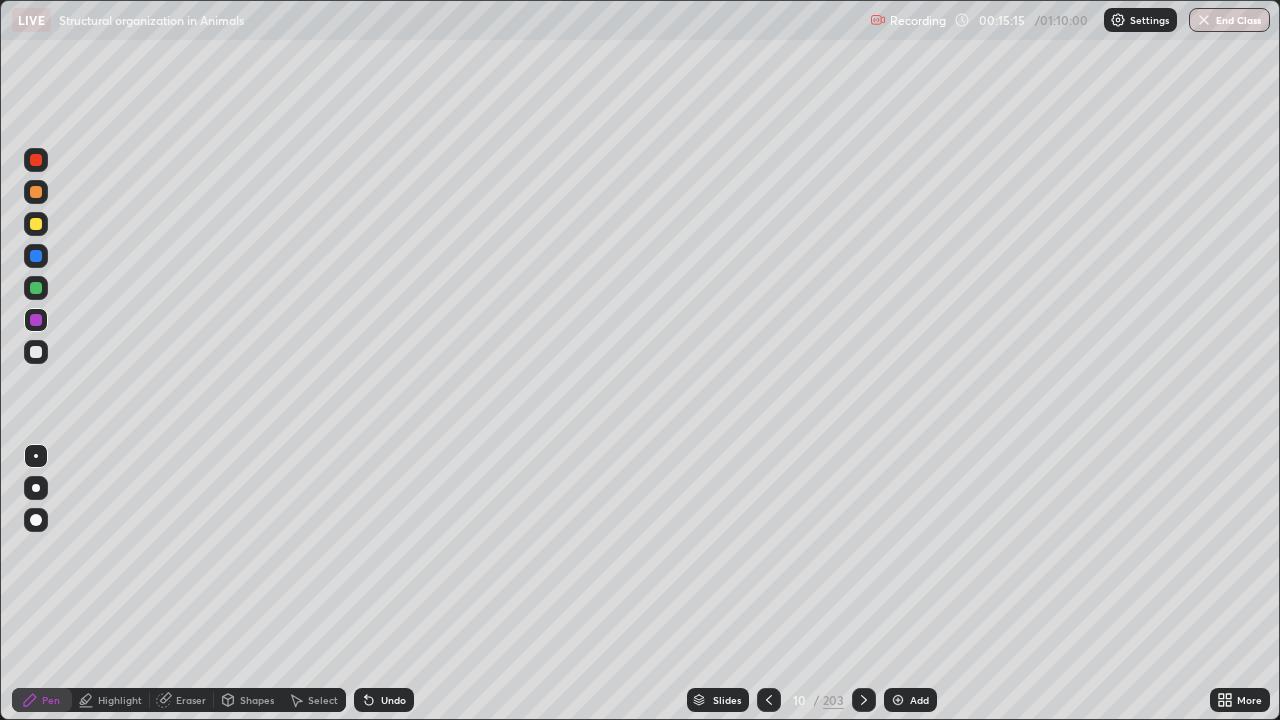 click at bounding box center [36, 224] 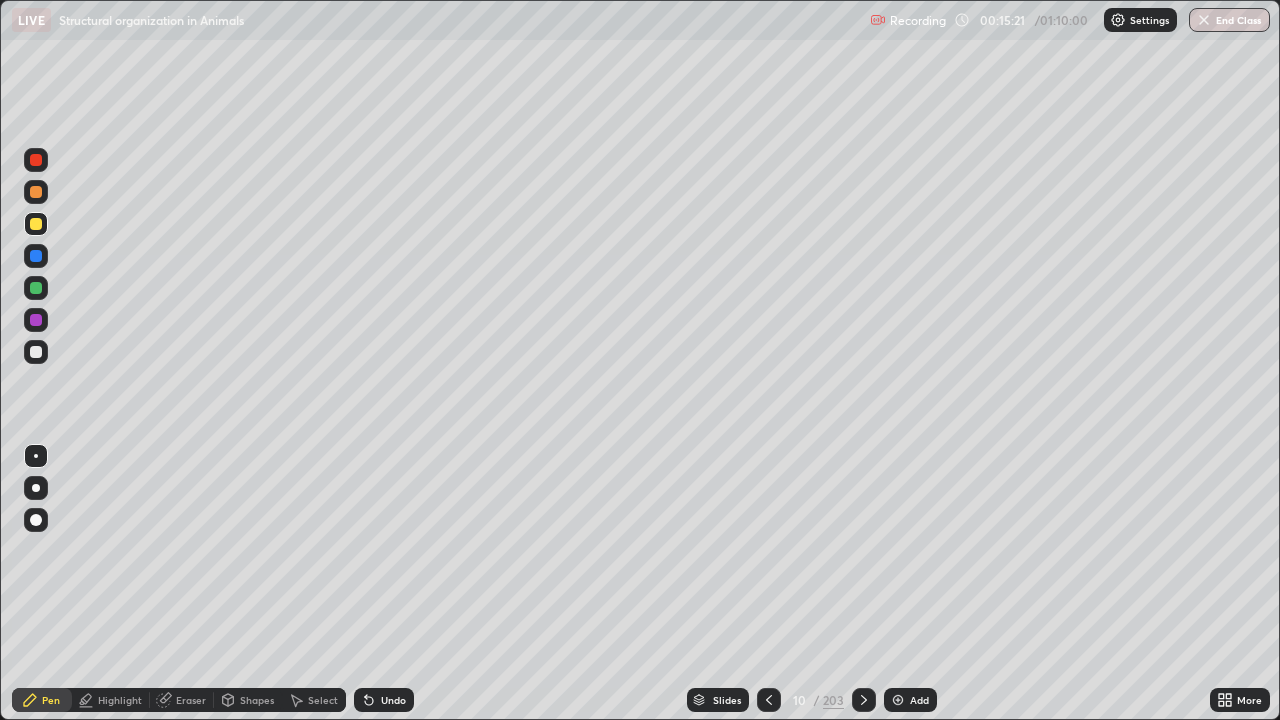 click 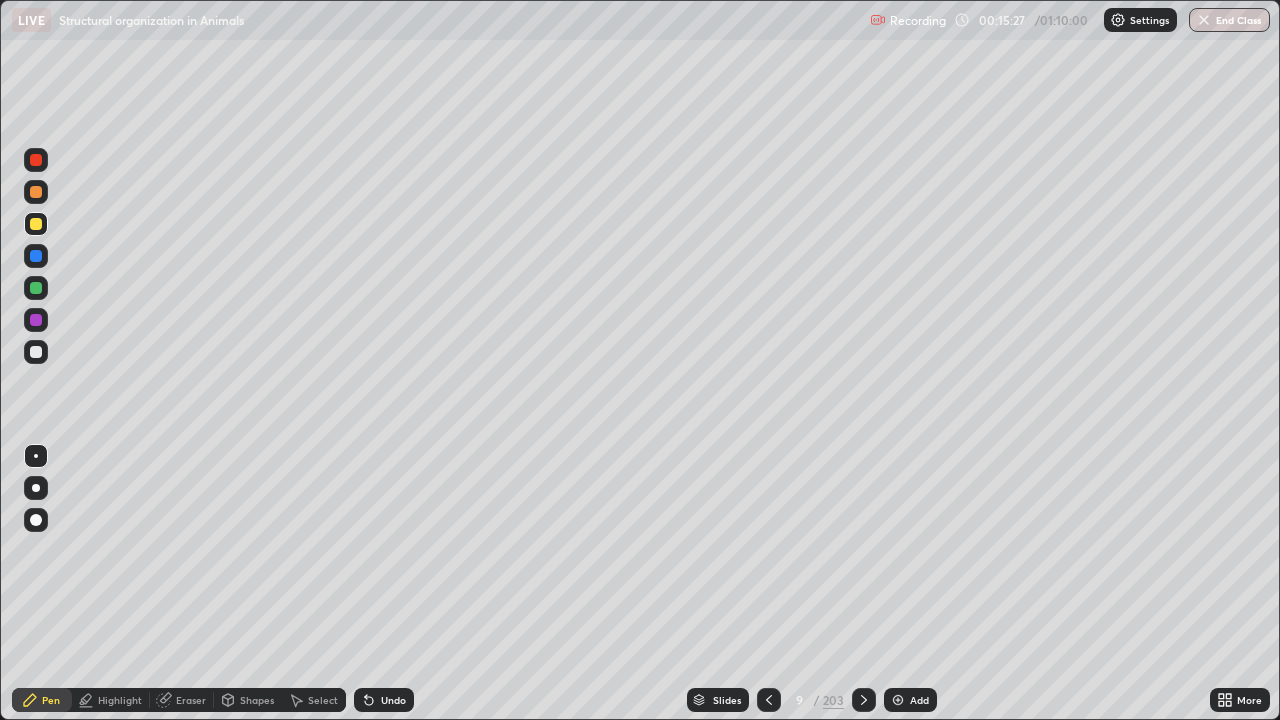 click 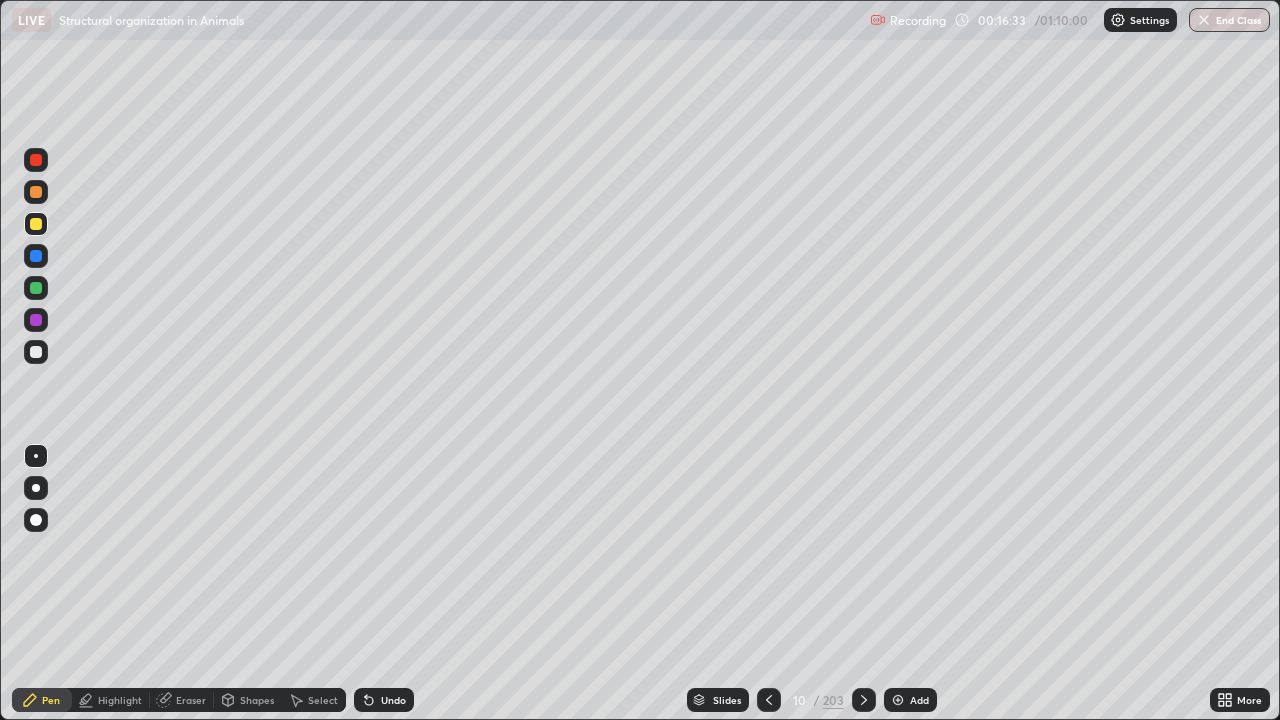 click at bounding box center [36, 352] 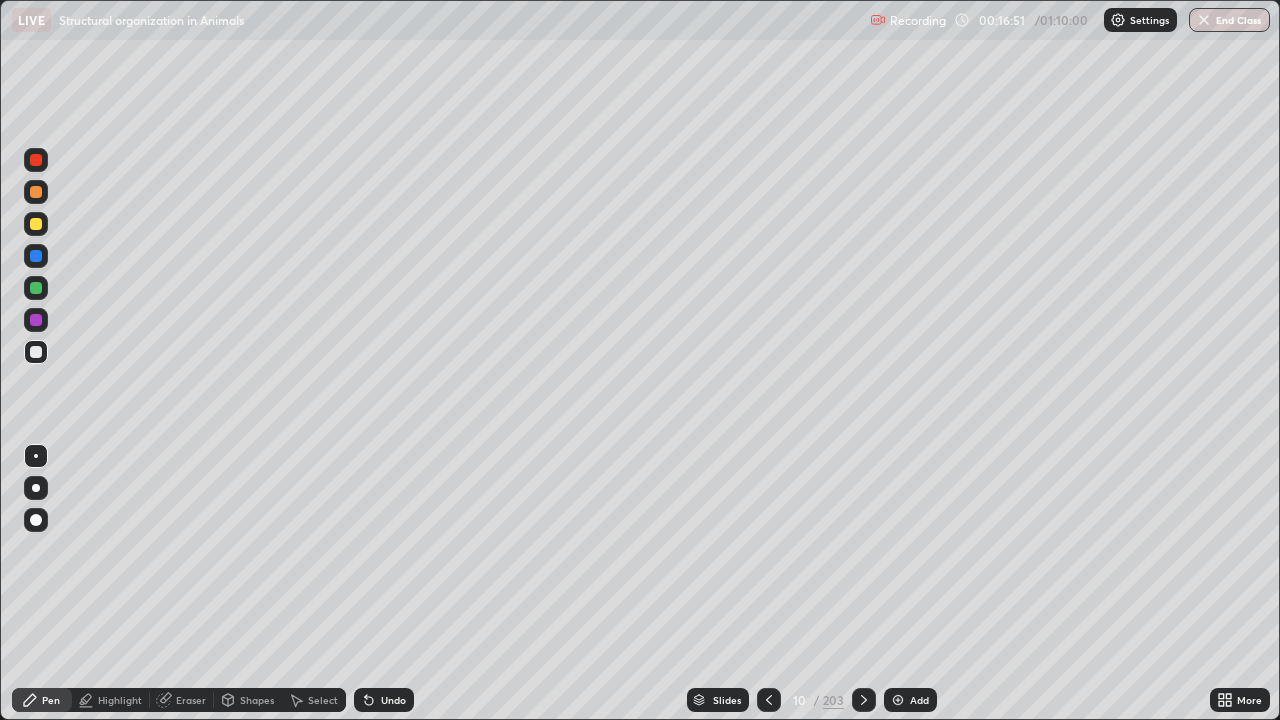 click at bounding box center (36, 224) 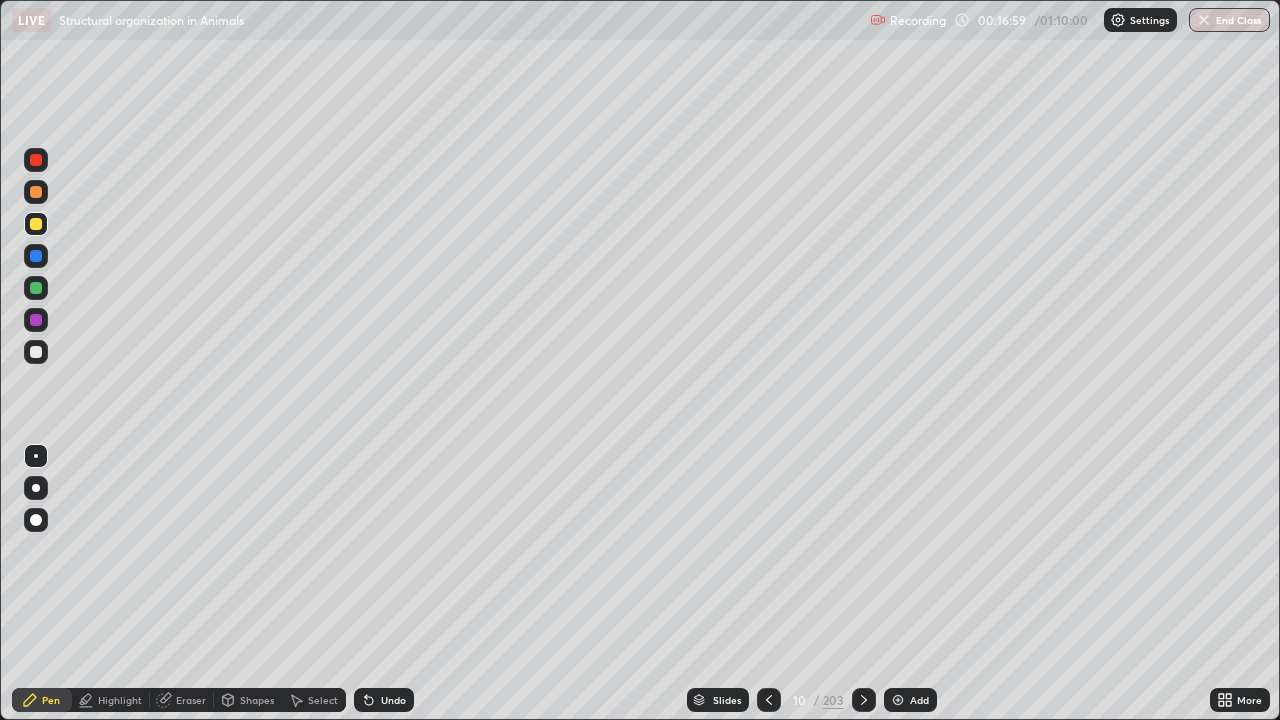 click at bounding box center [36, 288] 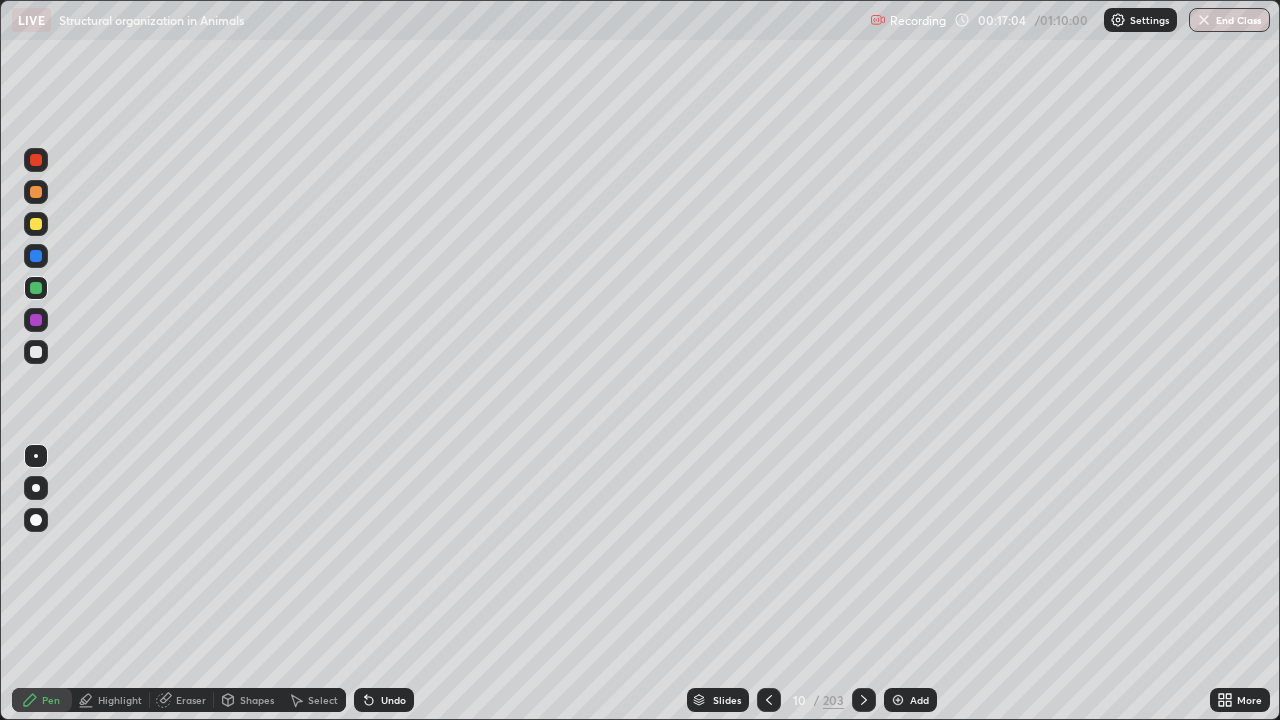 click at bounding box center [36, 352] 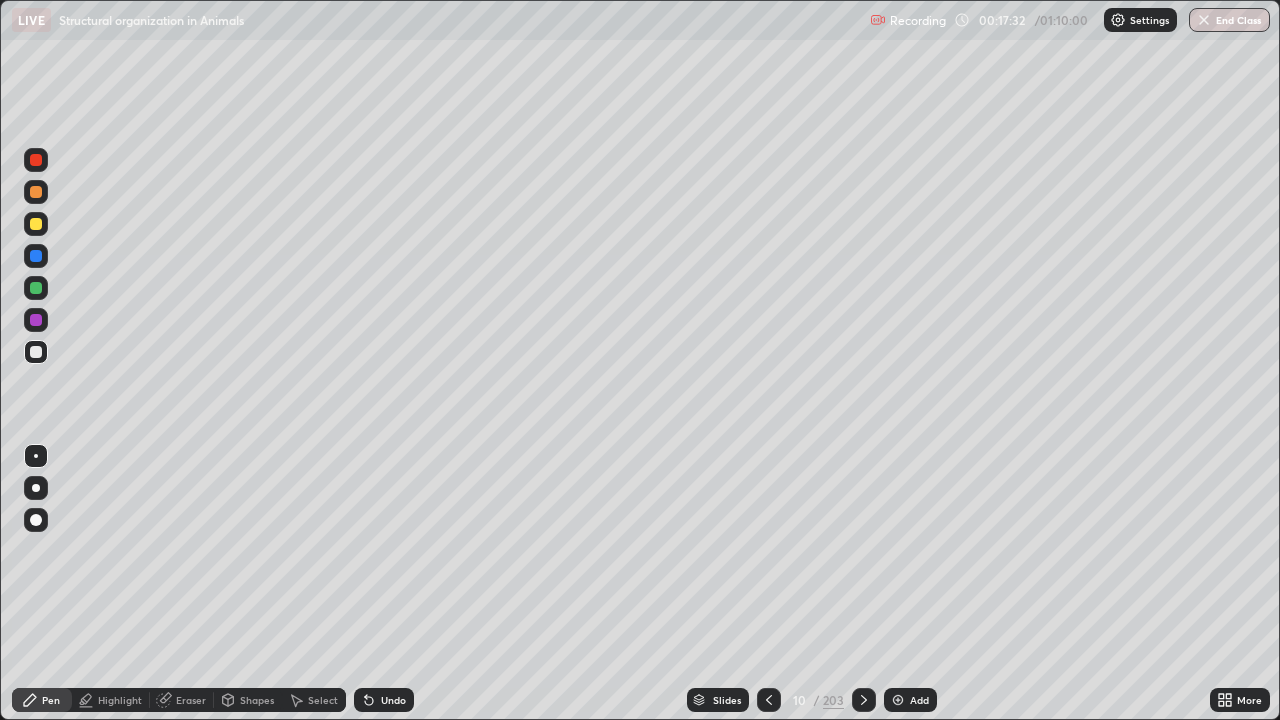click at bounding box center [36, 224] 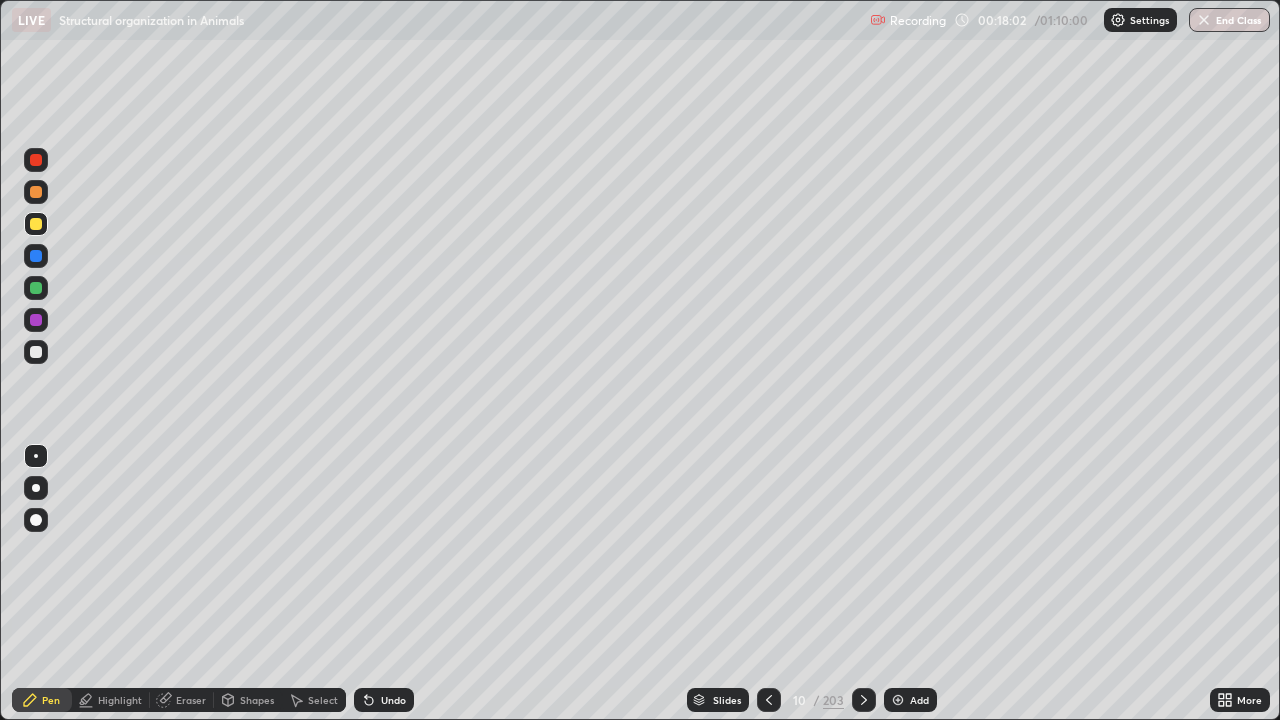 click at bounding box center [36, 352] 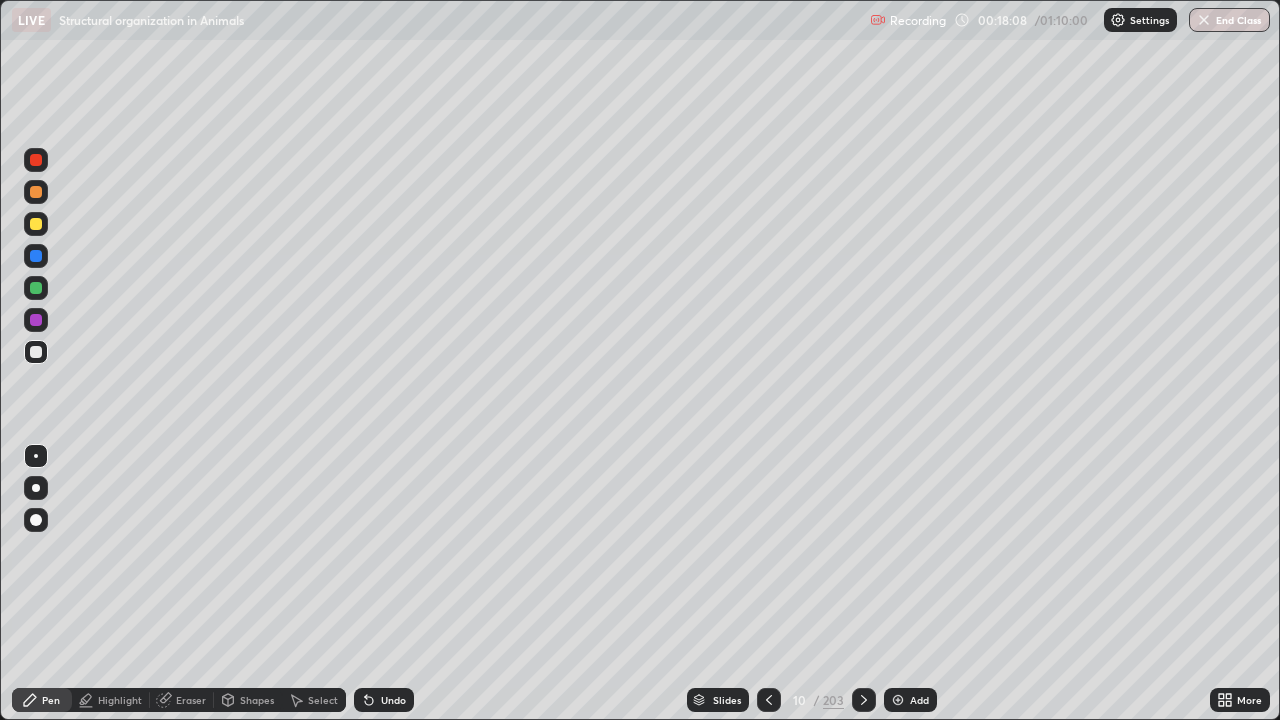 click at bounding box center (36, 192) 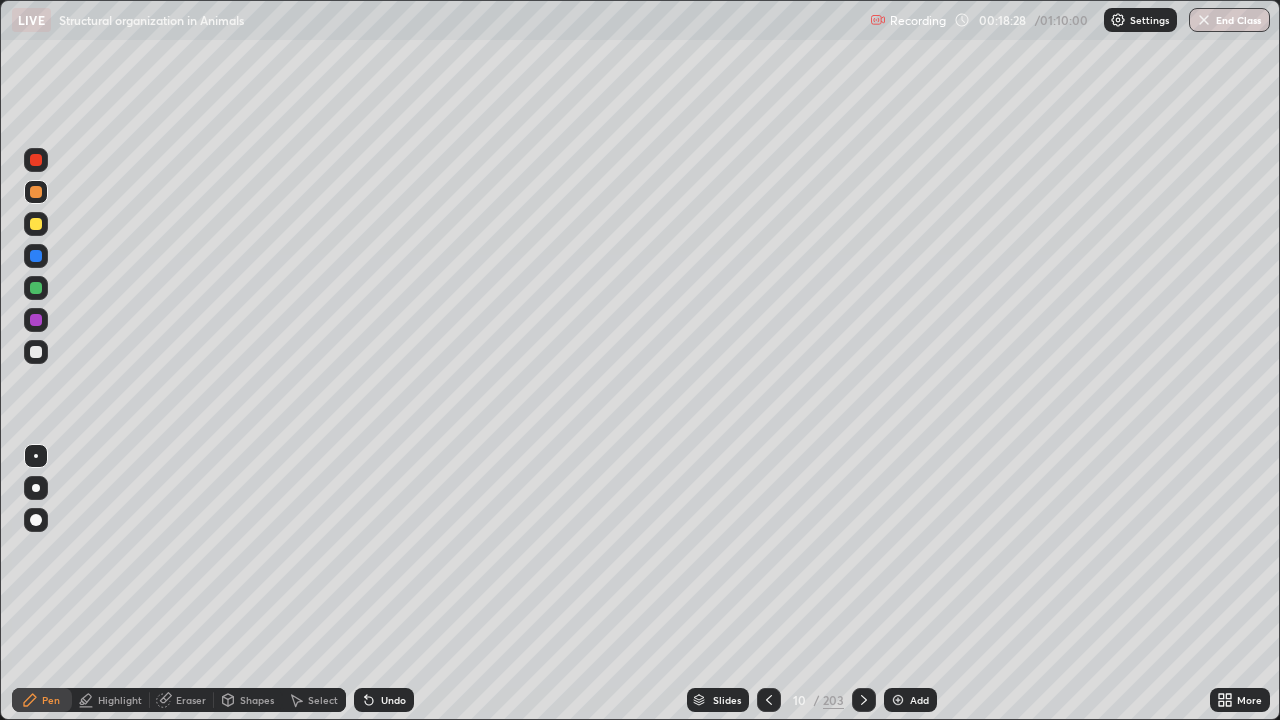 click at bounding box center [36, 224] 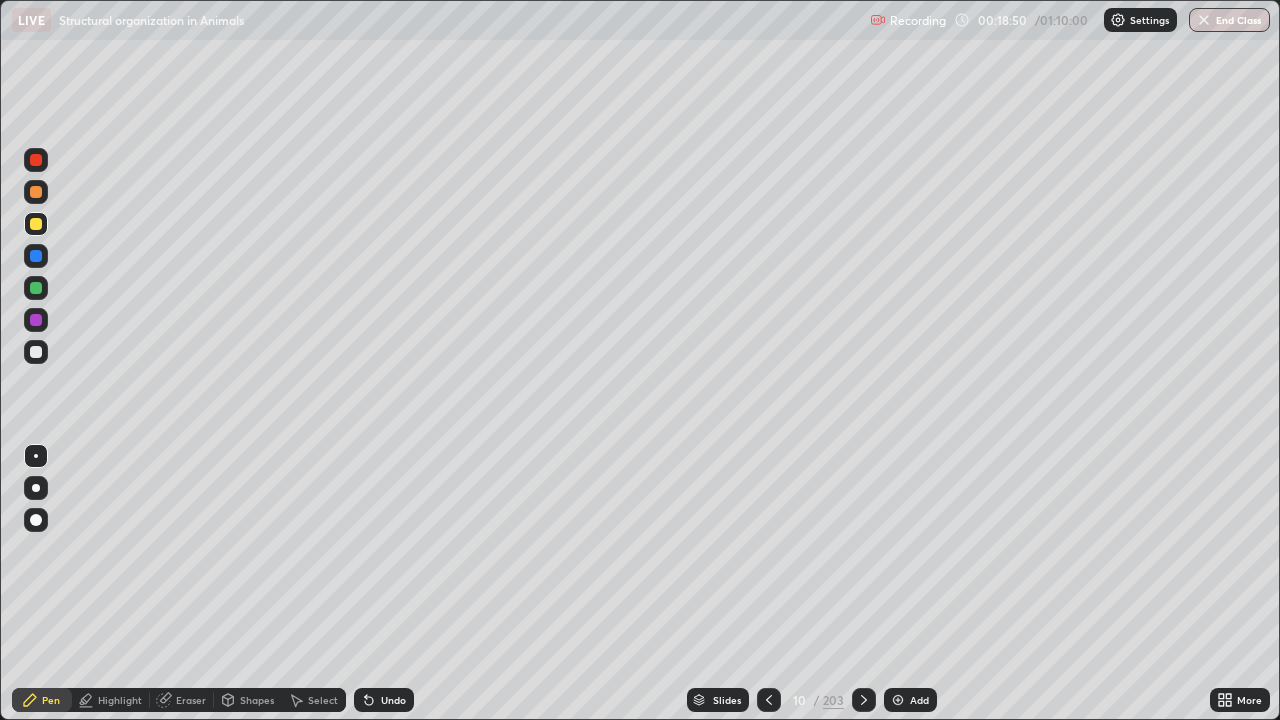click at bounding box center (36, 192) 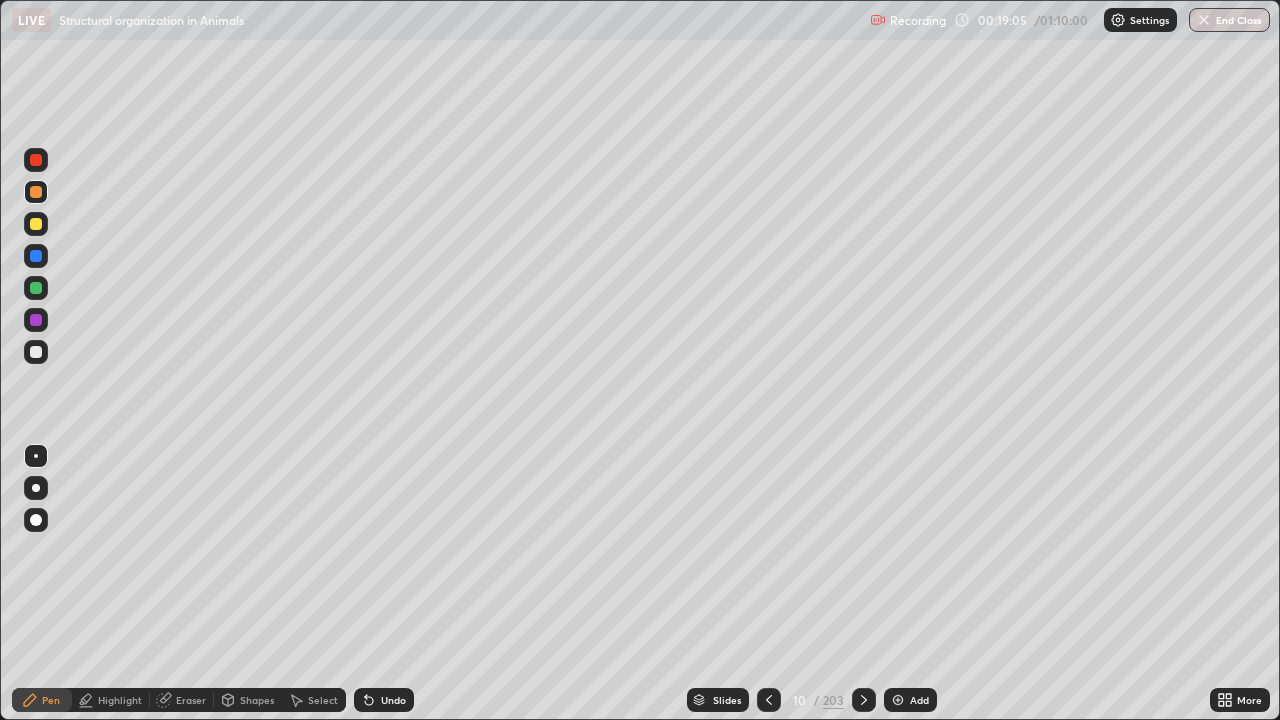 click at bounding box center (36, 352) 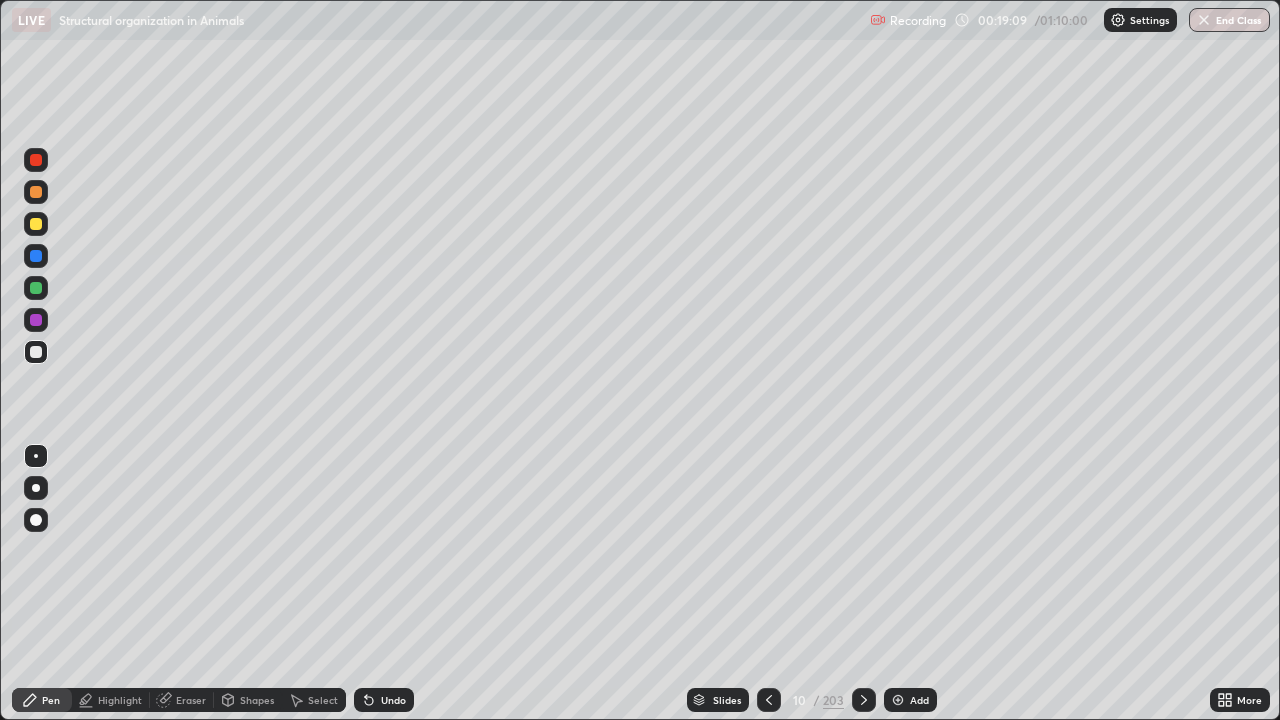 click at bounding box center [36, 224] 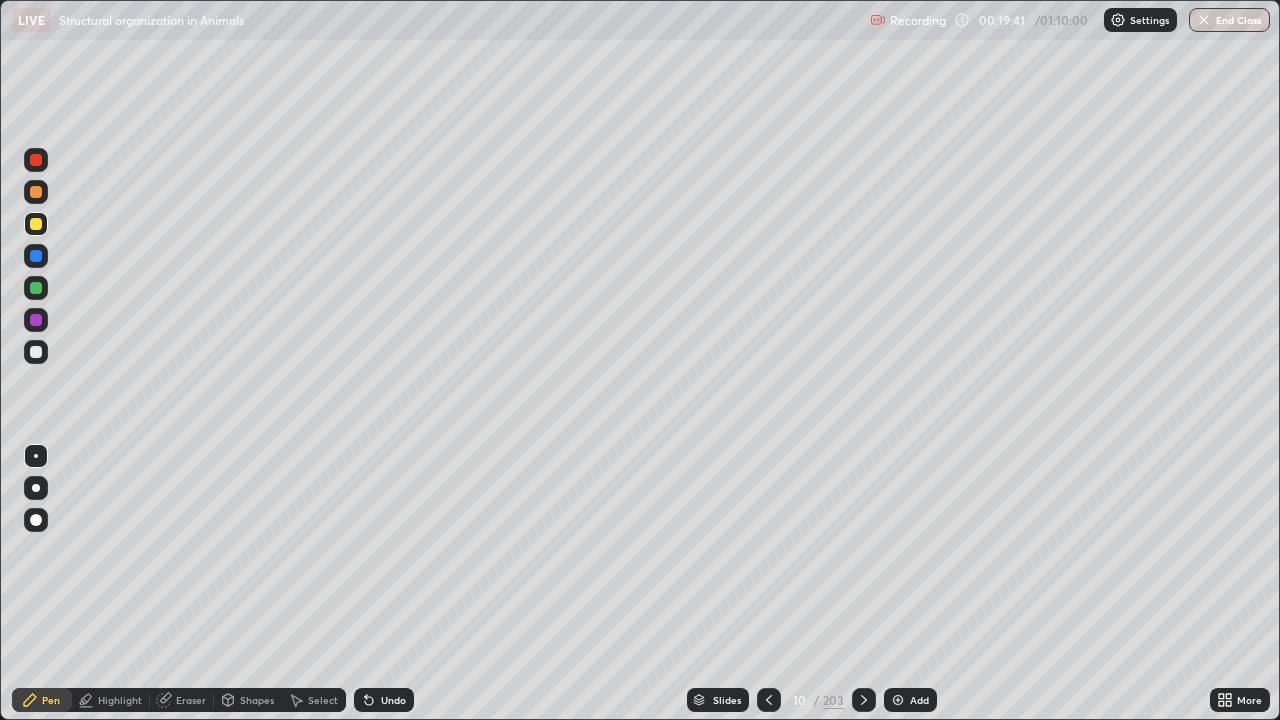 click at bounding box center [36, 352] 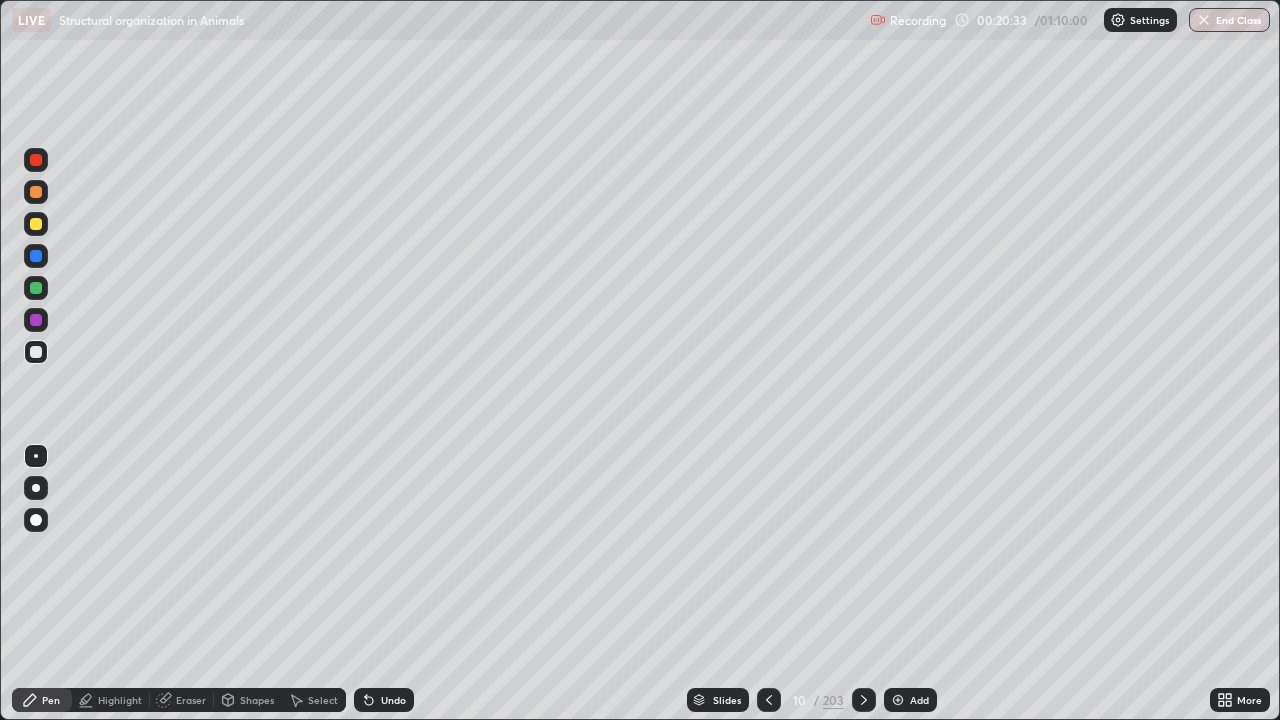 click on "Add" at bounding box center [919, 700] 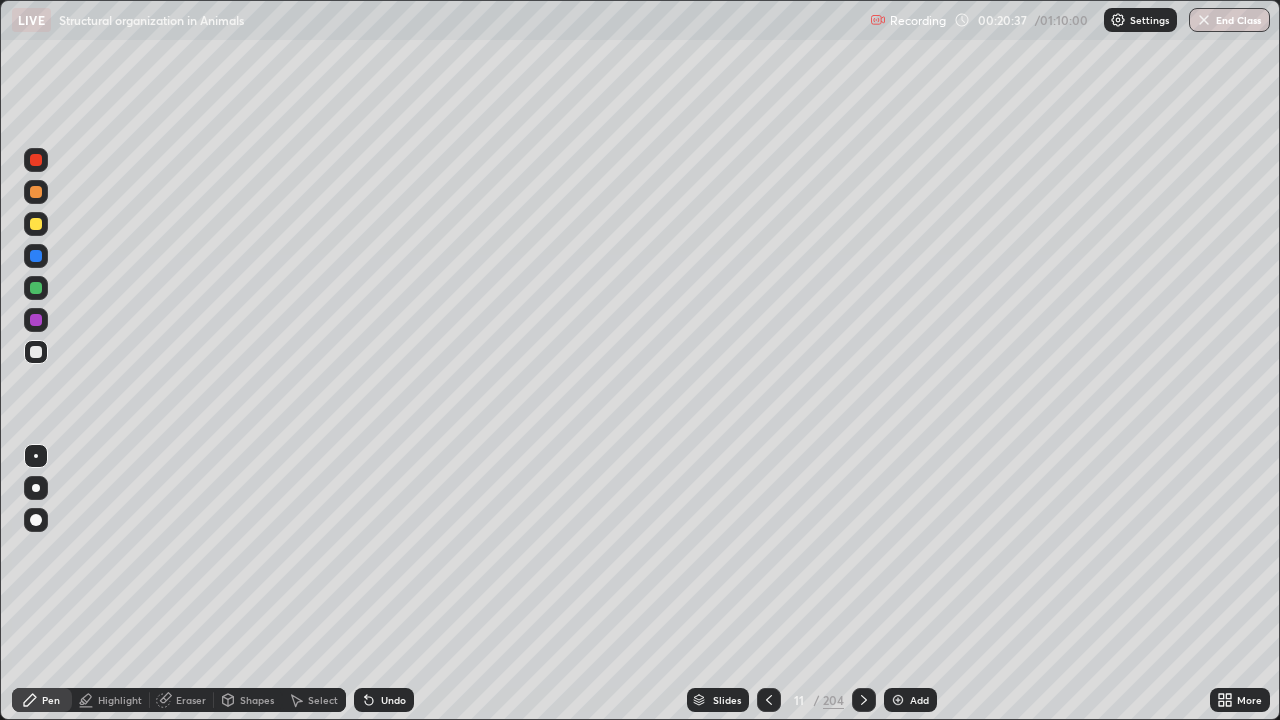 click at bounding box center (36, 224) 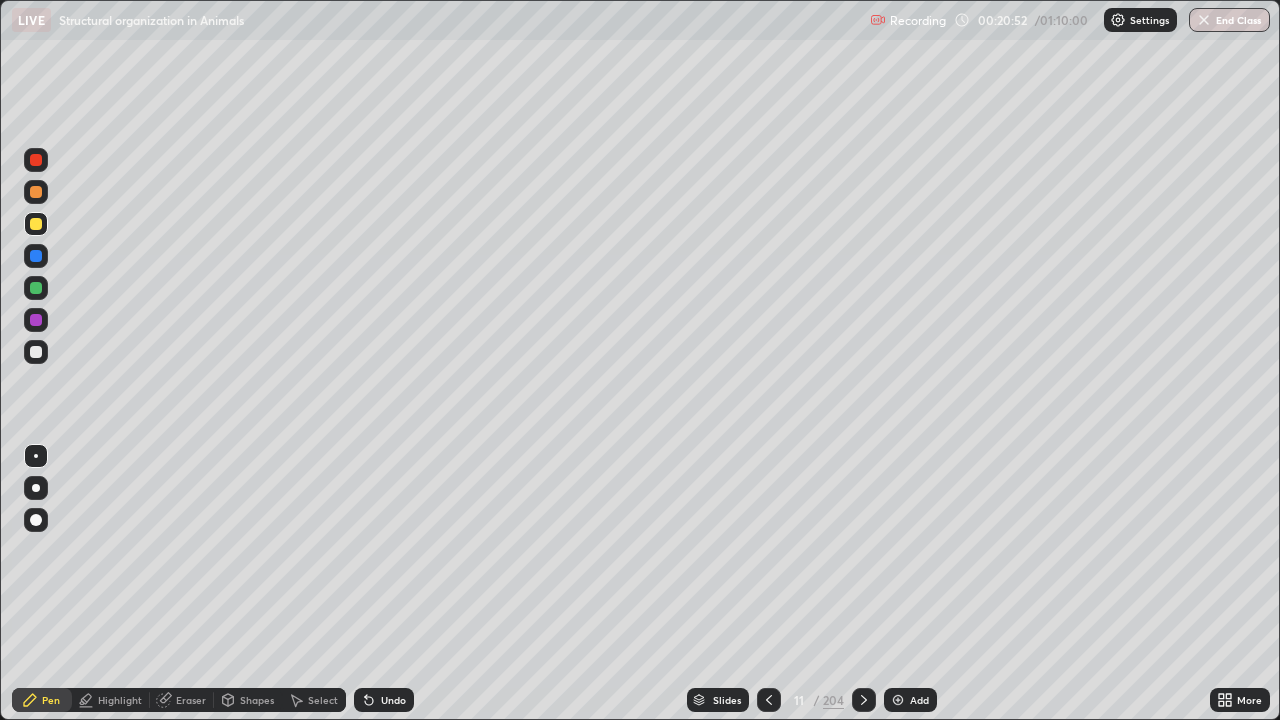 click 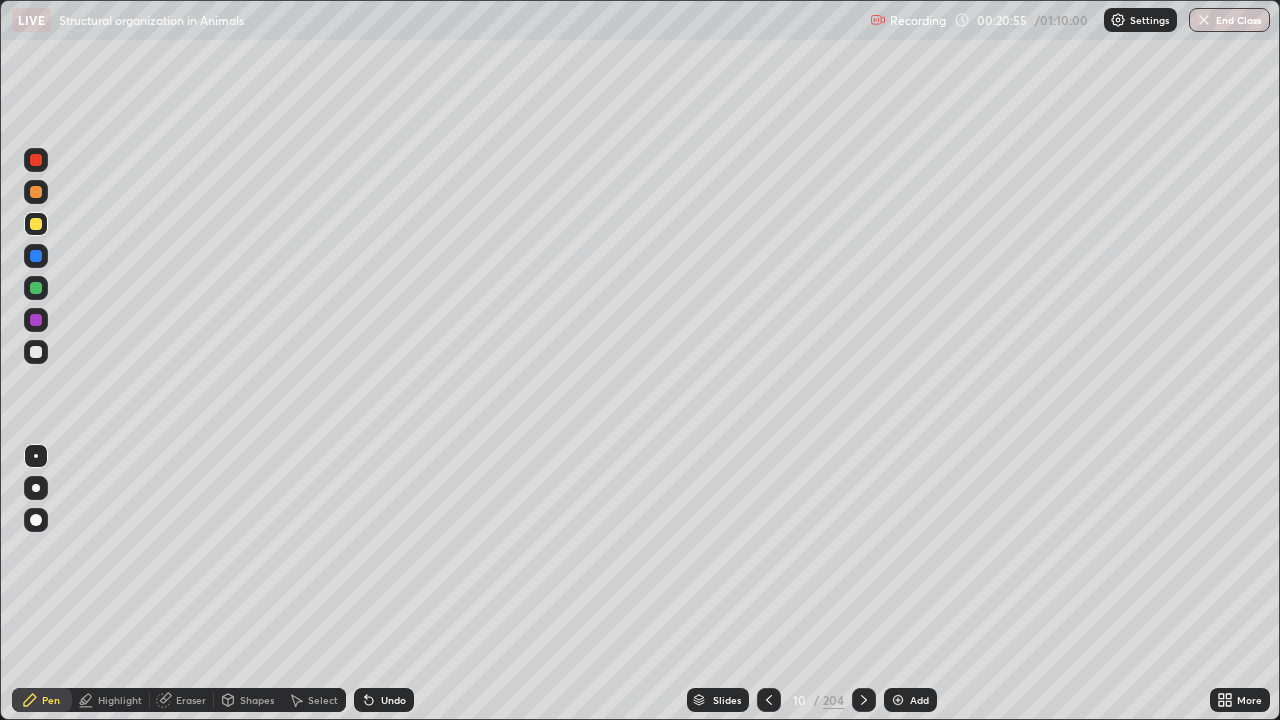 click at bounding box center (36, 352) 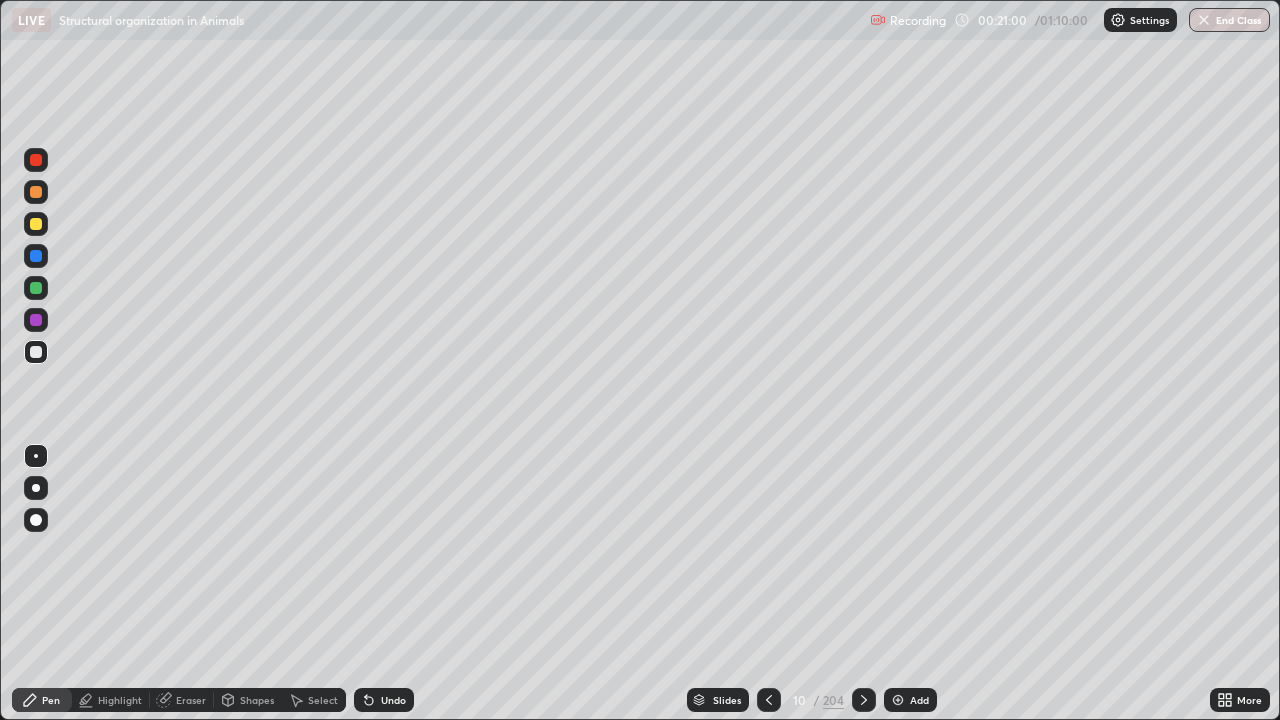 click on "Eraser" at bounding box center [191, 700] 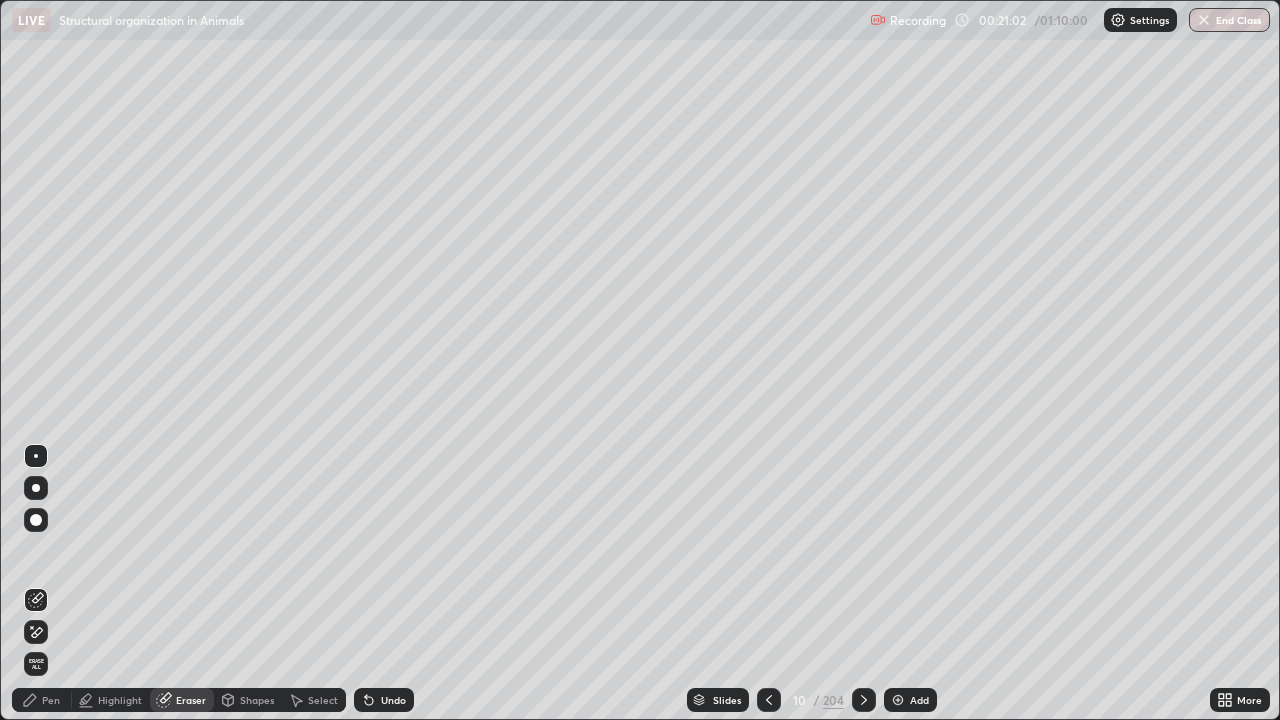 click on "Pen" at bounding box center [42, 700] 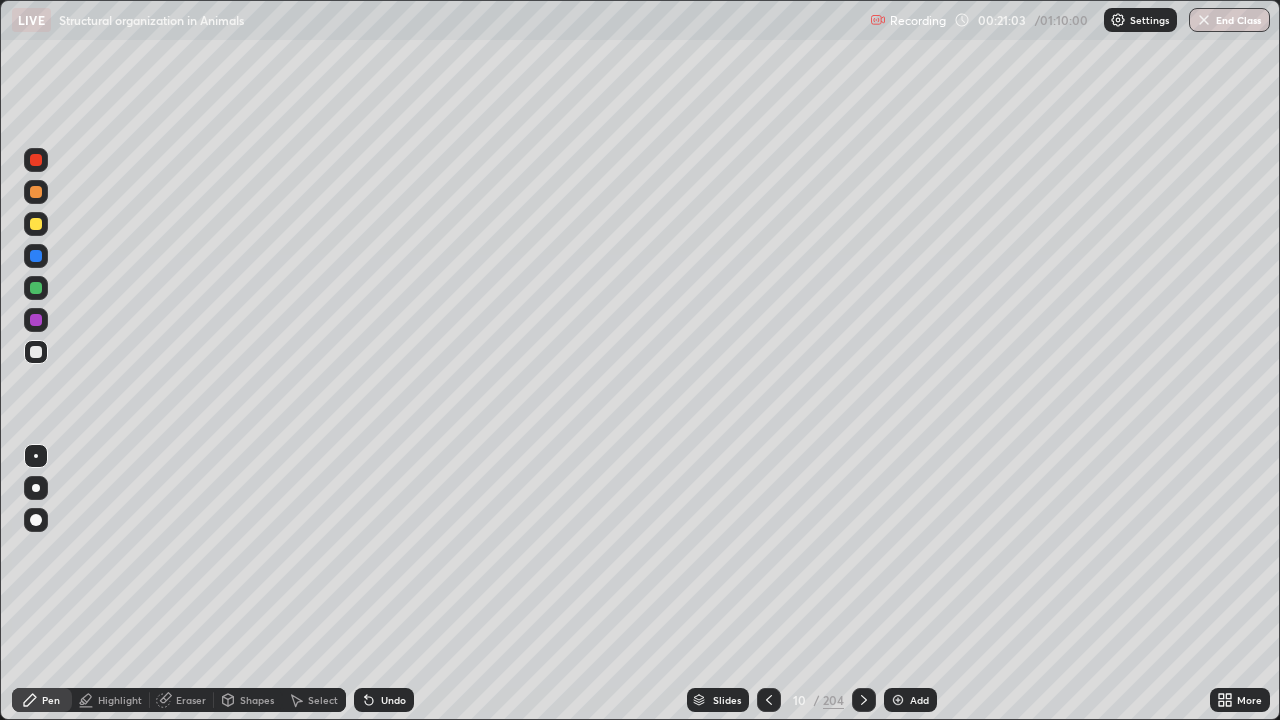 click at bounding box center (36, 224) 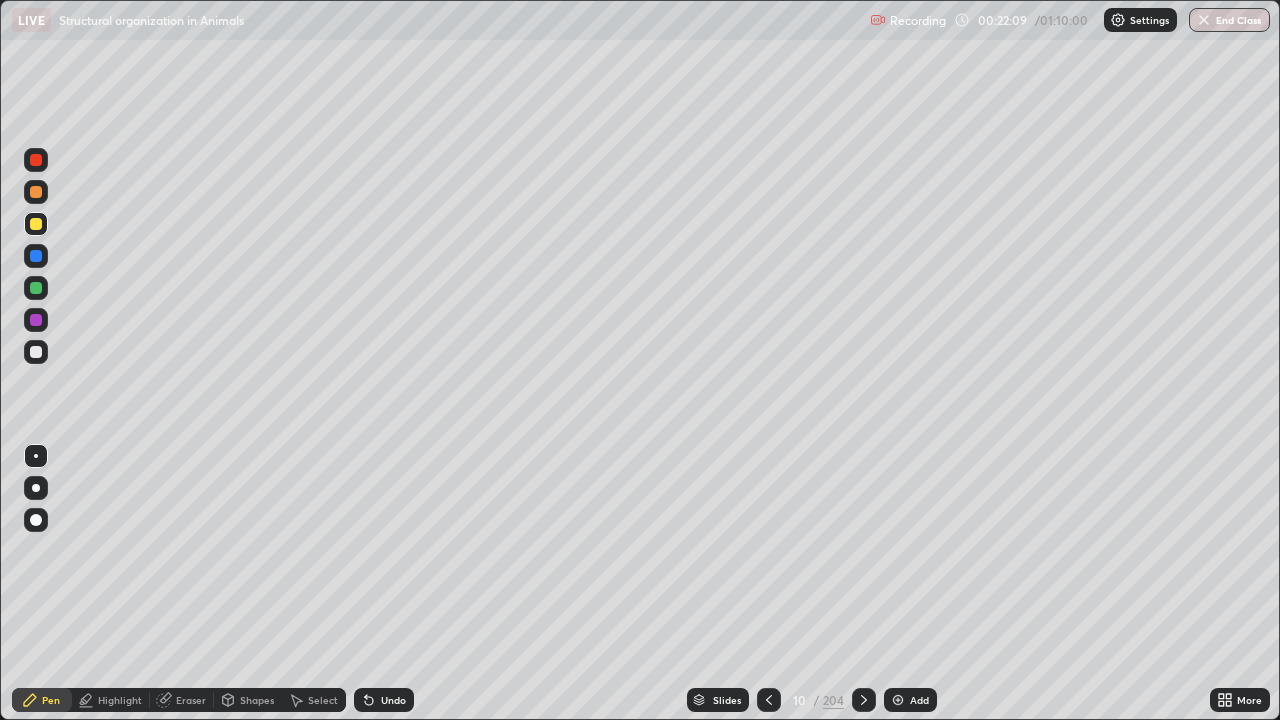 click at bounding box center (36, 352) 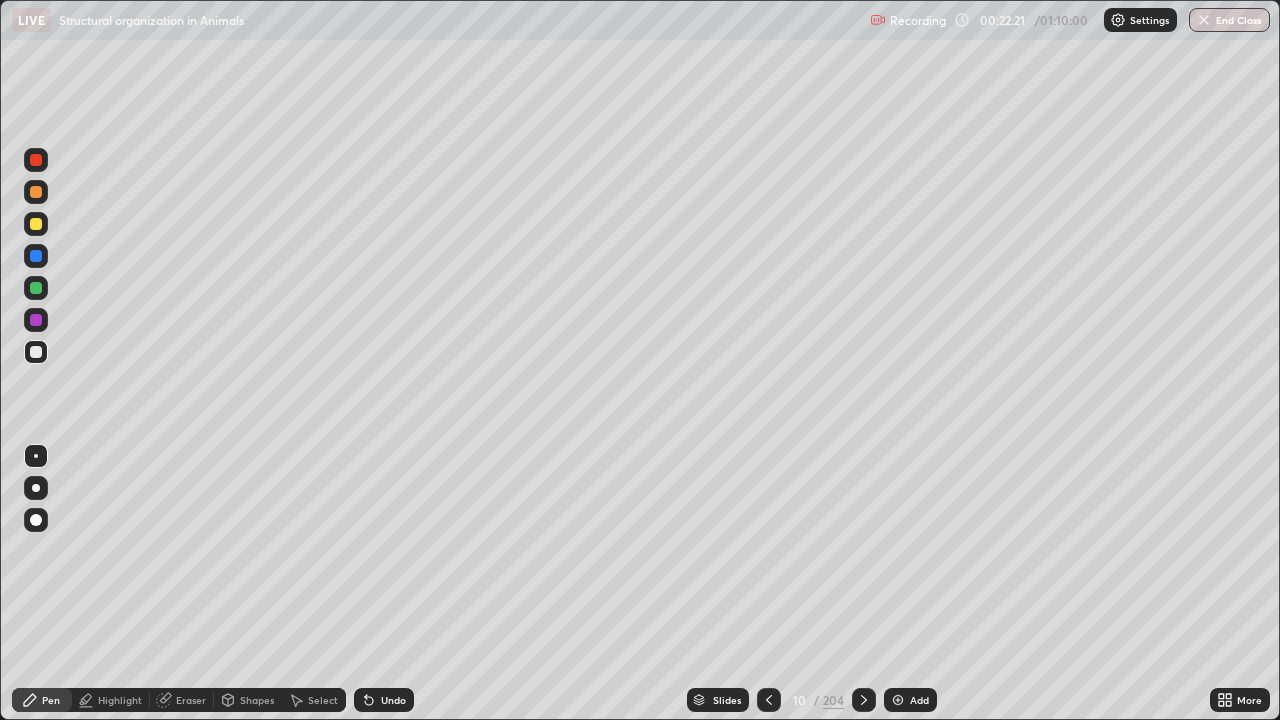click at bounding box center [36, 224] 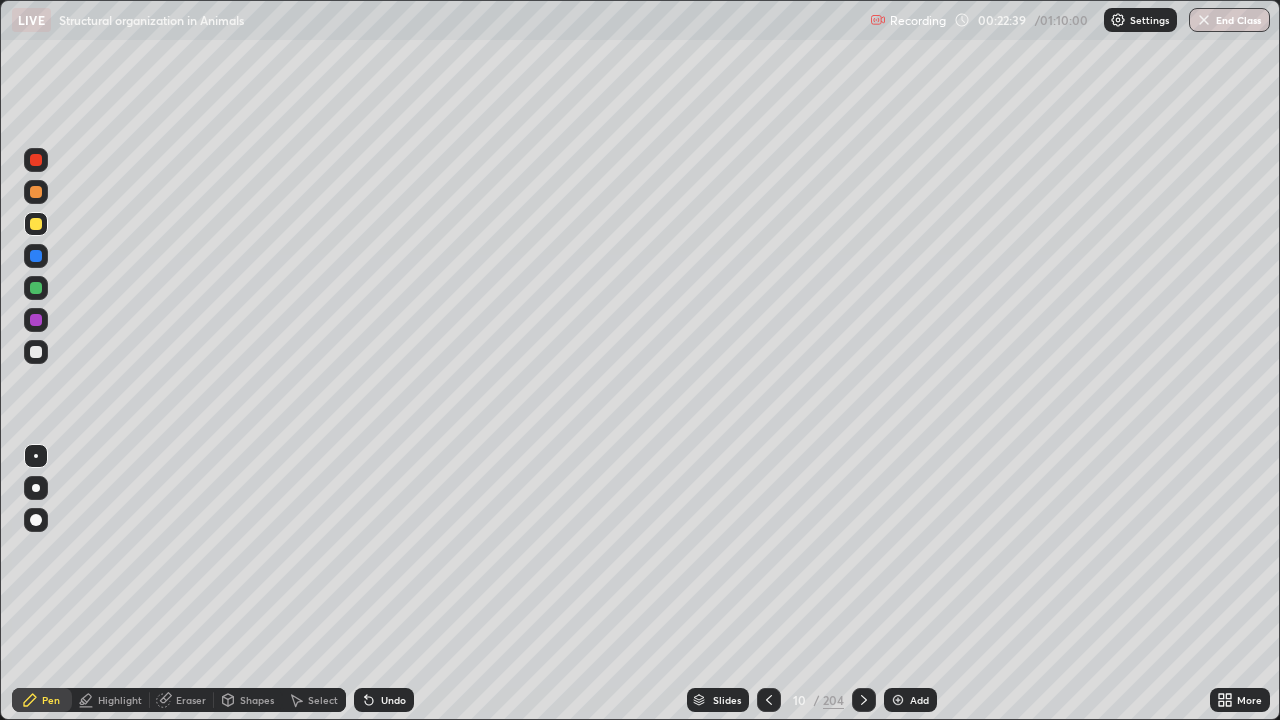 click at bounding box center (36, 192) 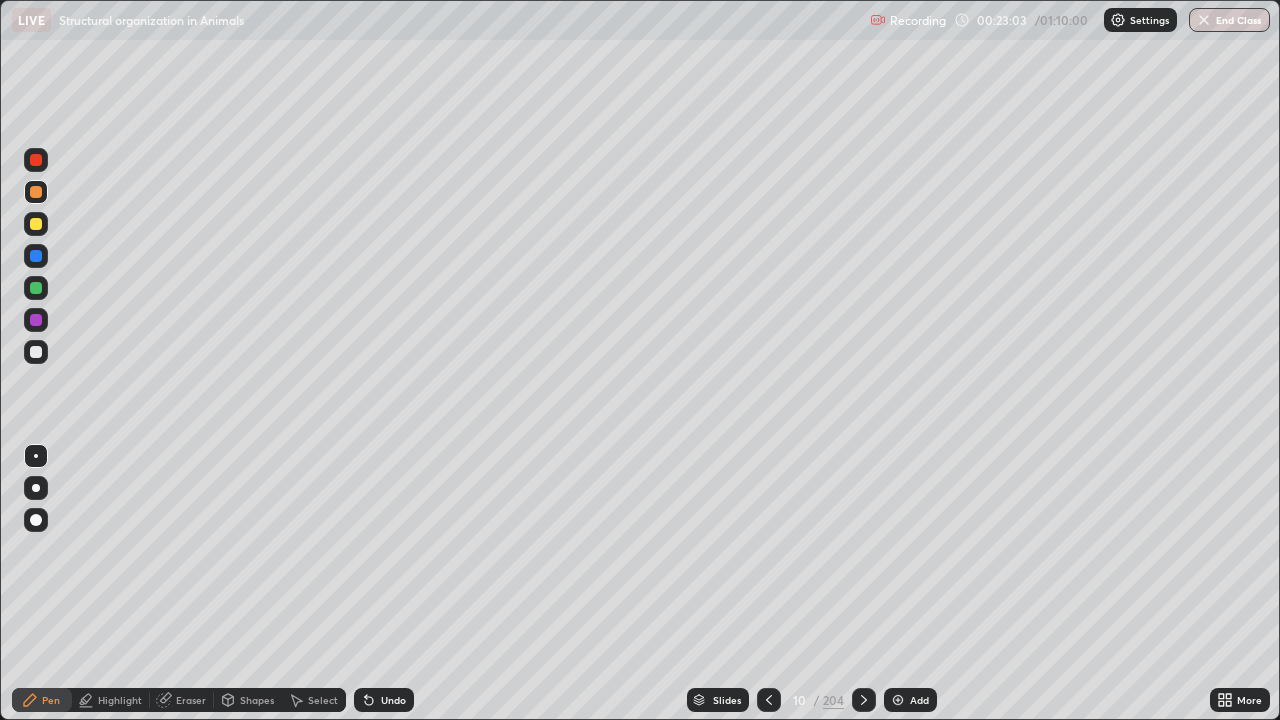 click at bounding box center [36, 352] 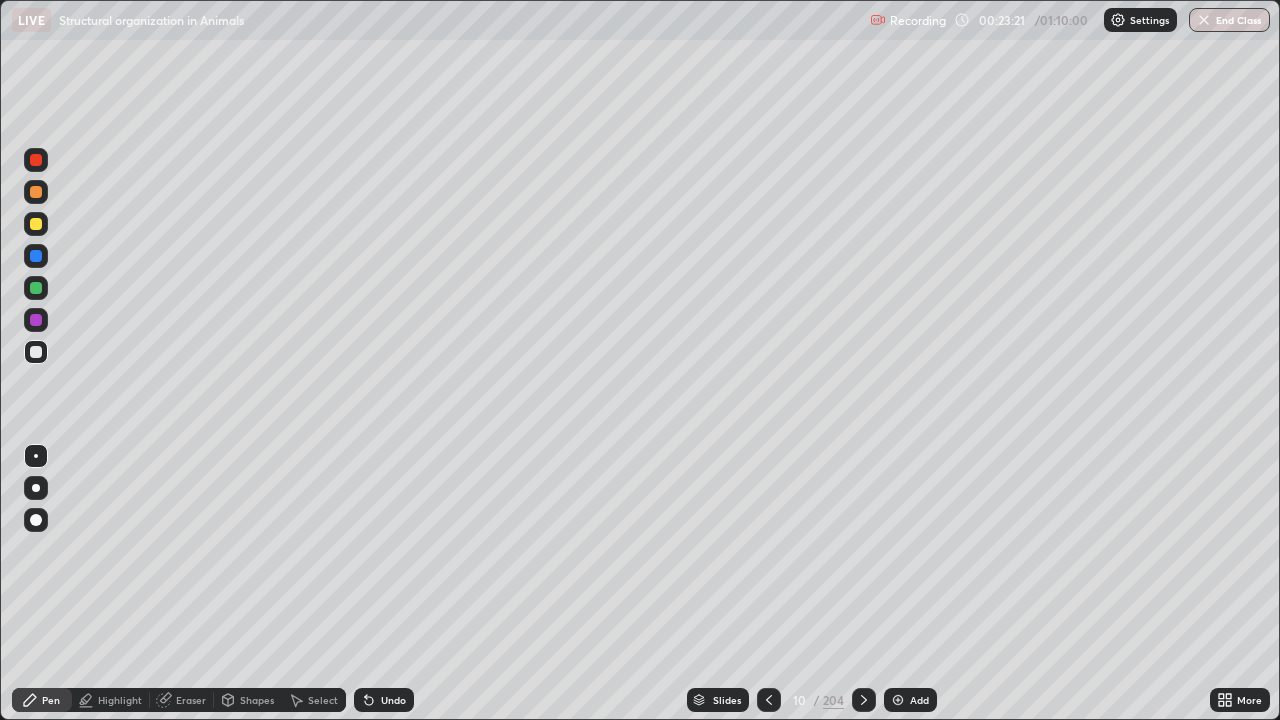 click on "Shapes" at bounding box center [248, 700] 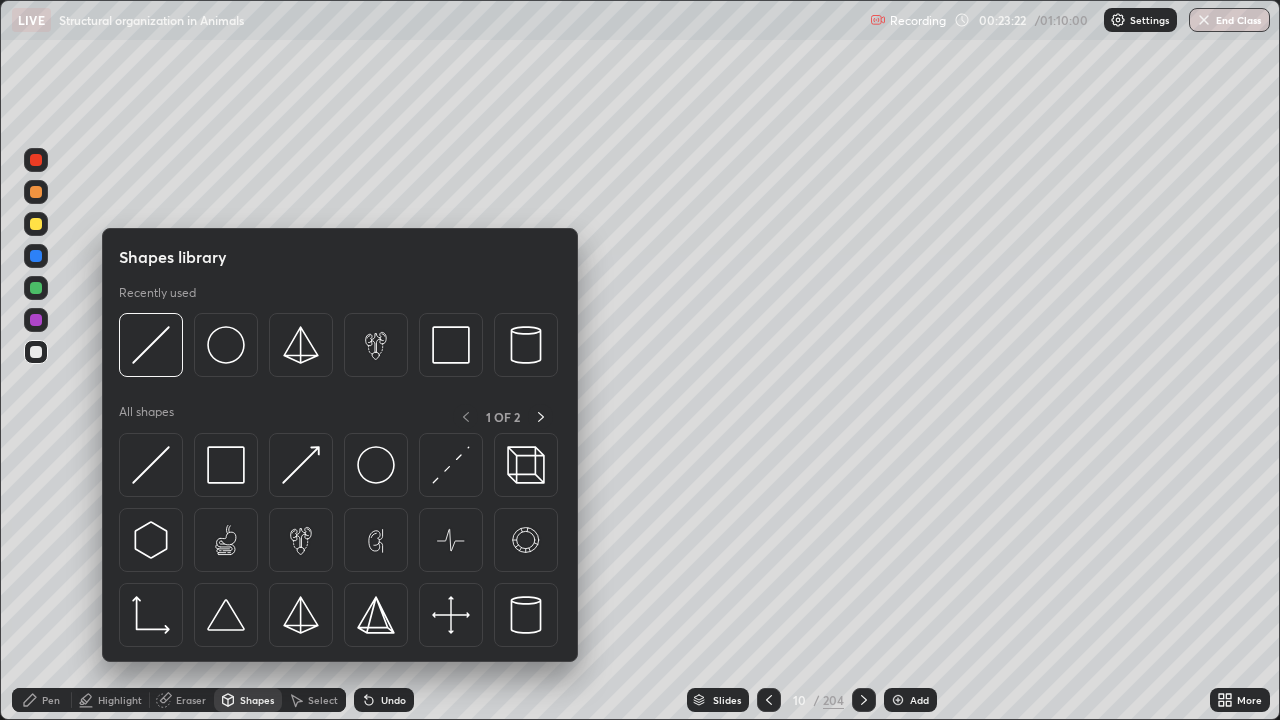 click at bounding box center [36, 412] 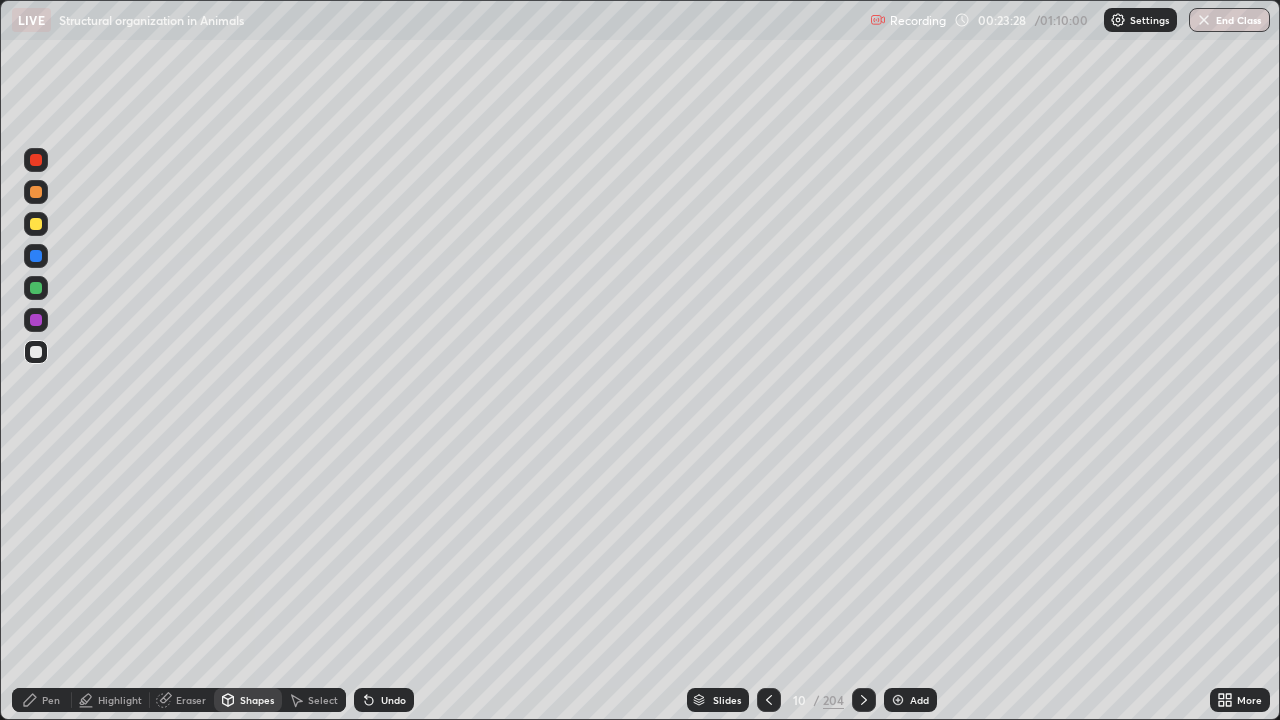 click on "Undo" at bounding box center (384, 700) 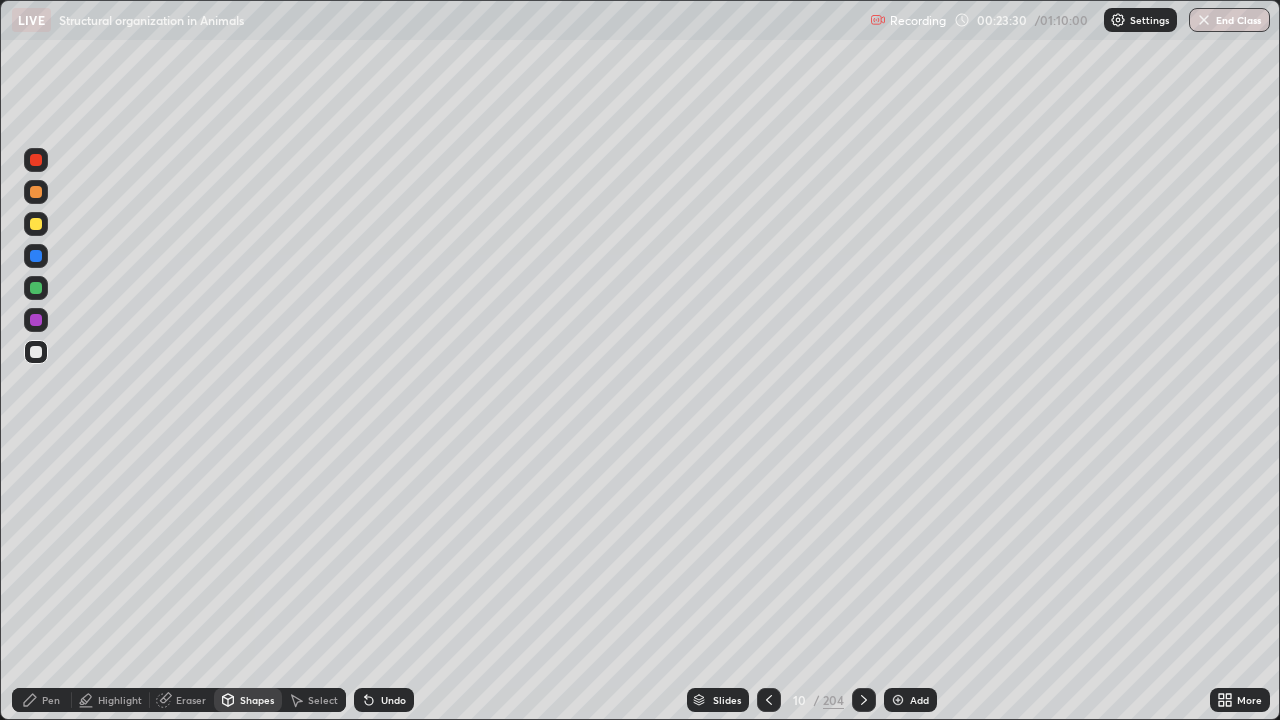 click on "Pen" at bounding box center [42, 700] 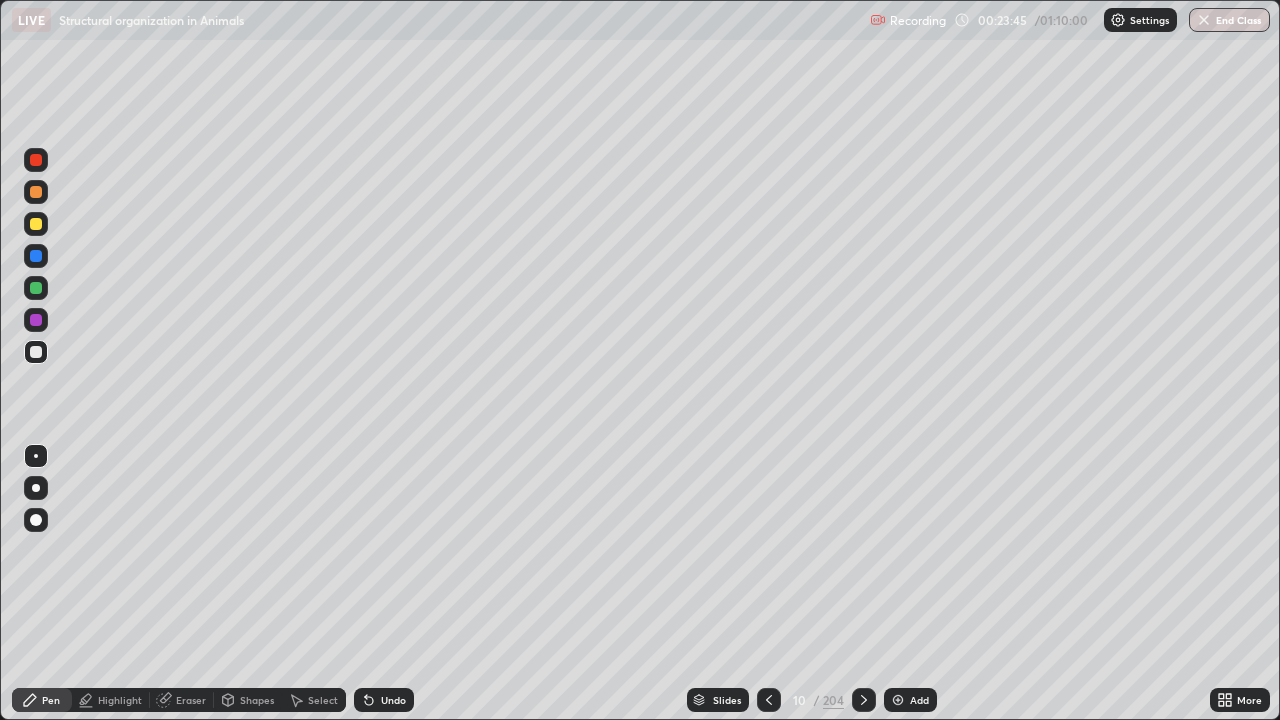 click at bounding box center [36, 192] 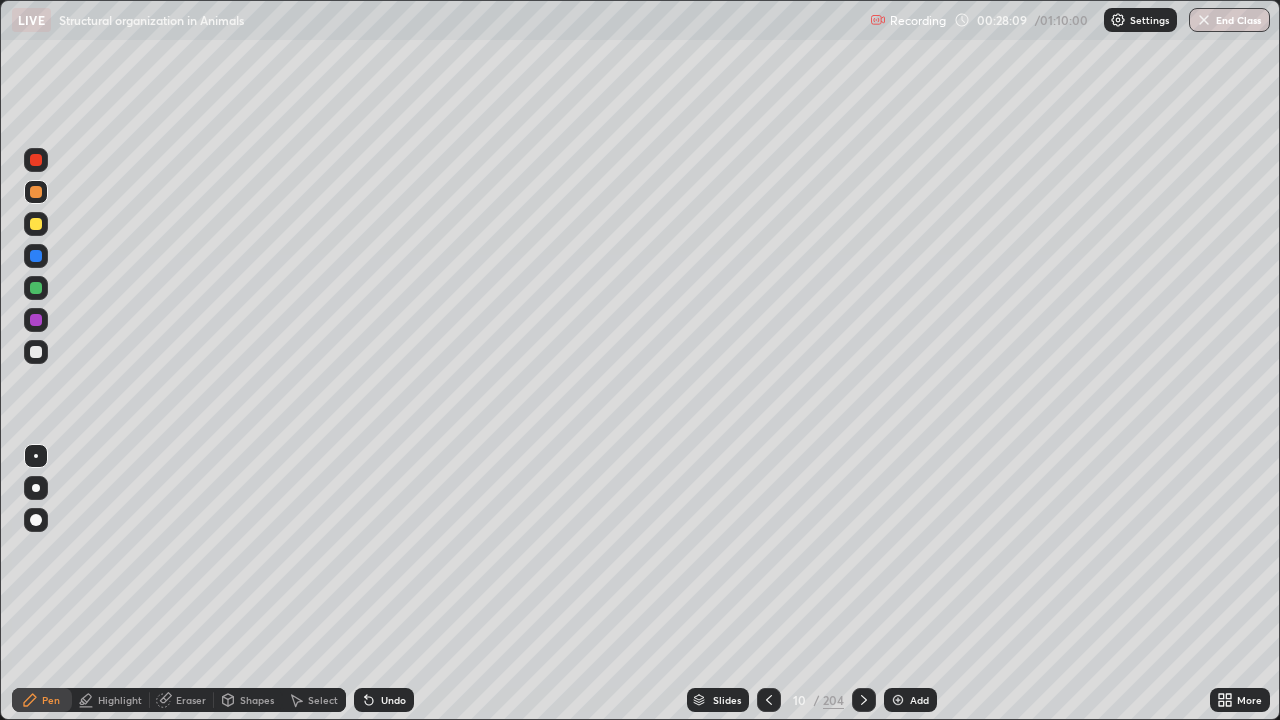 click on "Add" at bounding box center (919, 700) 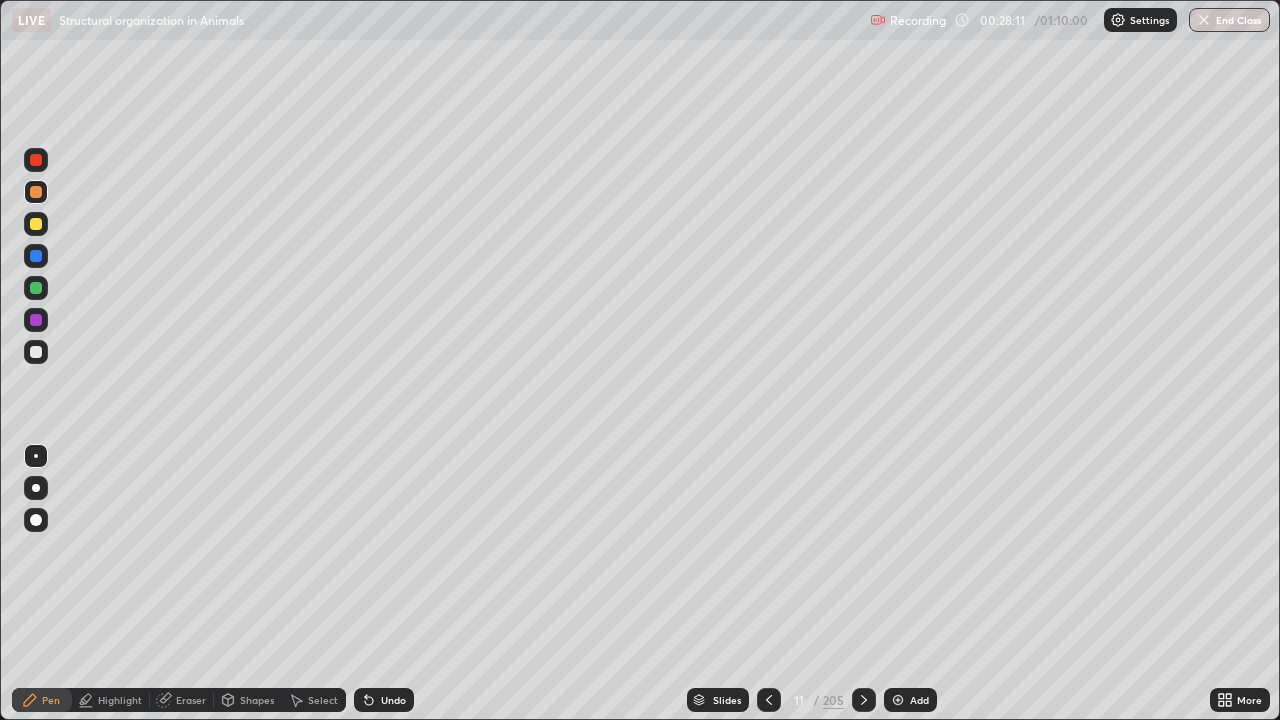 click at bounding box center [36, 288] 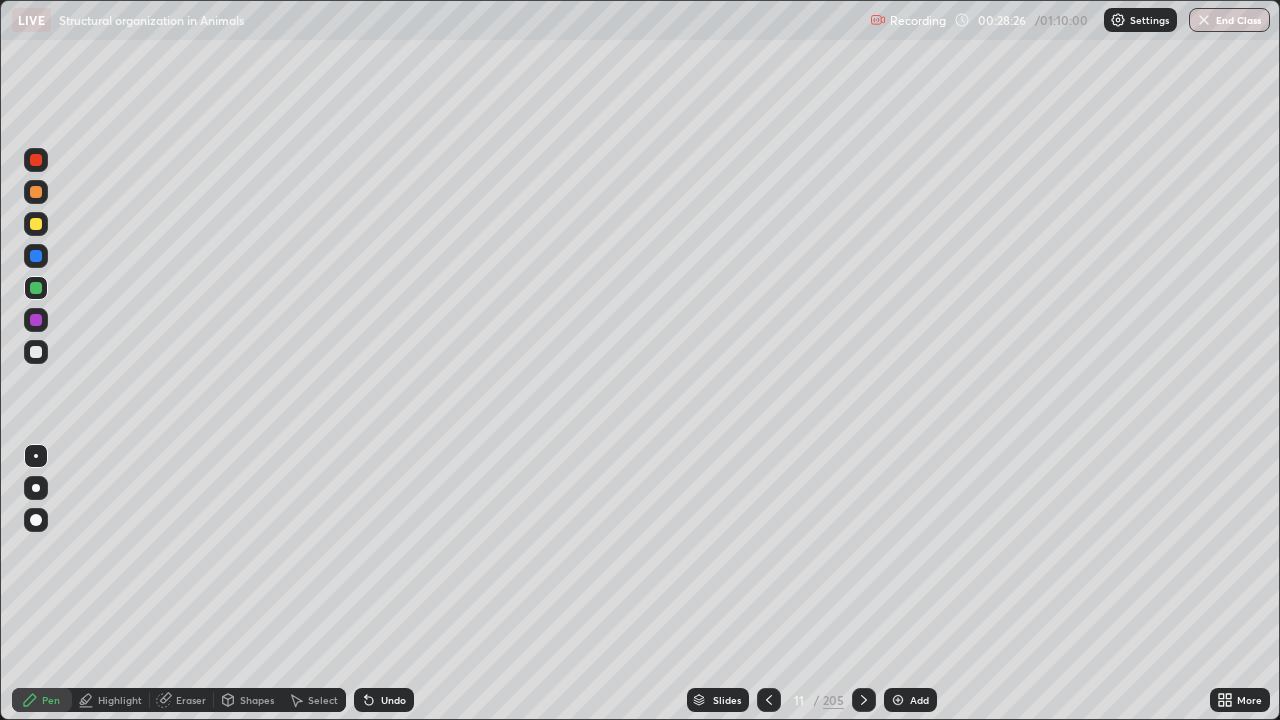 click on "Undo" at bounding box center (393, 700) 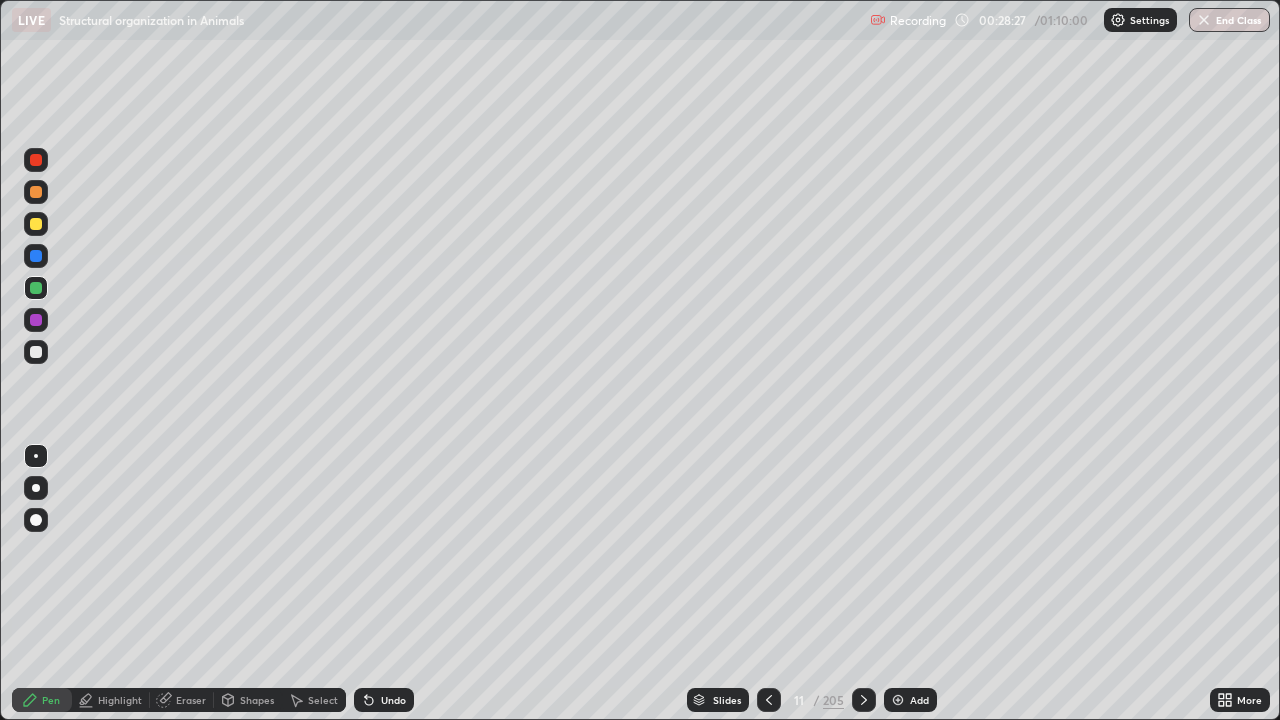 click on "Undo" at bounding box center [384, 700] 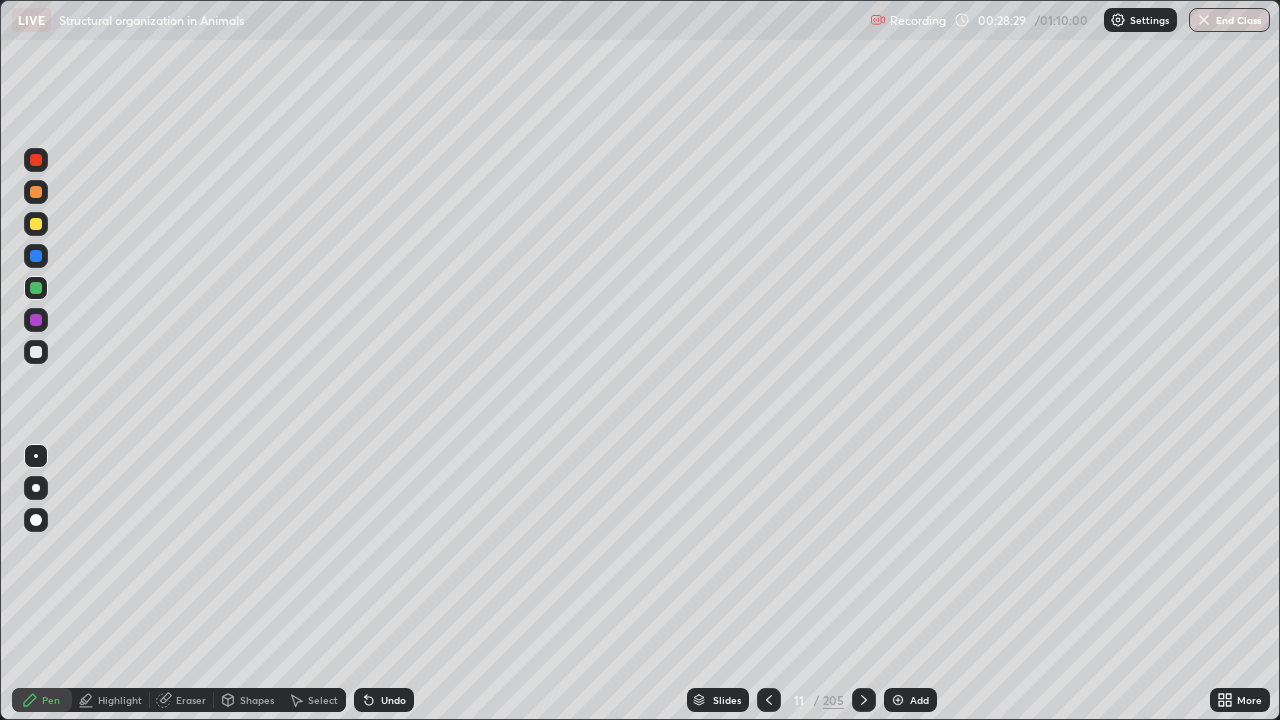 click at bounding box center [36, 224] 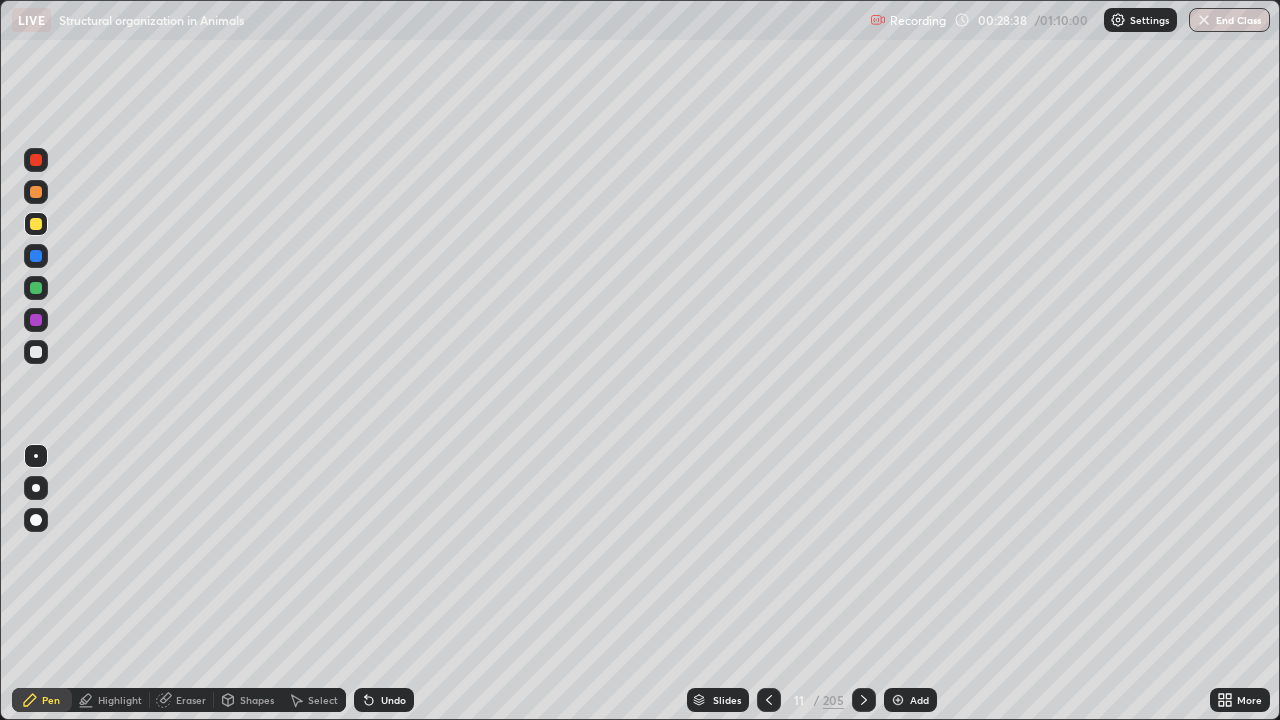 click at bounding box center (36, 352) 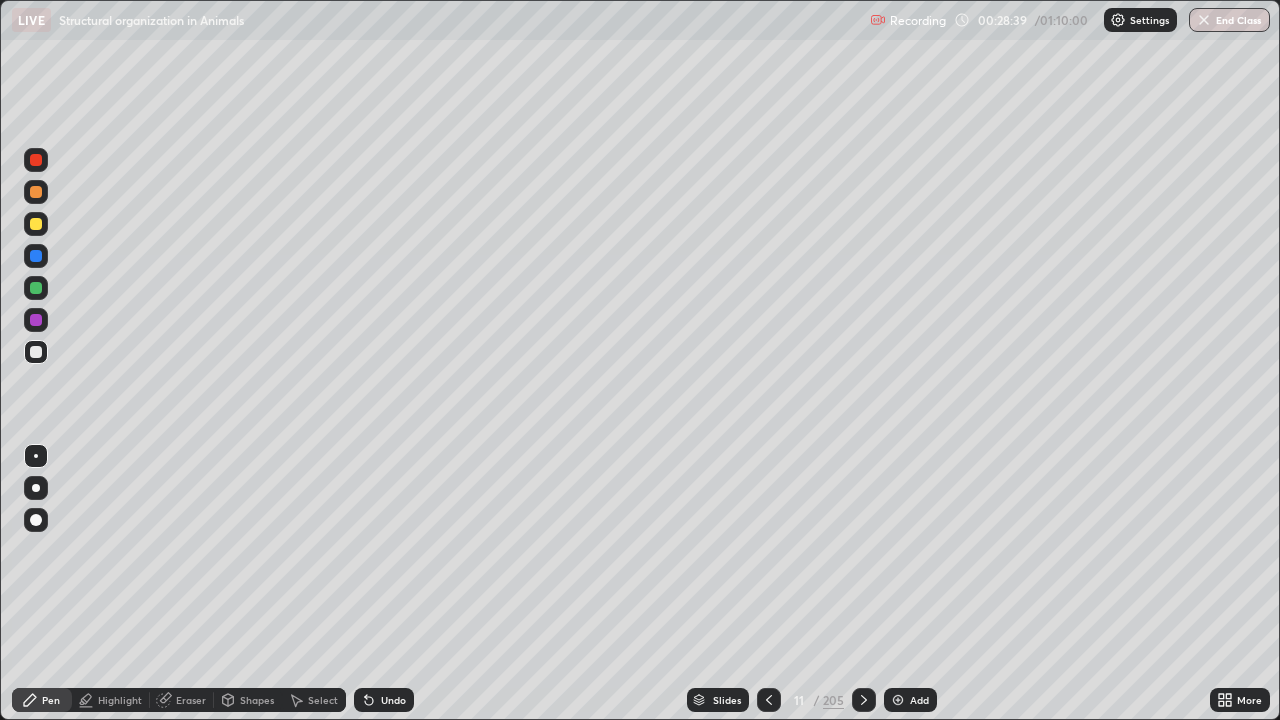 click at bounding box center (36, 288) 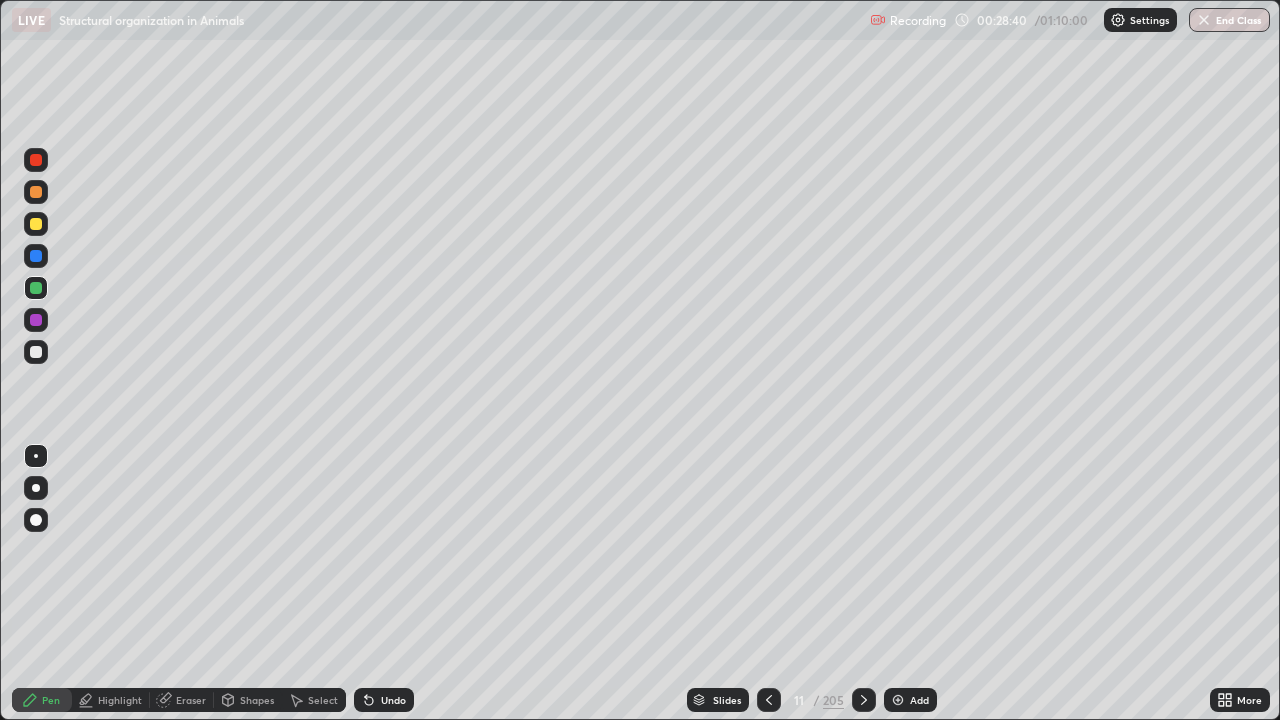 click on "Highlight" at bounding box center [120, 700] 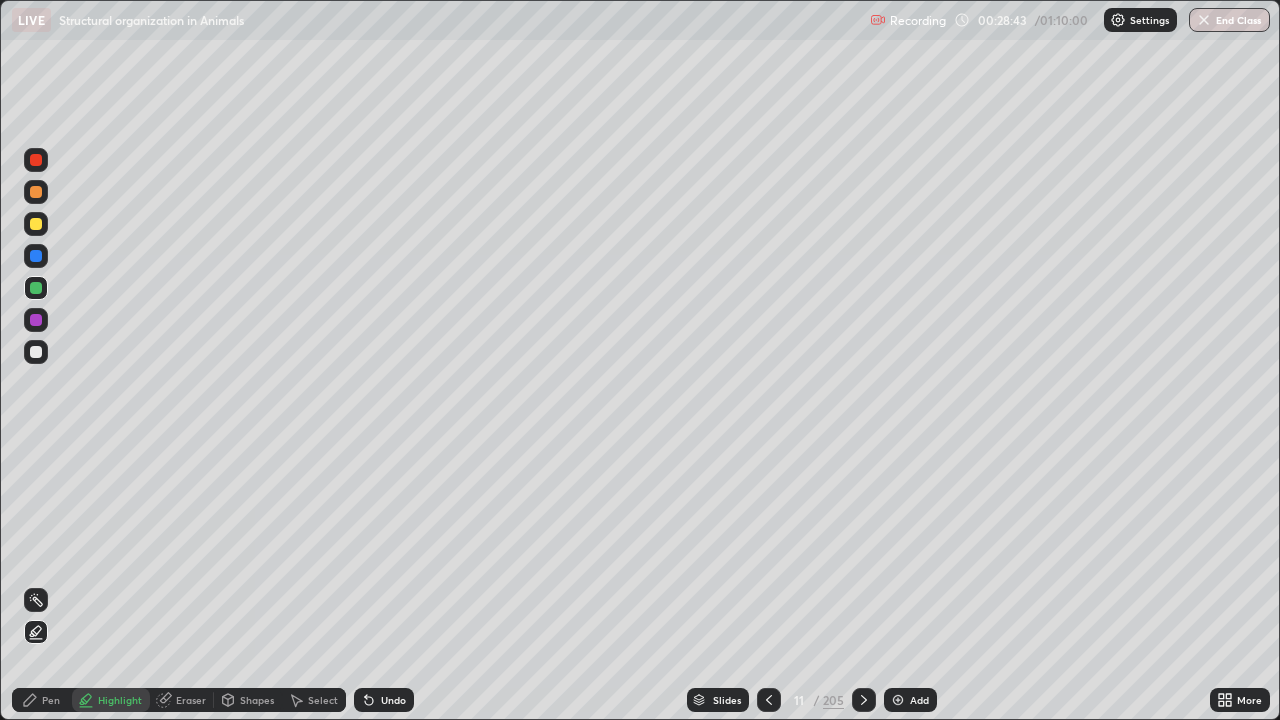 click on "Pen" at bounding box center (42, 700) 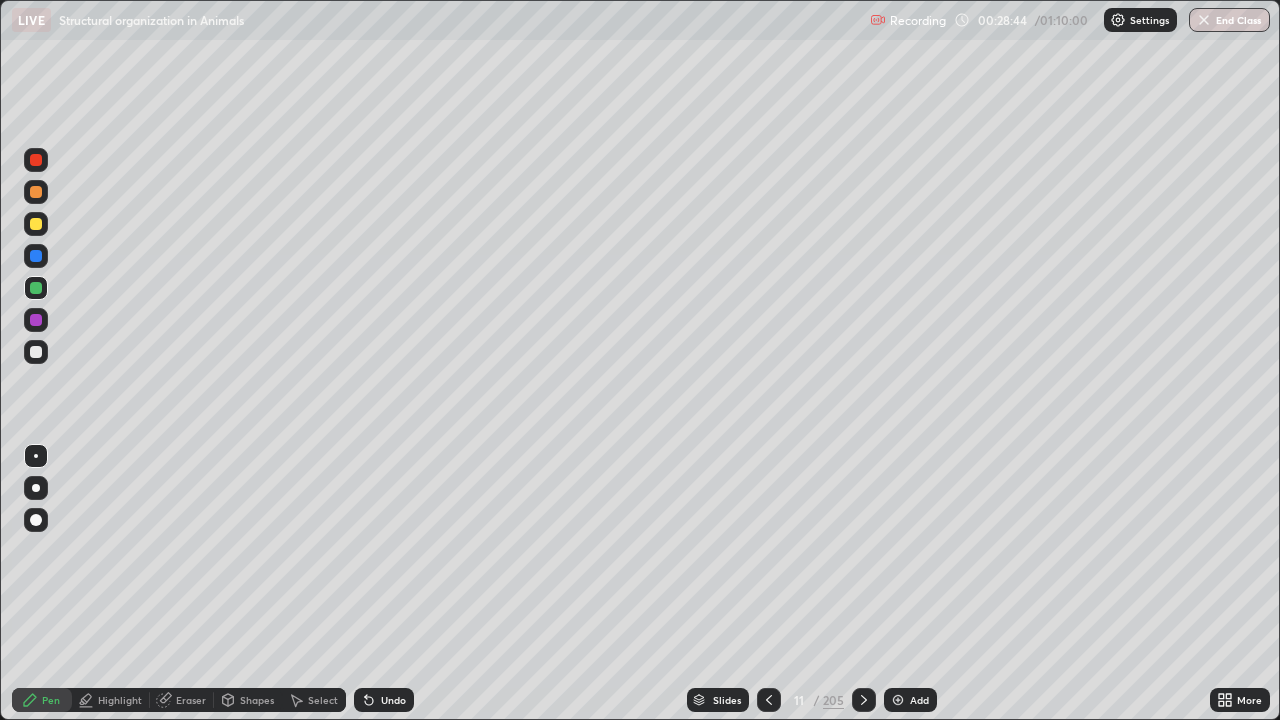 click at bounding box center (36, 352) 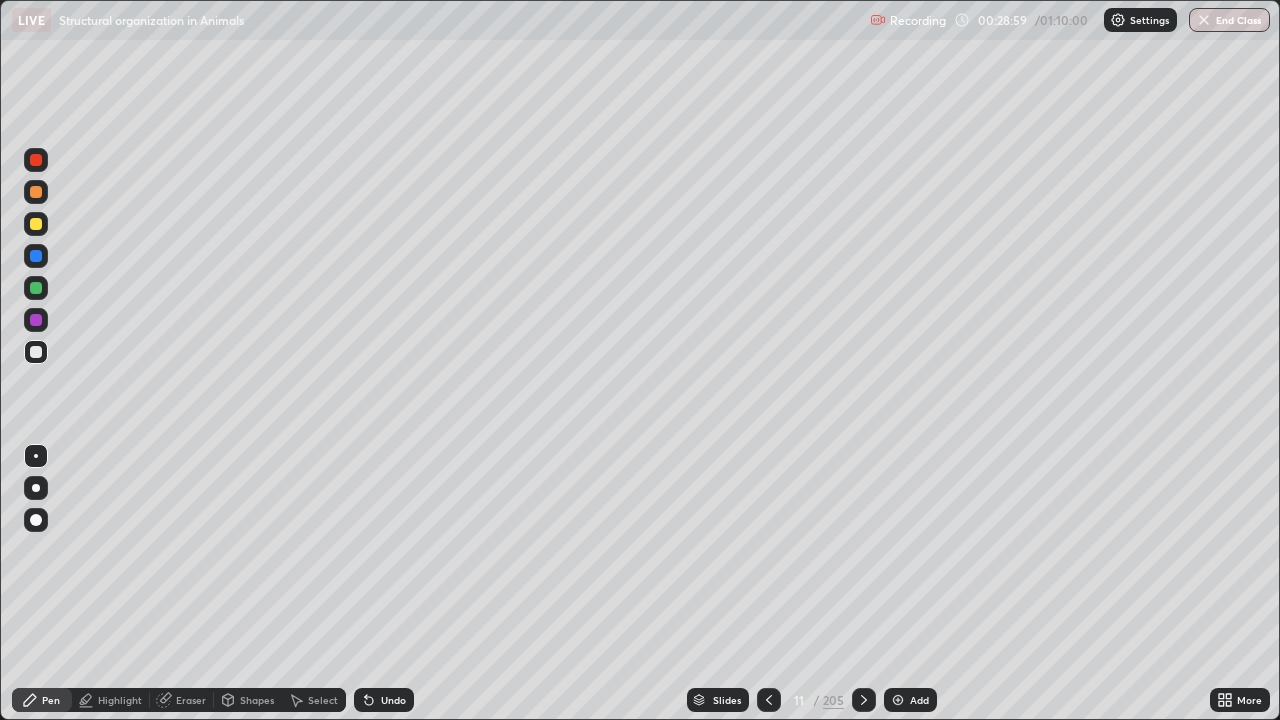 click at bounding box center [36, 320] 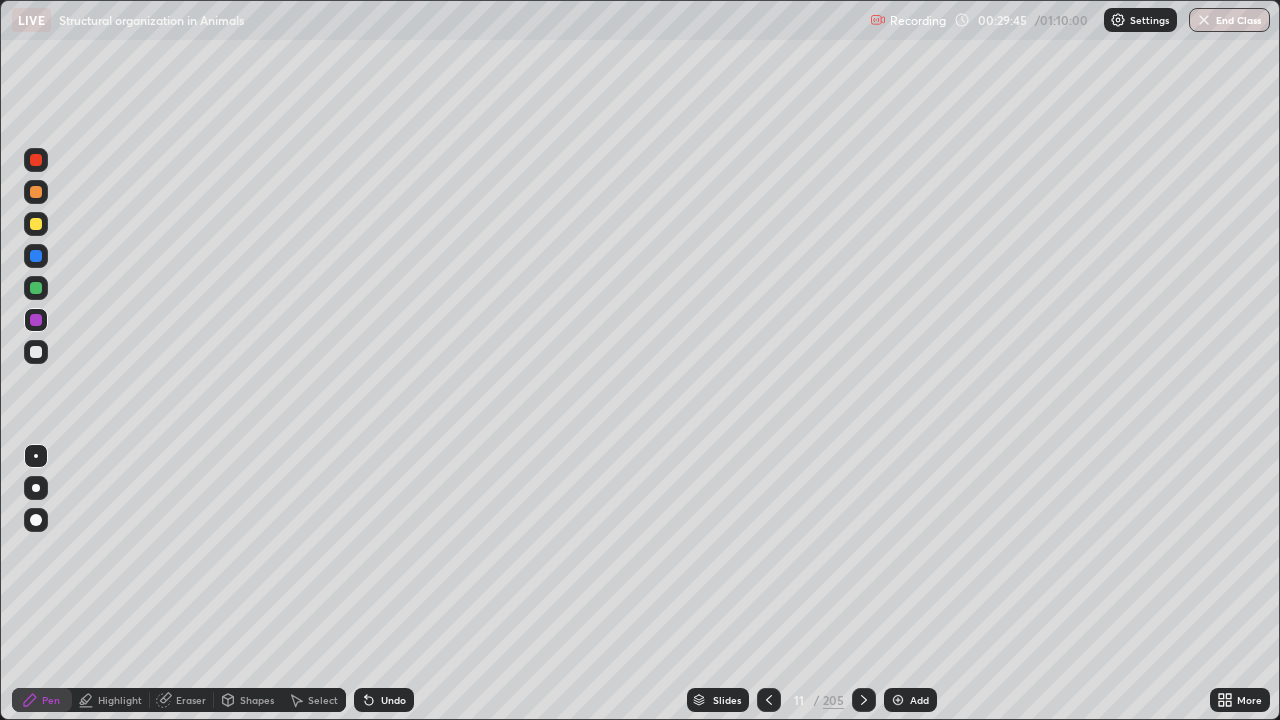 click at bounding box center [36, 352] 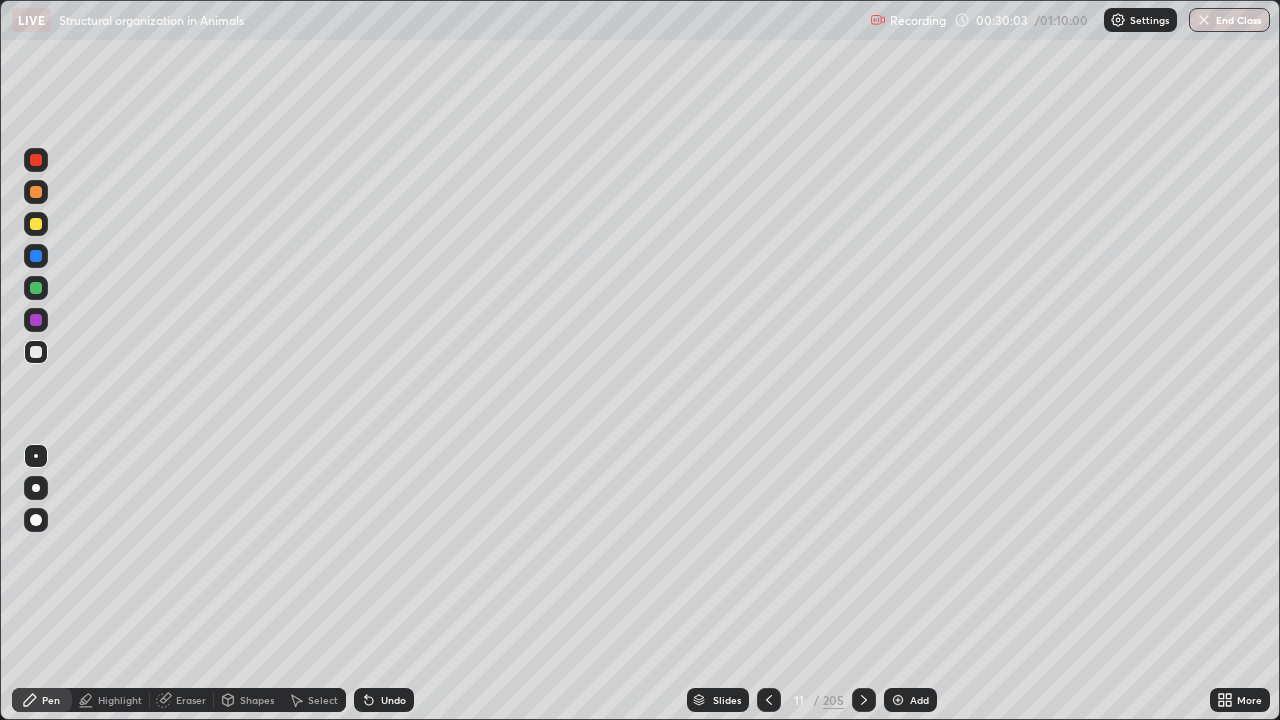 click at bounding box center (36, 288) 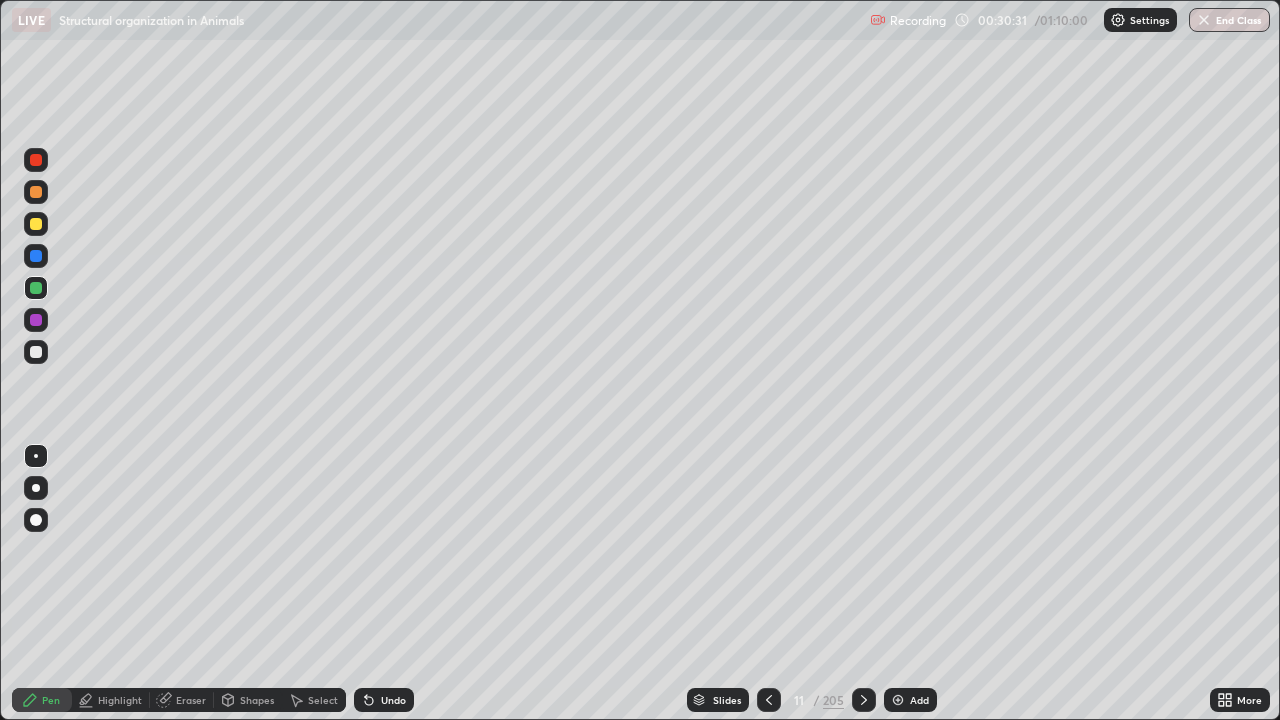 click at bounding box center (36, 352) 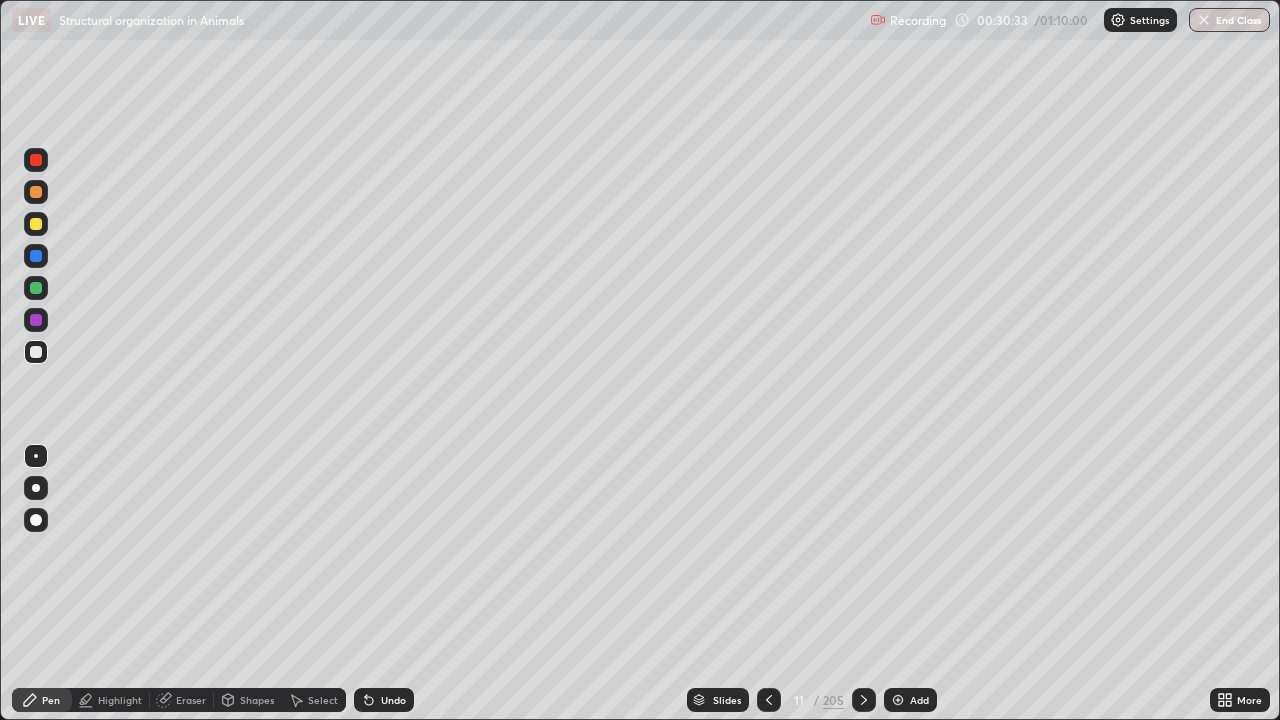 click on "Select" at bounding box center (323, 700) 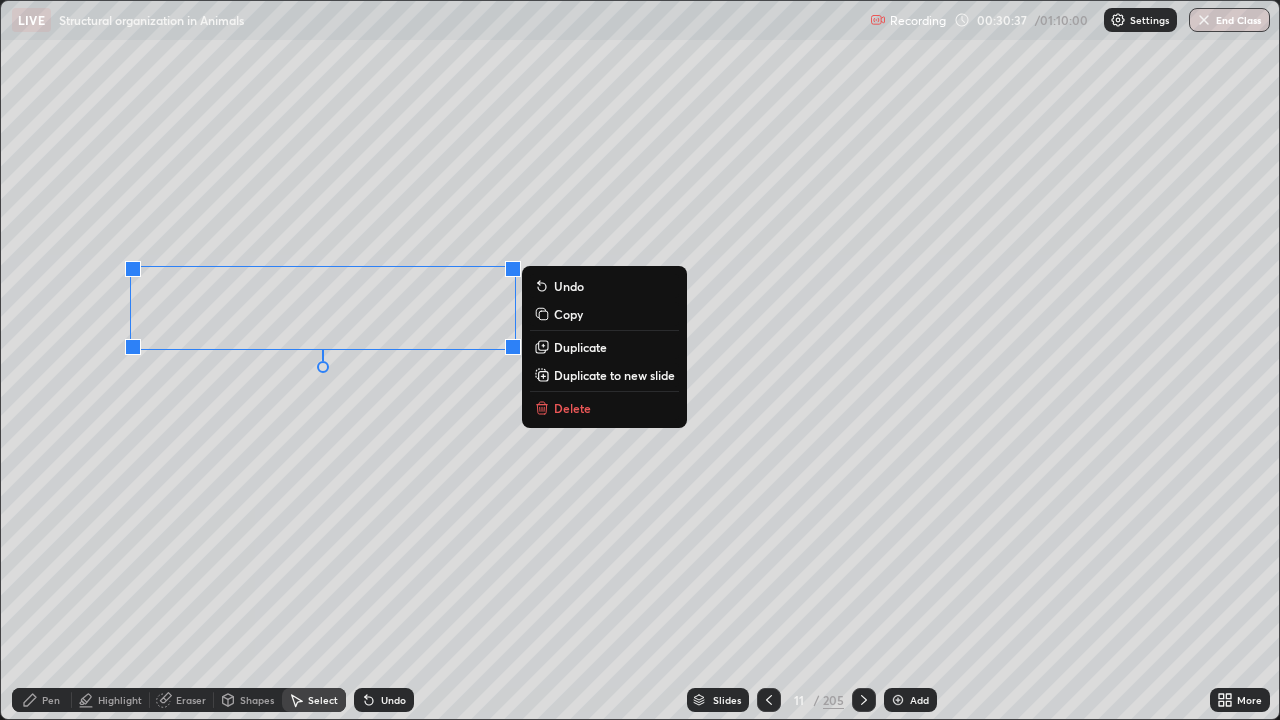 click on "Copy" at bounding box center [568, 314] 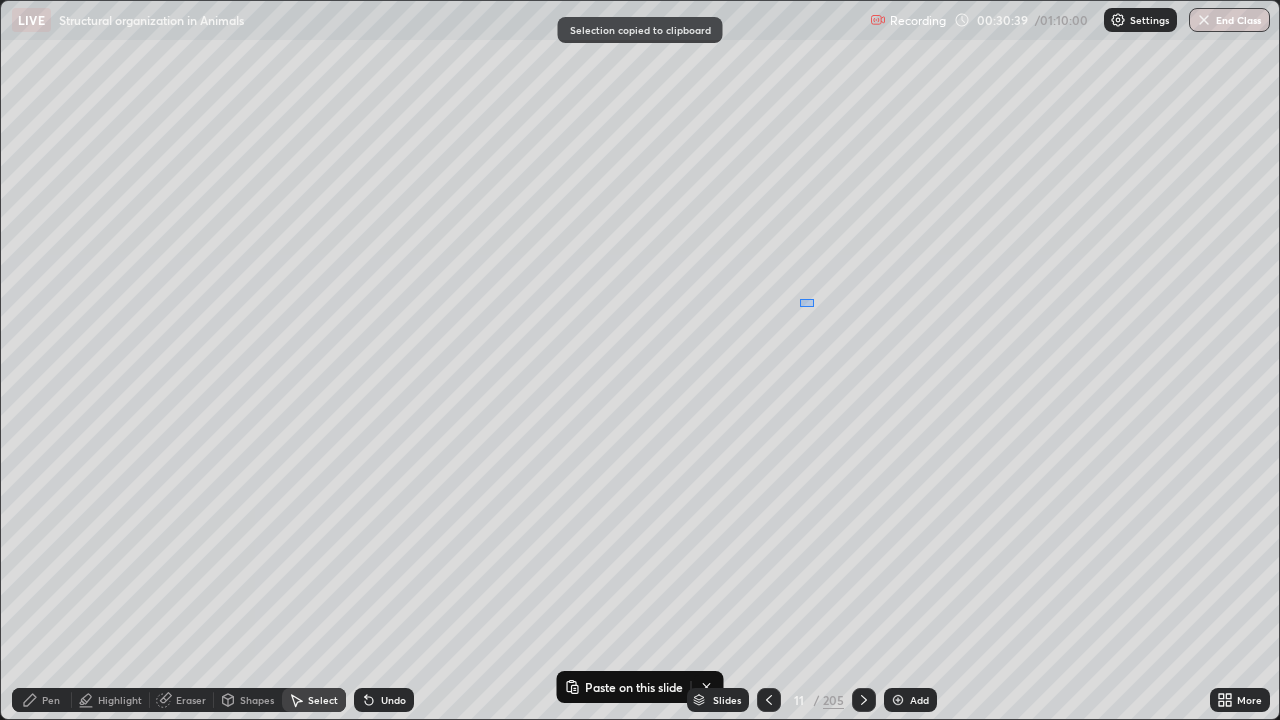 click on "0 ° Undo Copy Paste here Duplicate Duplicate to new slide Delete" at bounding box center [640, 360] 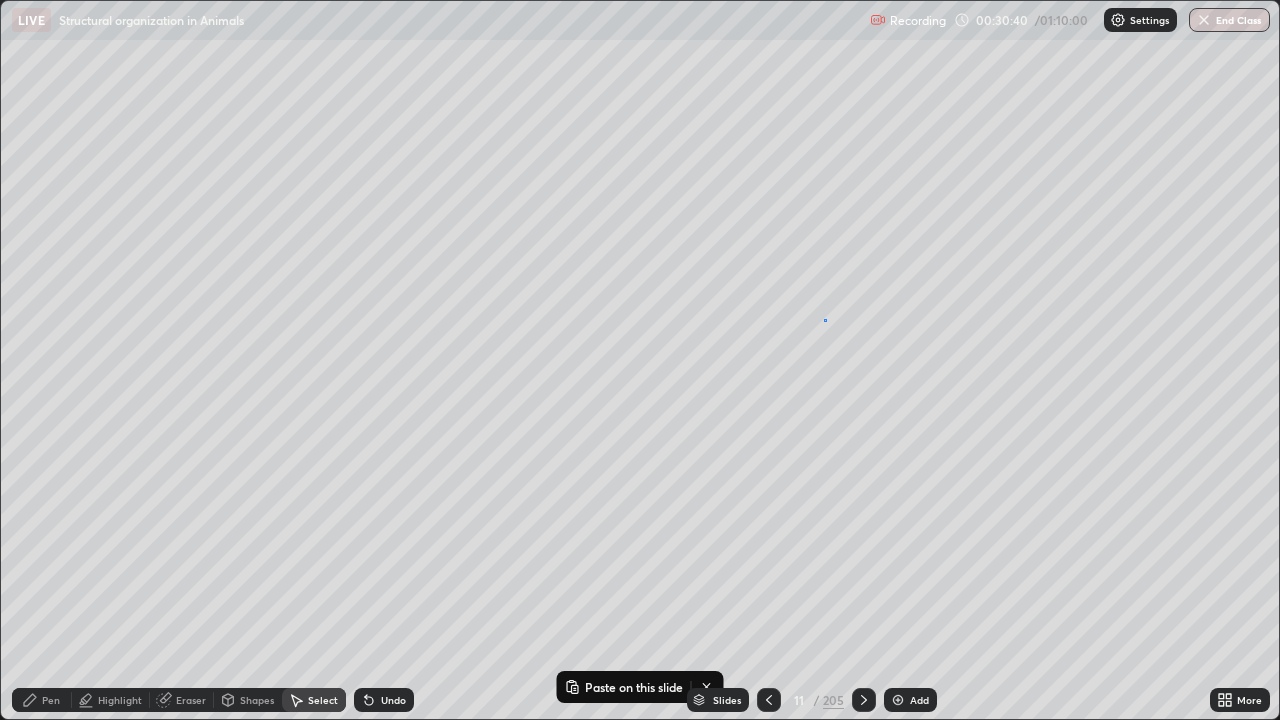 click on "0 ° Undo Copy Paste here Duplicate Duplicate to new slide Delete" at bounding box center (640, 360) 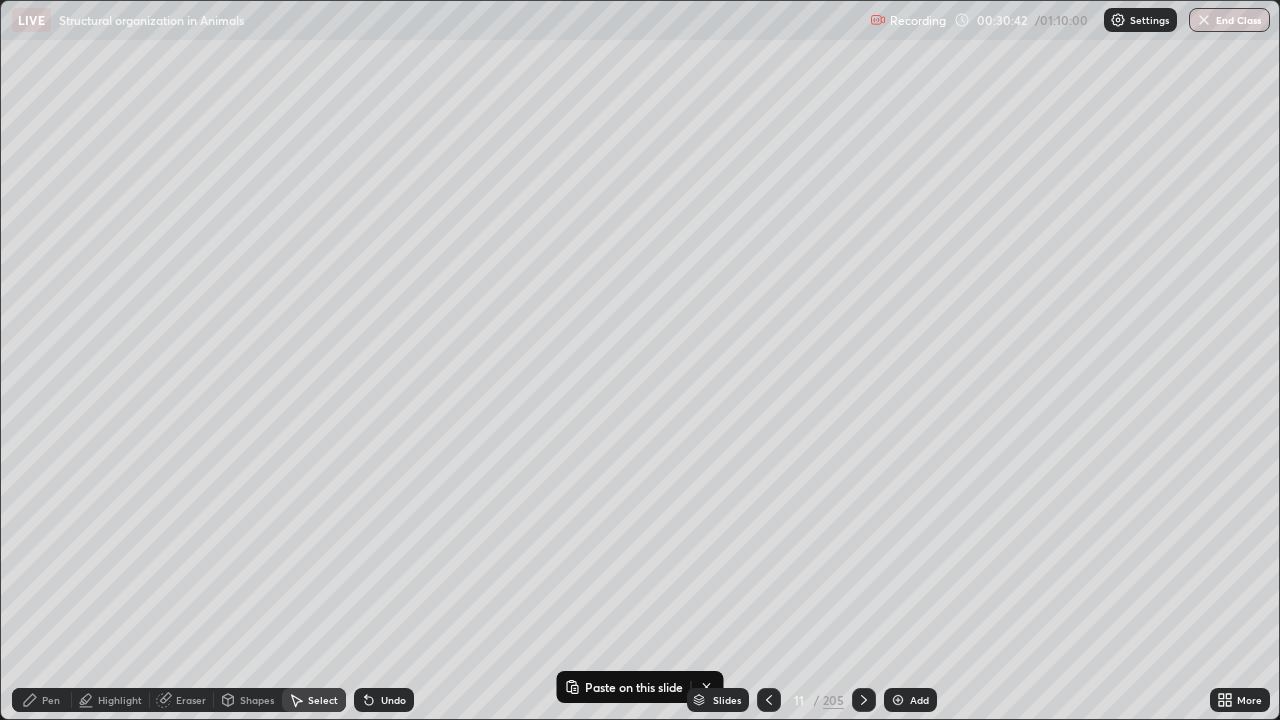 click on "Pen" at bounding box center (42, 700) 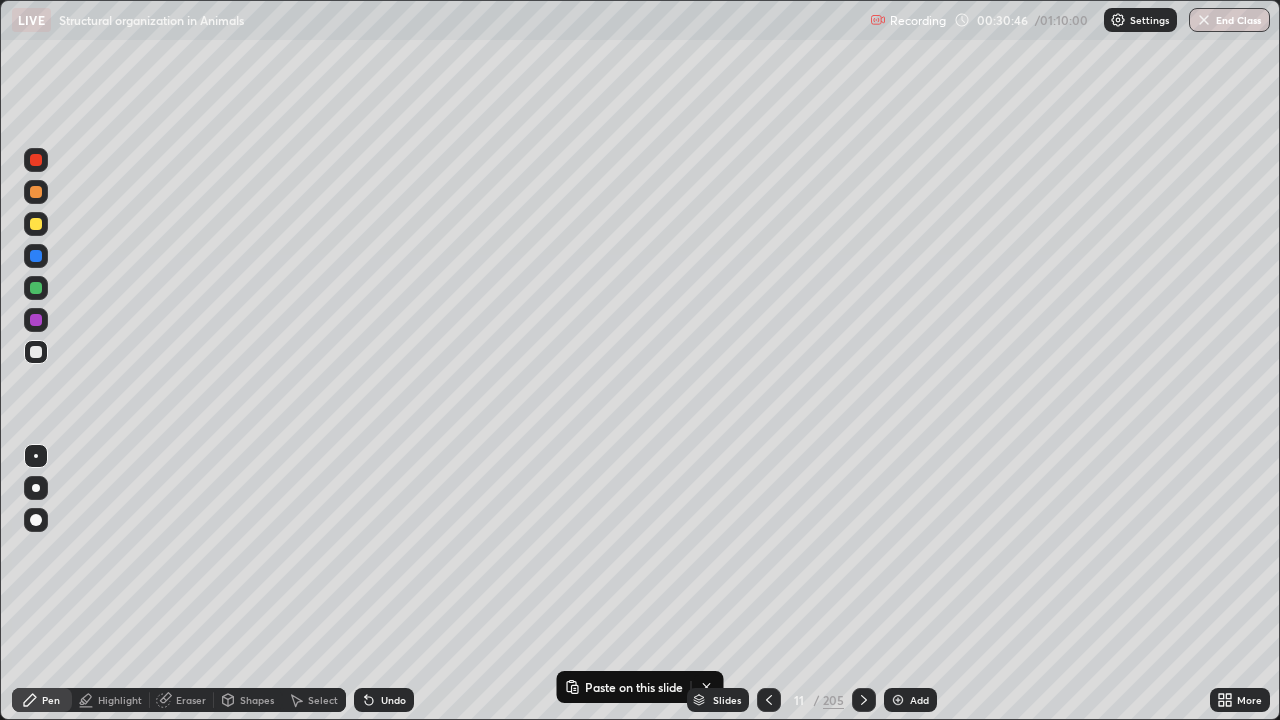 click on "Shapes" at bounding box center (257, 700) 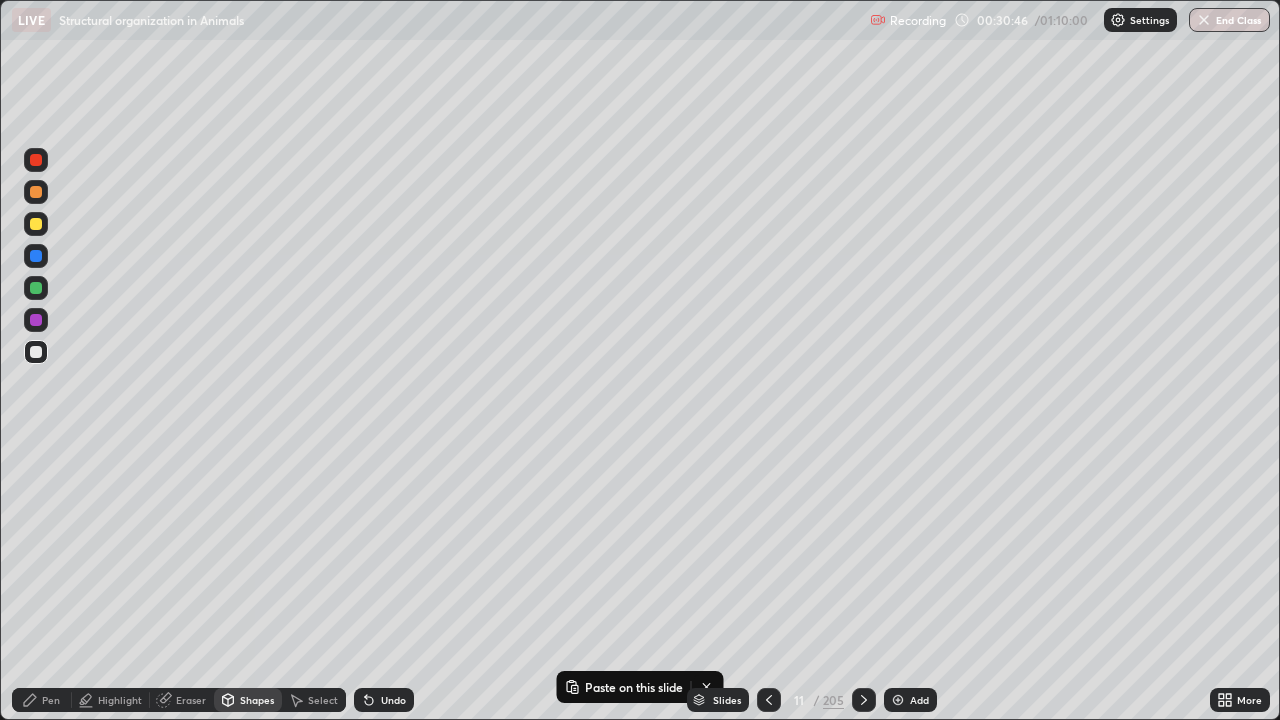 click on "Select" at bounding box center (323, 700) 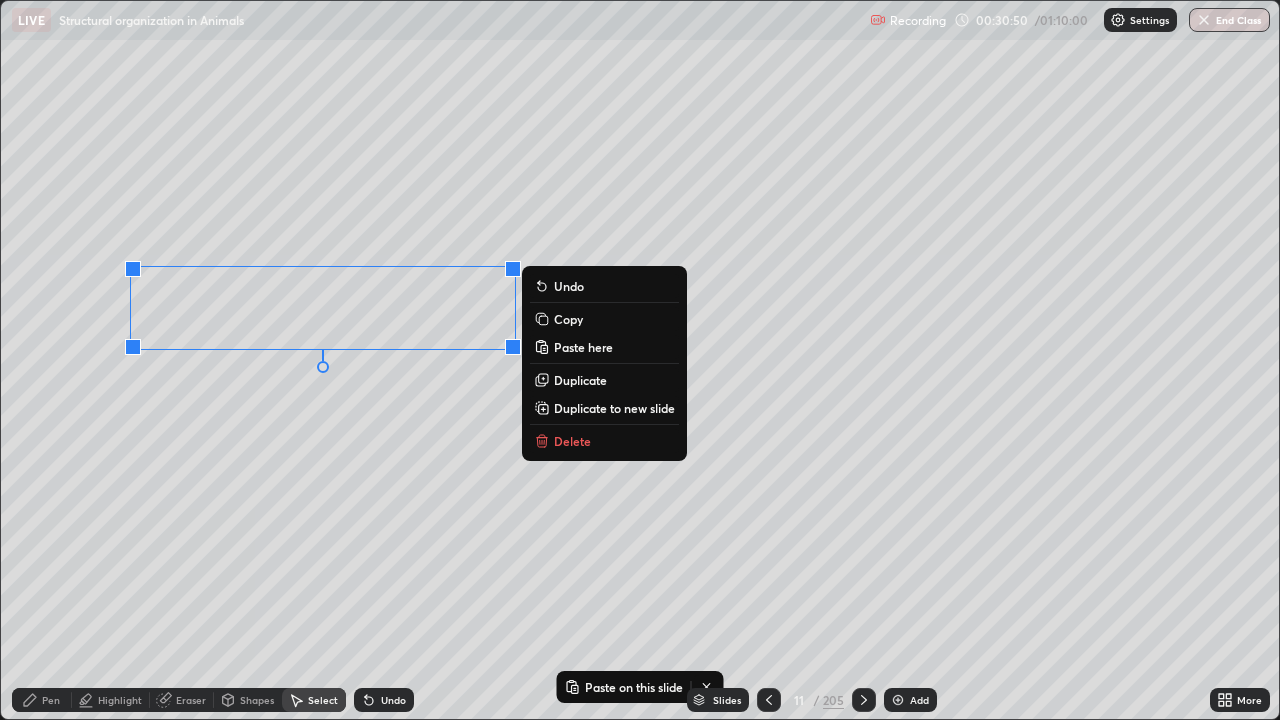click on "Duplicate" at bounding box center (580, 380) 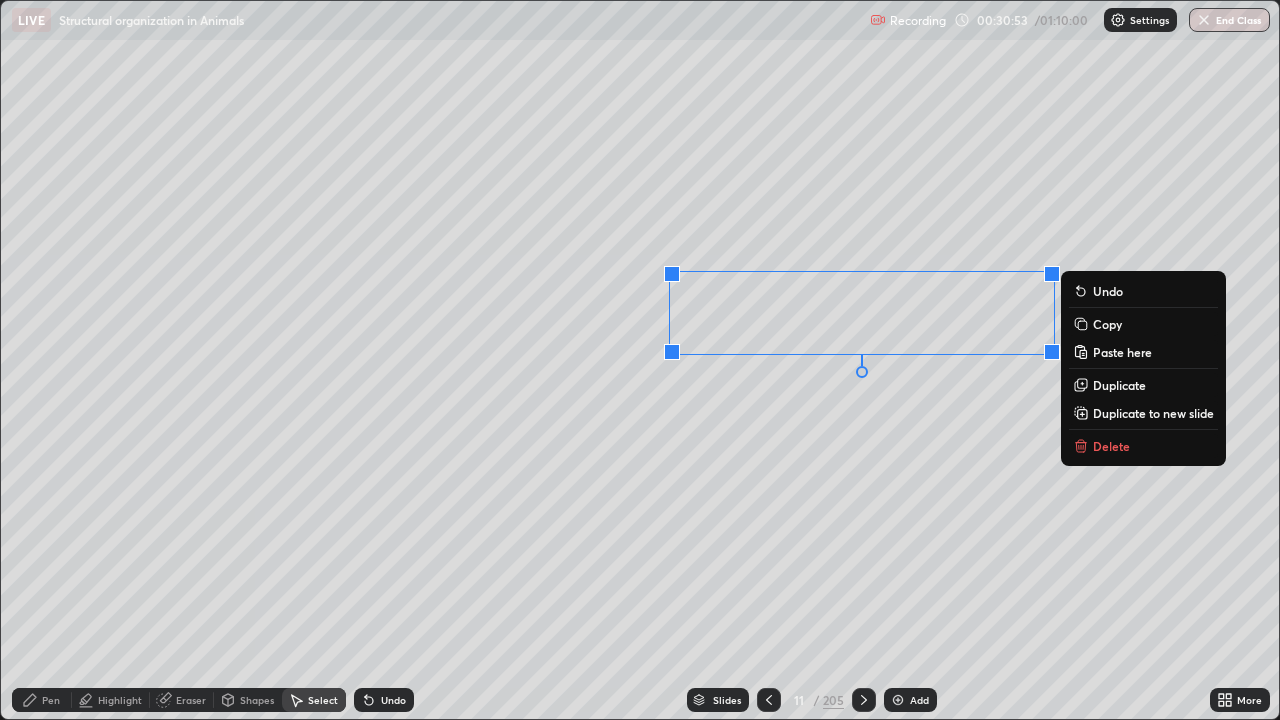 click on "0 ° Undo Copy Paste here Duplicate Duplicate to new slide Delete" at bounding box center (640, 360) 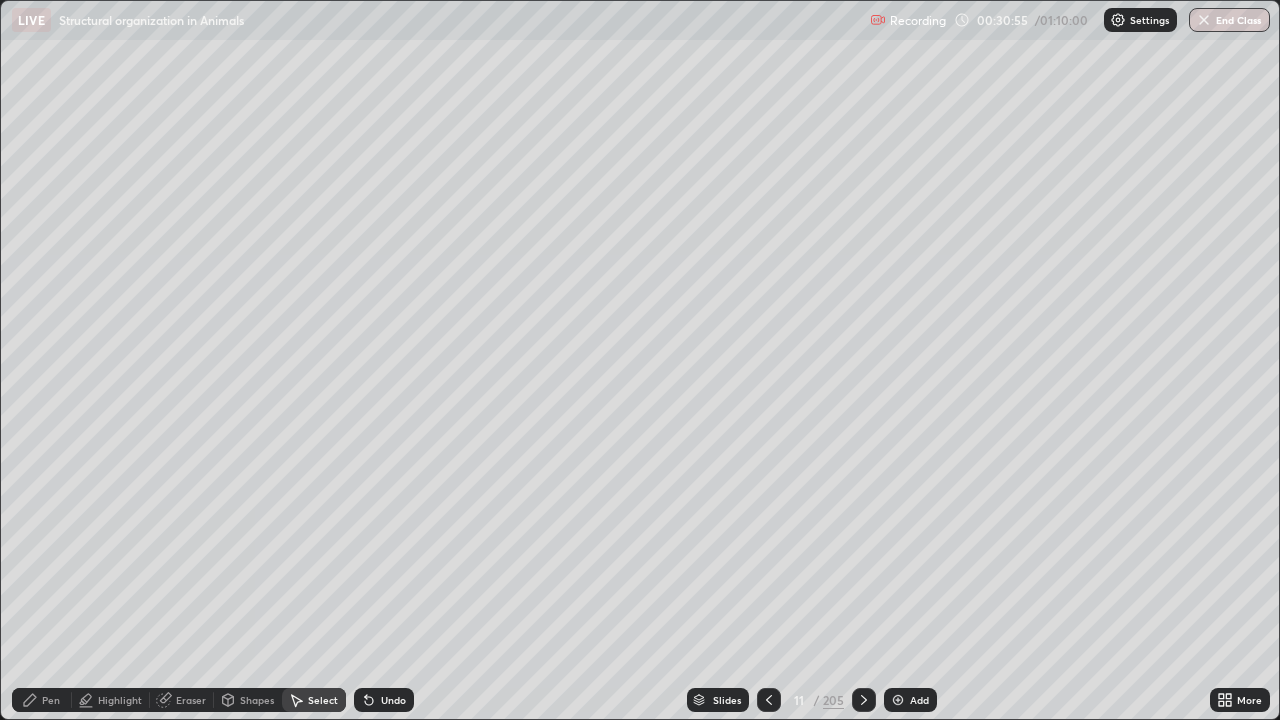 click on "Pen" at bounding box center (51, 700) 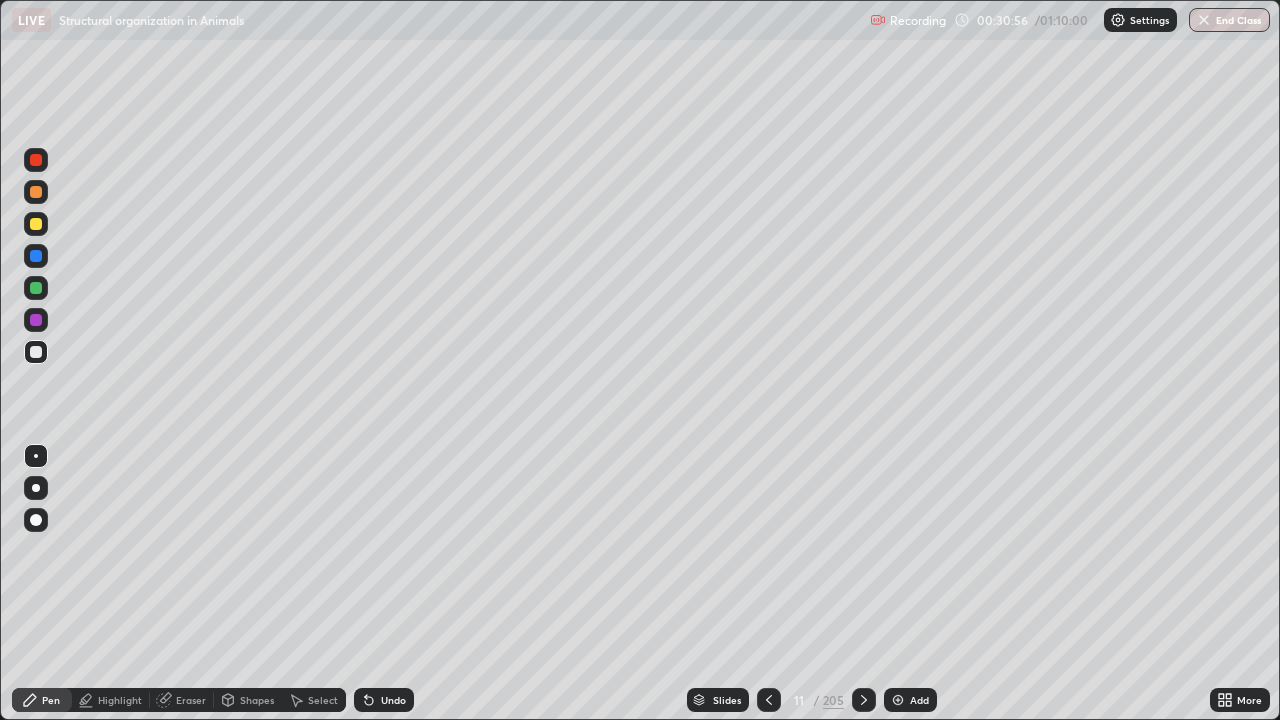 click at bounding box center (36, 224) 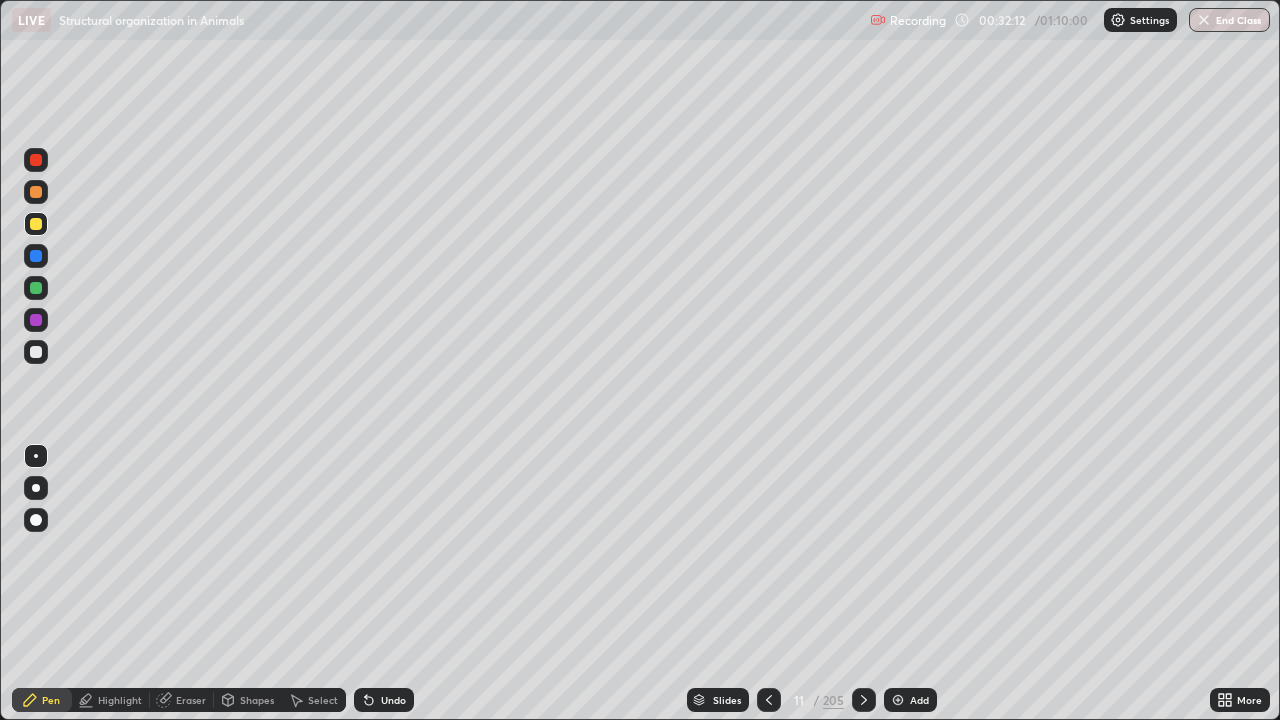 click at bounding box center [36, 352] 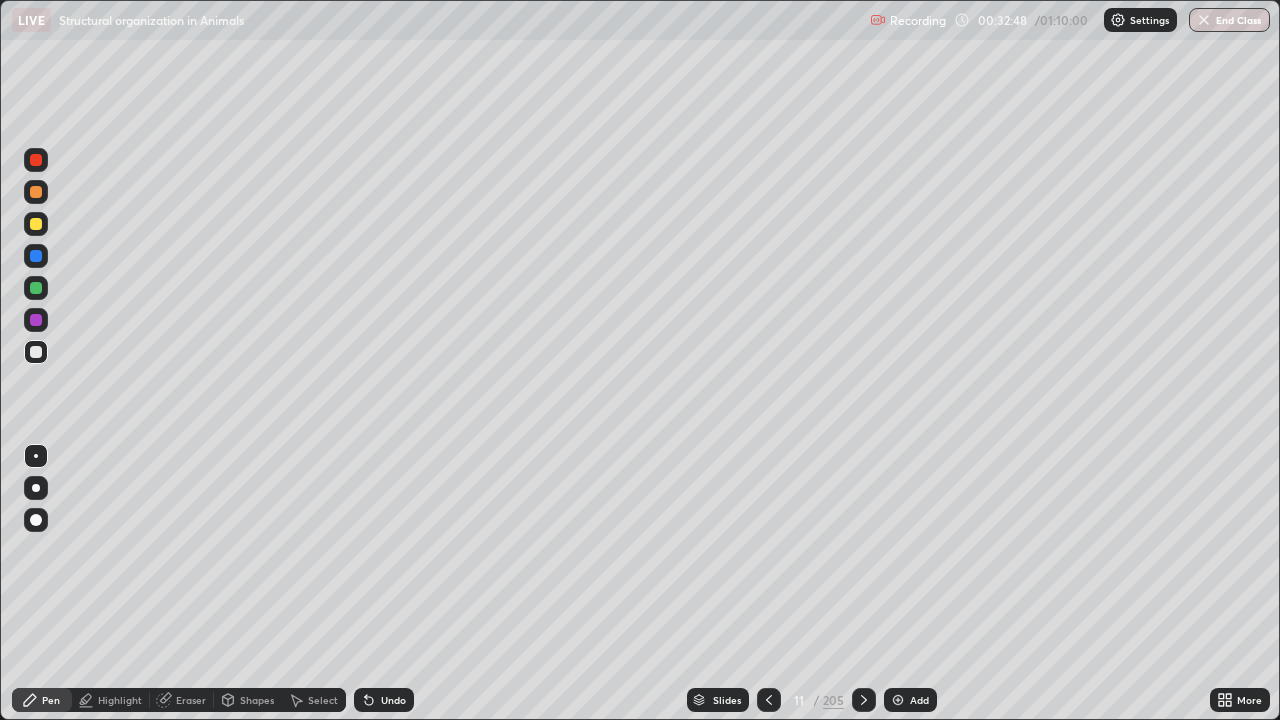 click at bounding box center [36, 224] 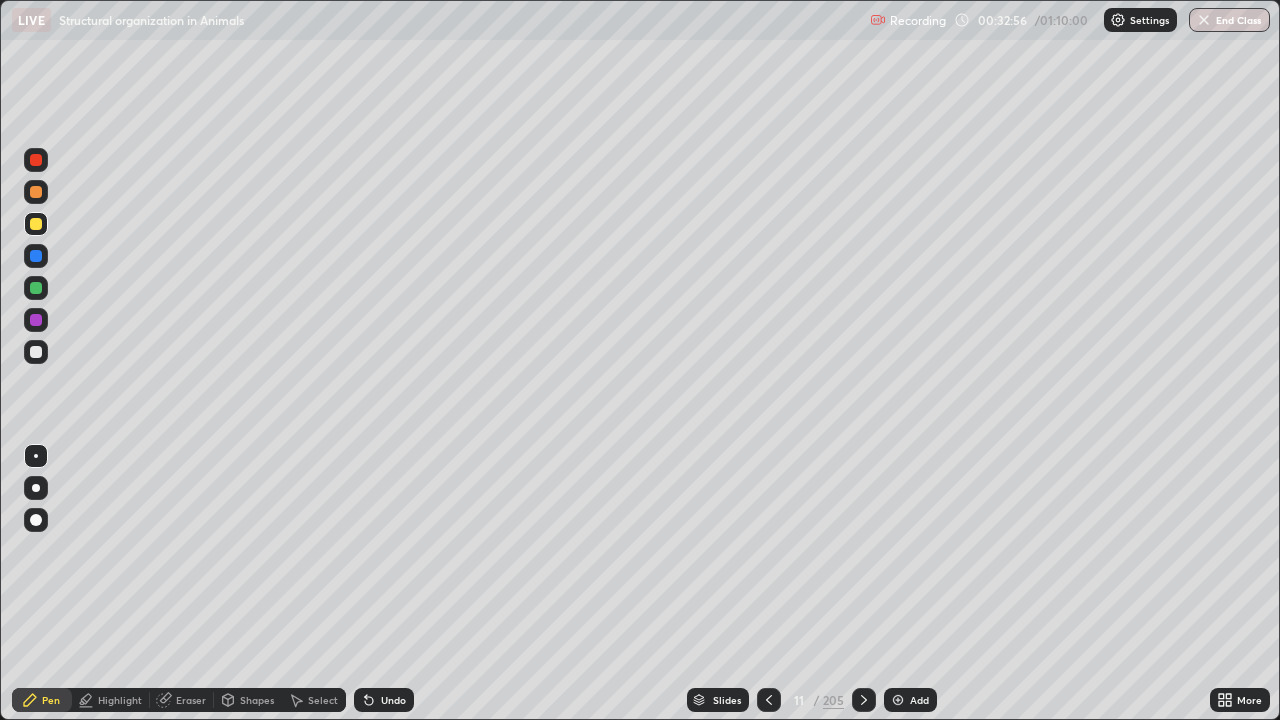 click at bounding box center (36, 352) 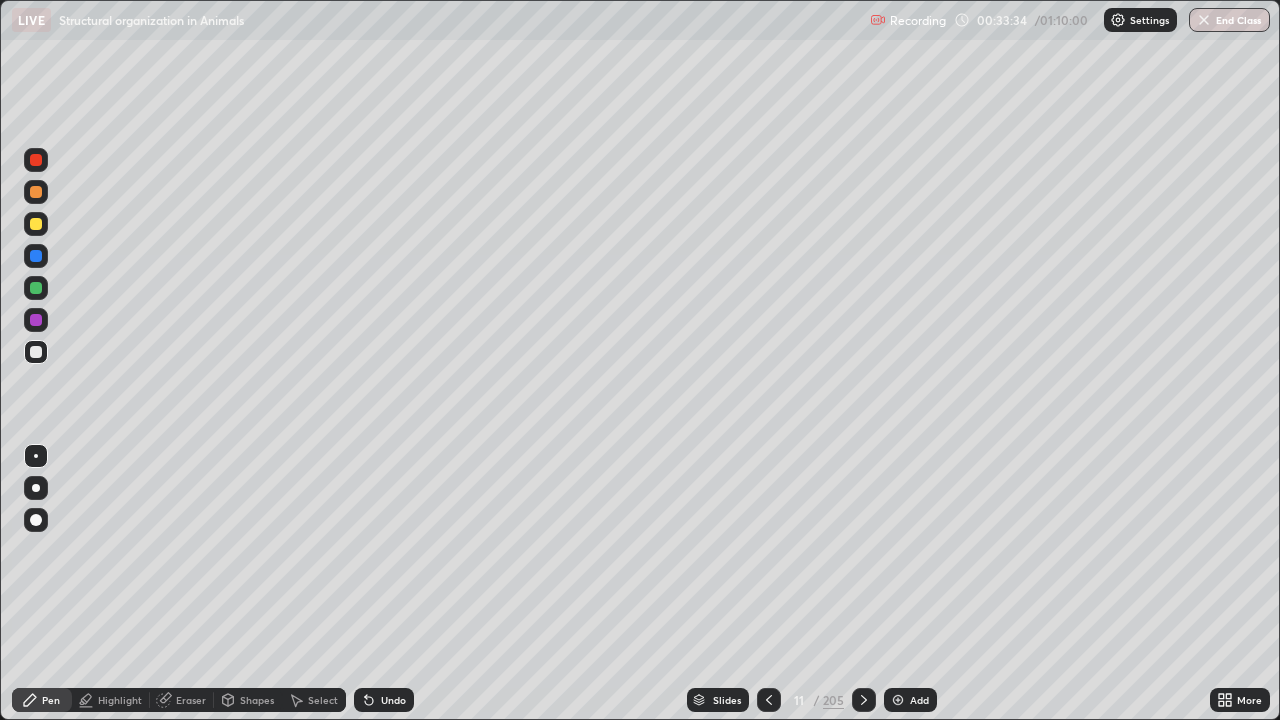 click at bounding box center [36, 288] 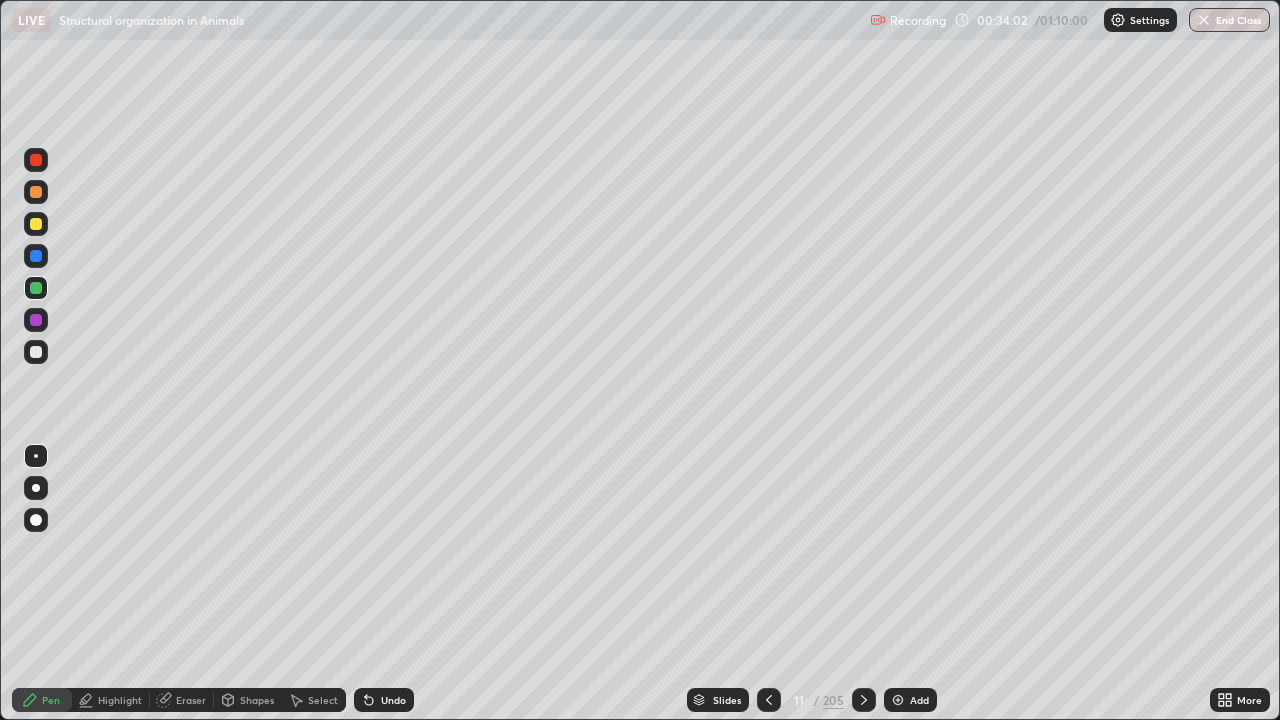 click at bounding box center [36, 352] 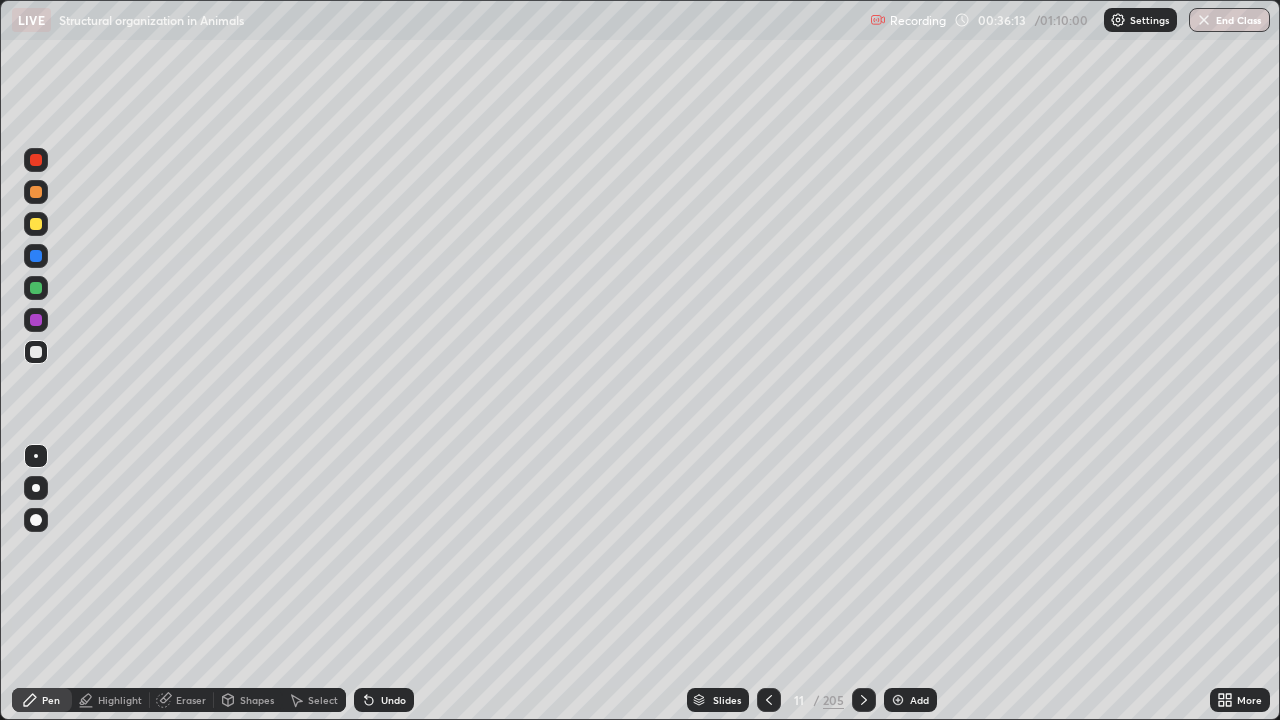 click at bounding box center [36, 352] 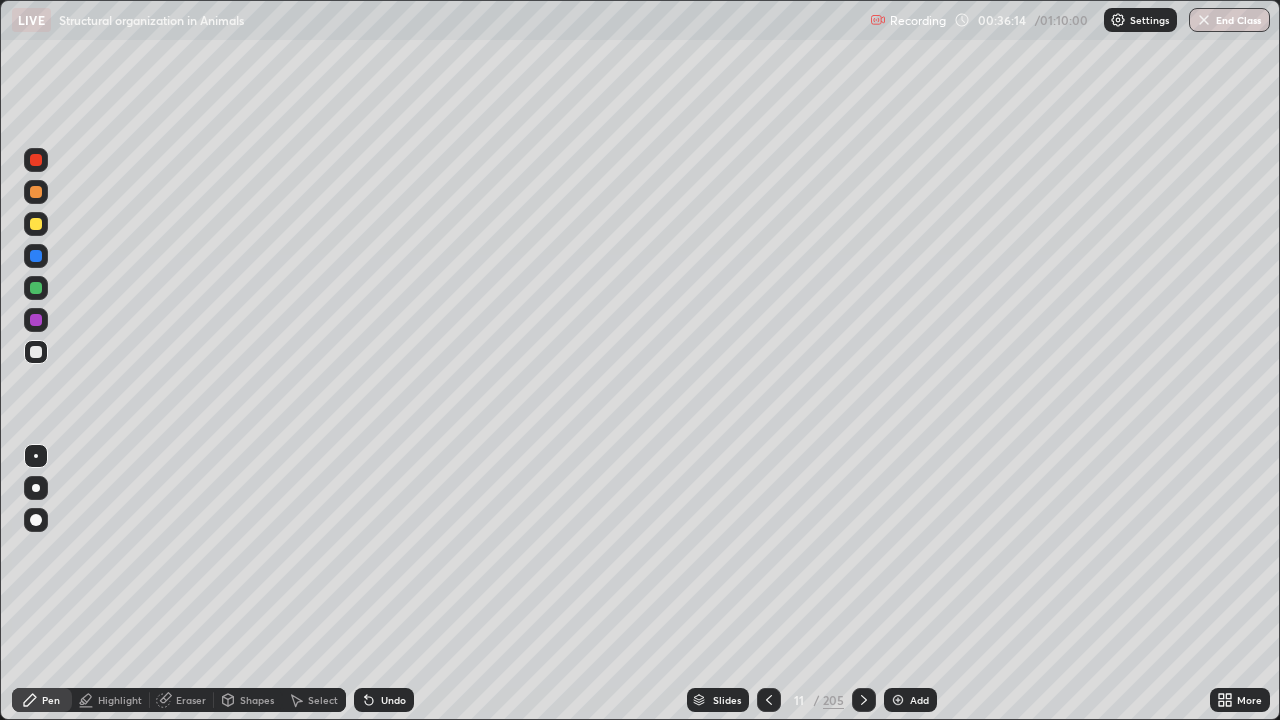 click at bounding box center [36, 288] 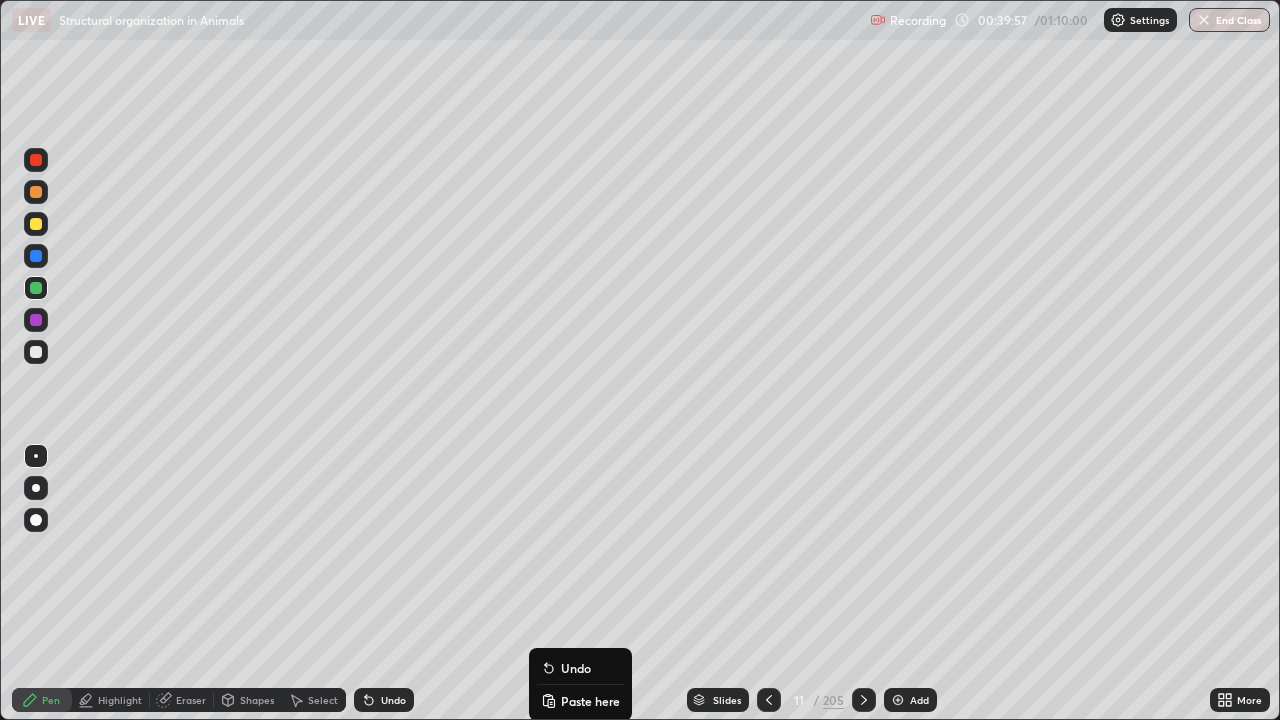 click at bounding box center (36, 224) 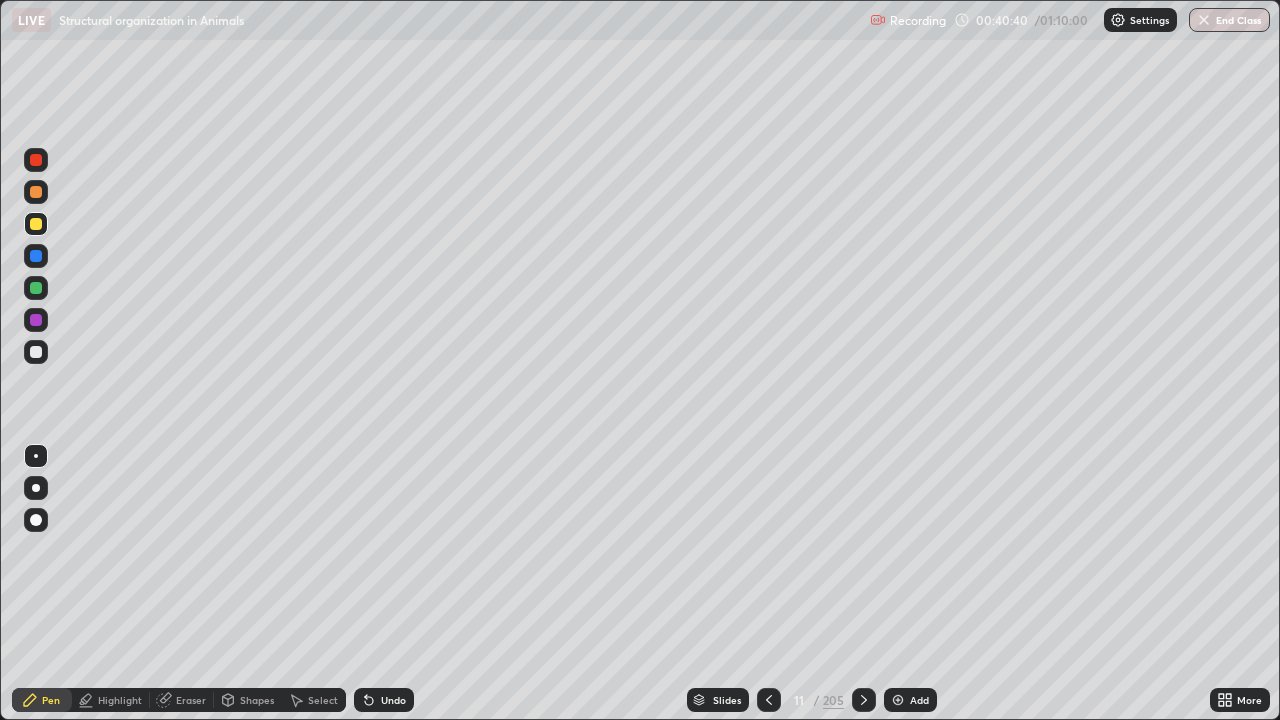 click on "Add" at bounding box center (910, 700) 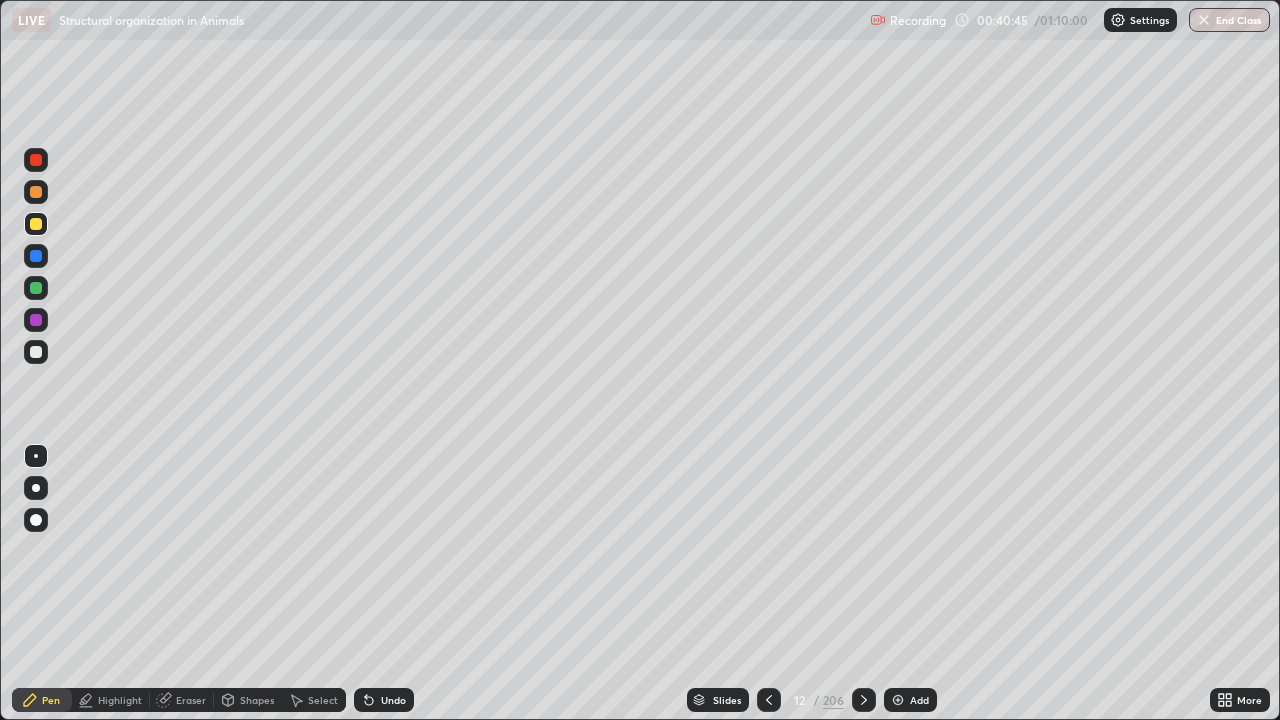 click 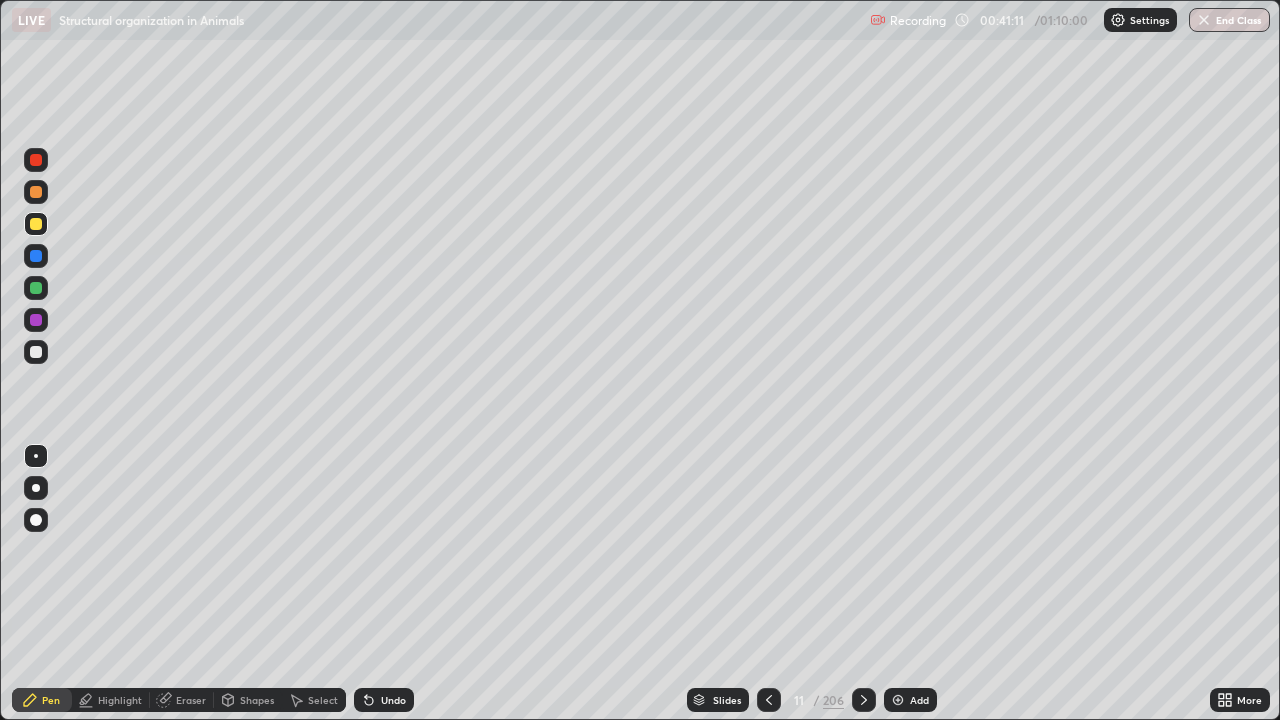 click 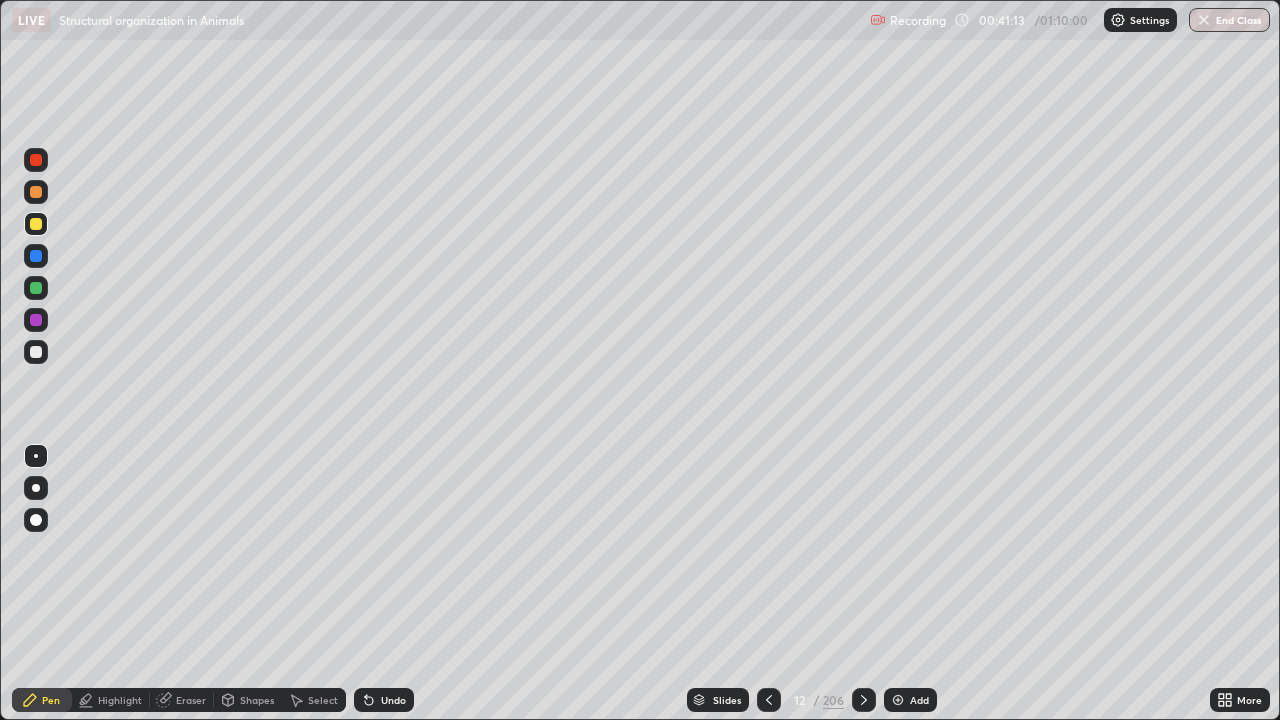 click at bounding box center [36, 288] 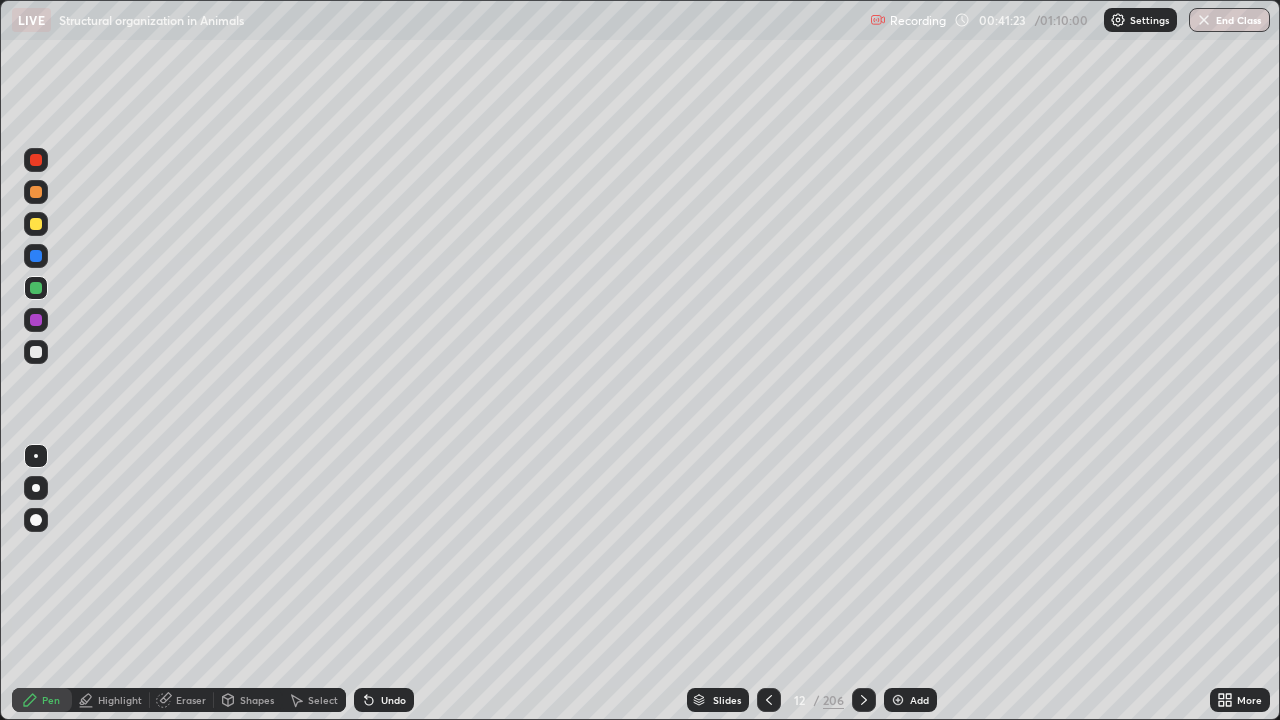 click at bounding box center [36, 352] 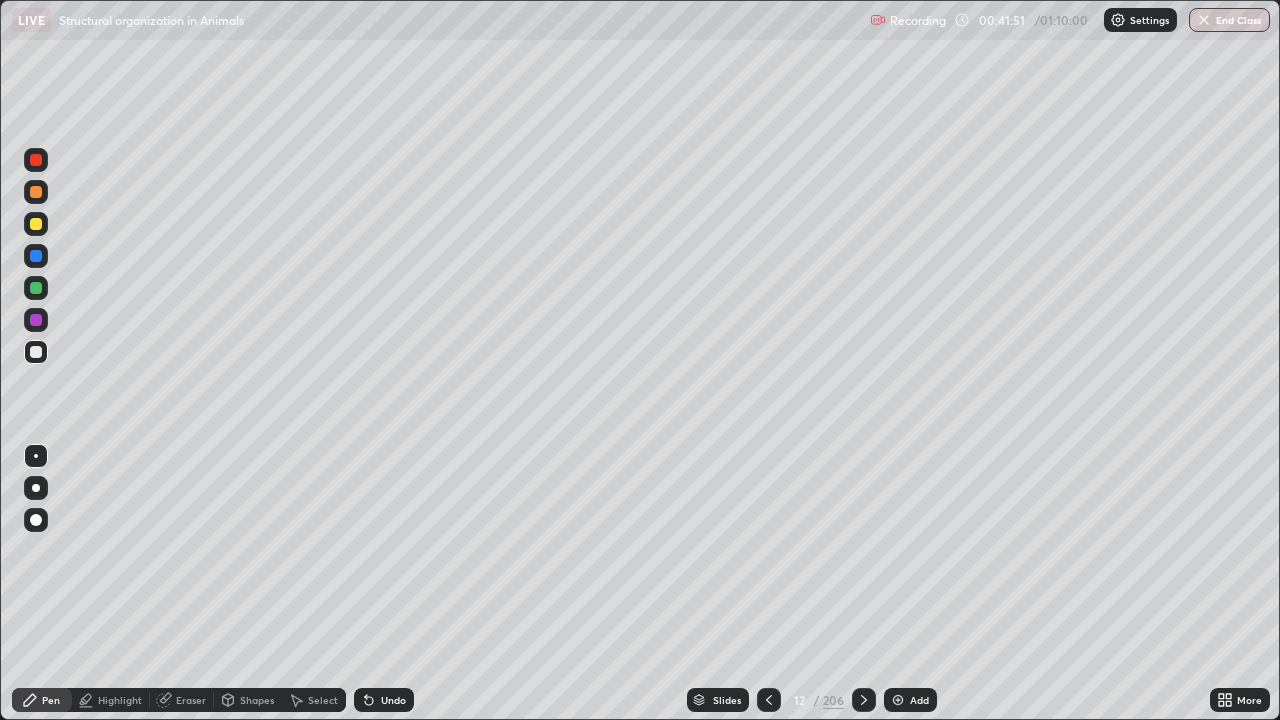 click on "Highlight" at bounding box center [120, 700] 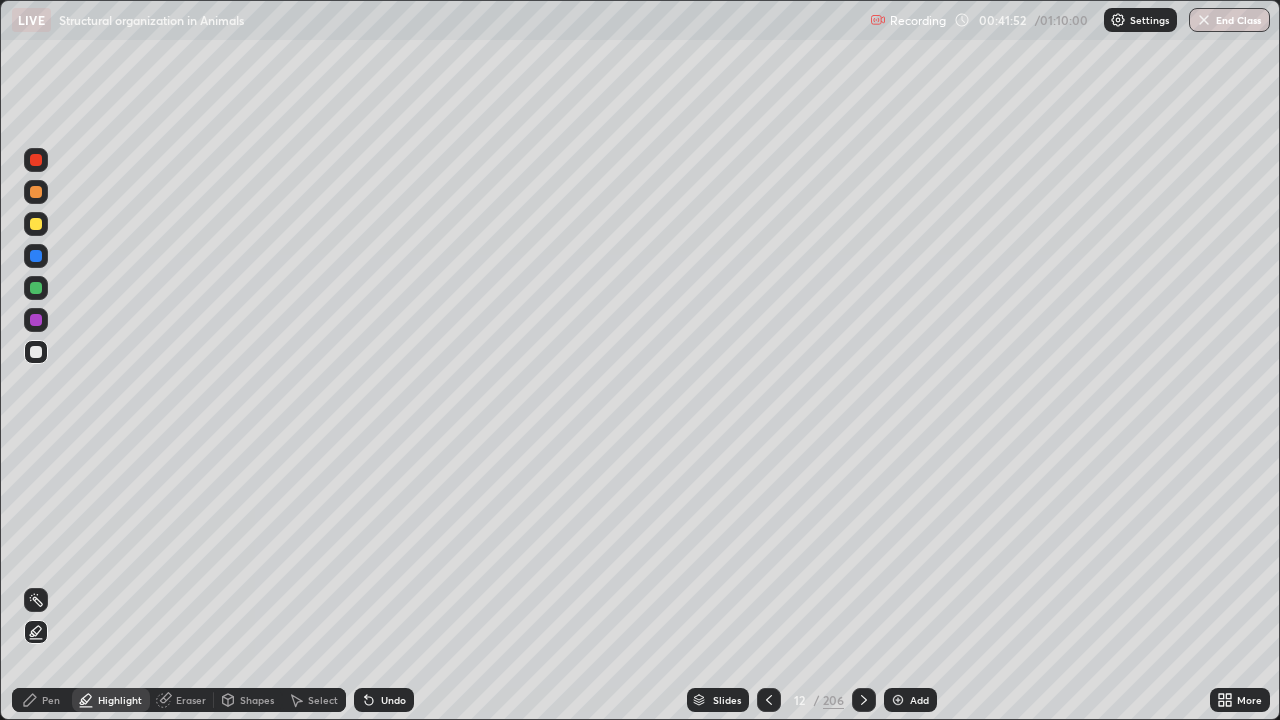 click at bounding box center (36, 288) 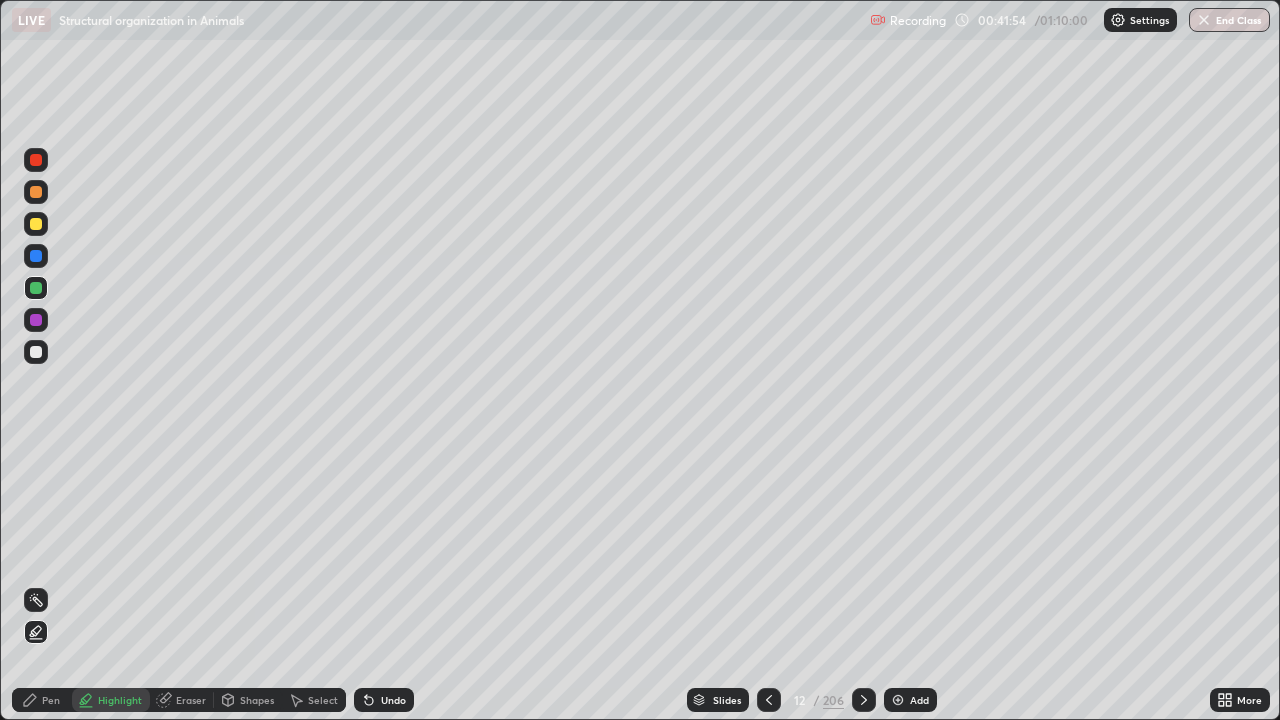 click on "Pen" at bounding box center [42, 700] 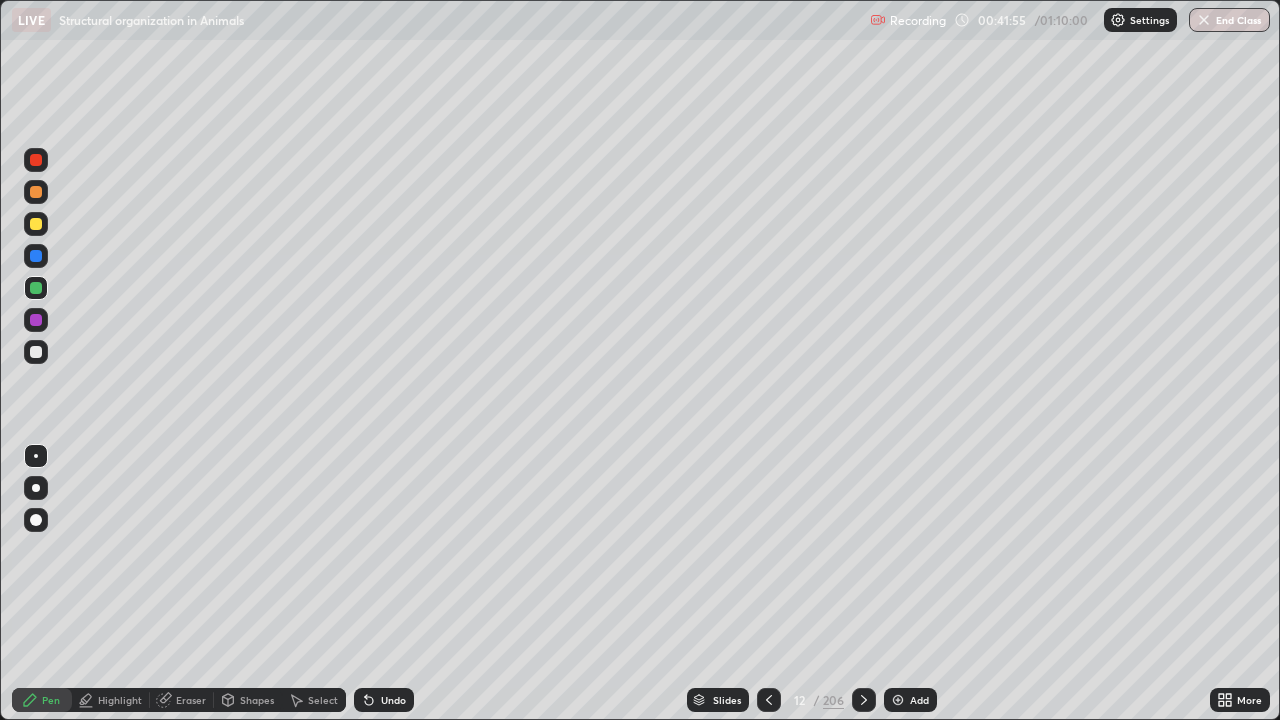 click at bounding box center (36, 352) 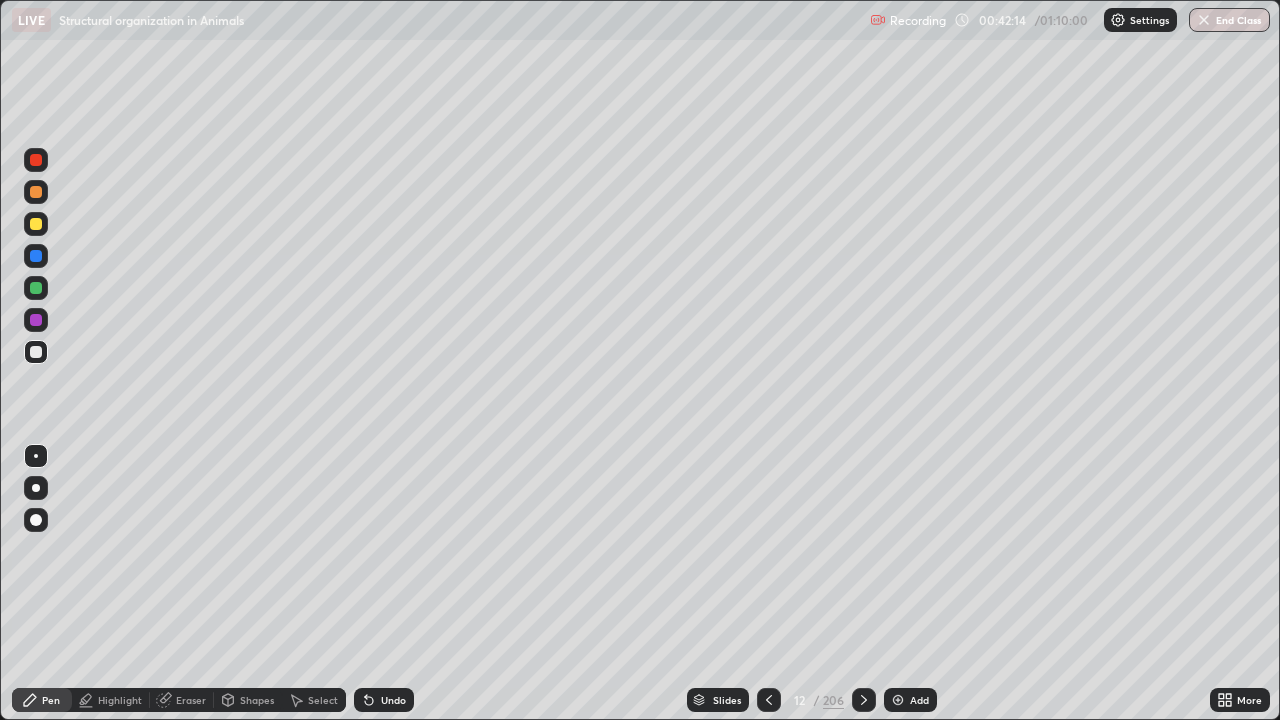 click at bounding box center [36, 224] 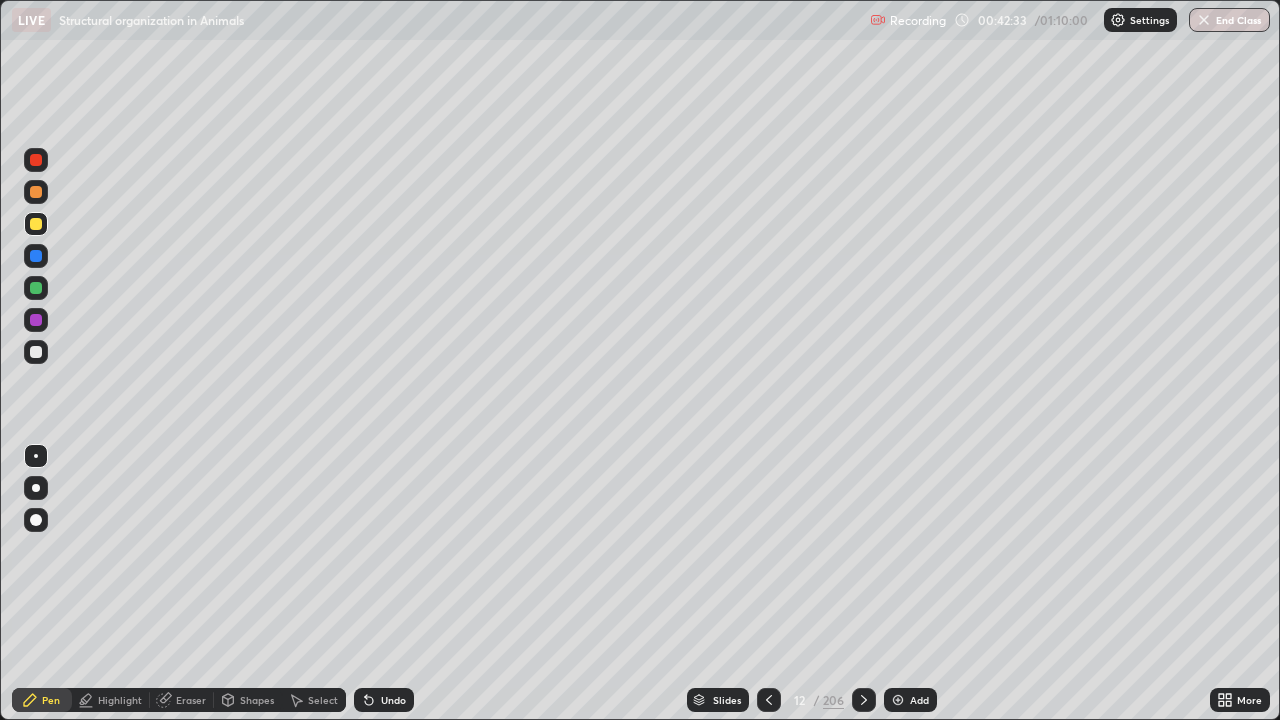 click at bounding box center [36, 352] 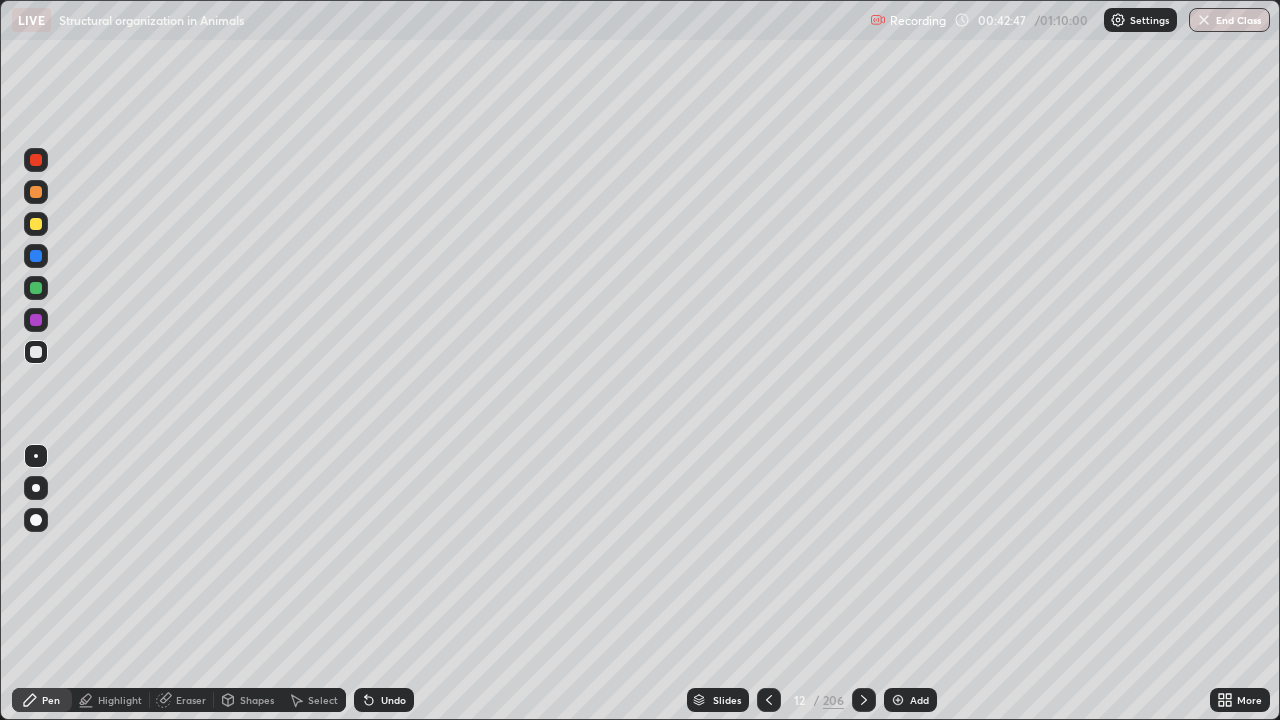 click at bounding box center [36, 192] 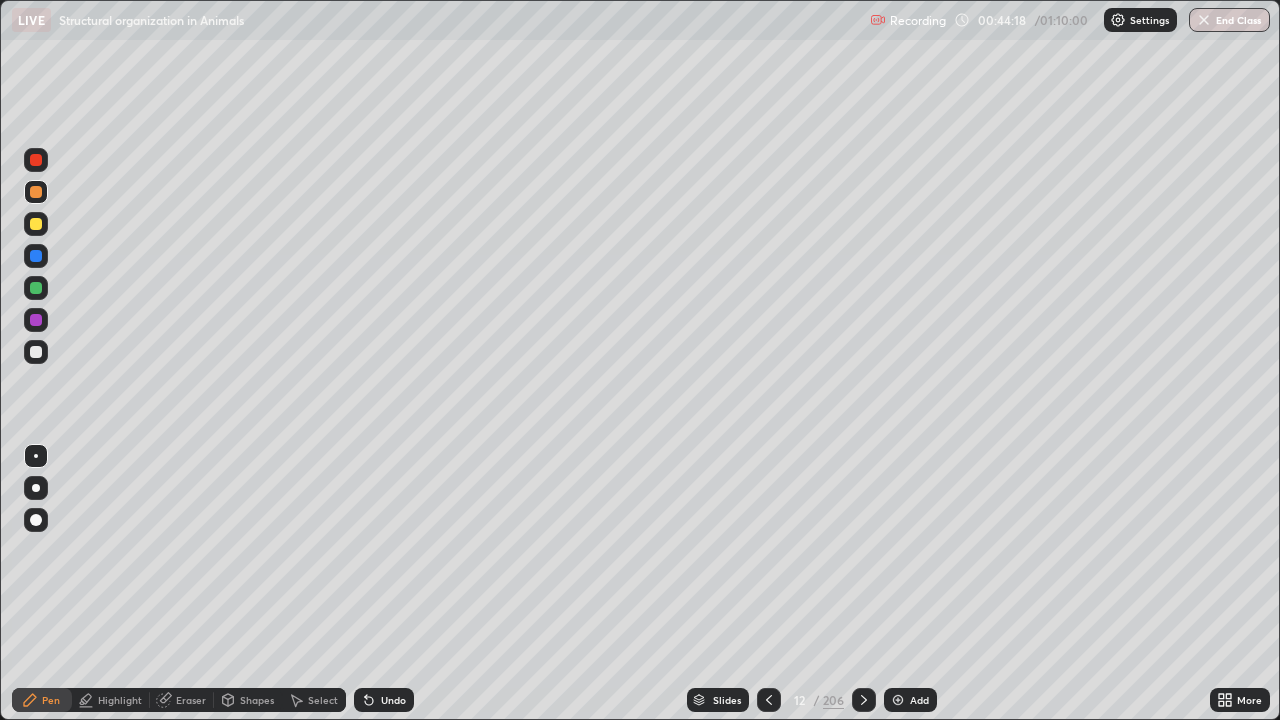 click at bounding box center [36, 288] 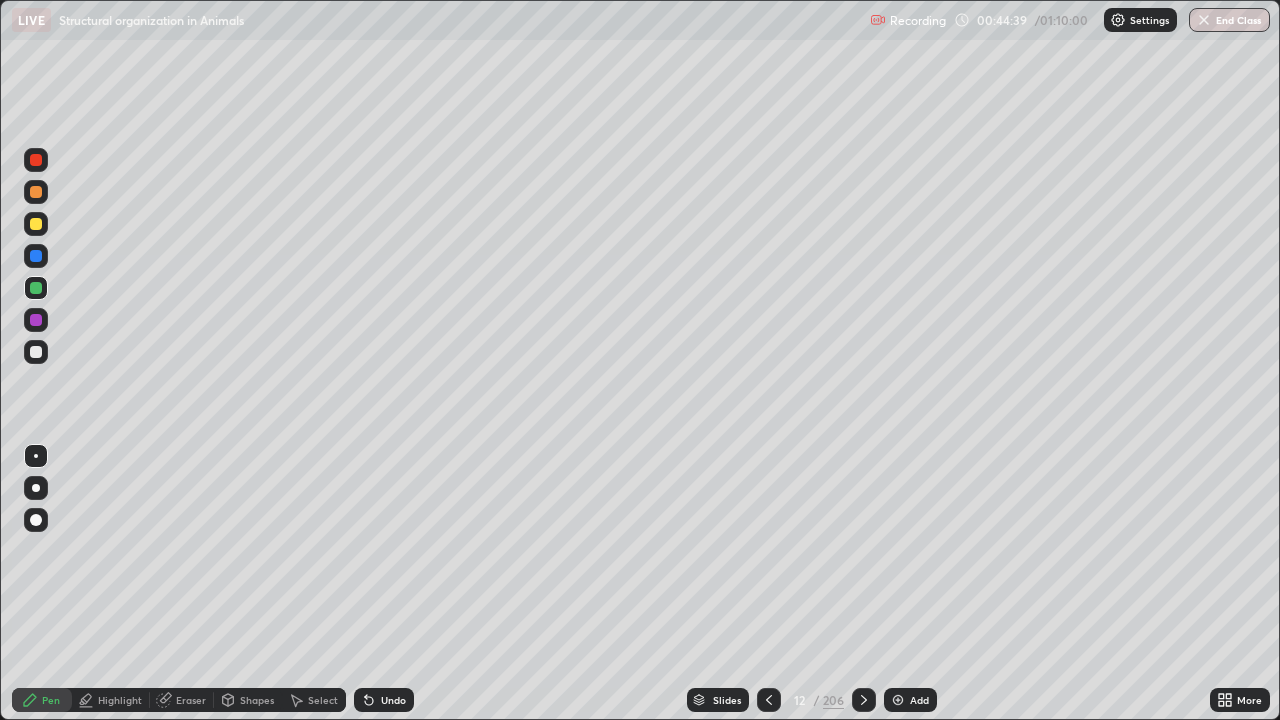 click on "Highlight" at bounding box center [120, 700] 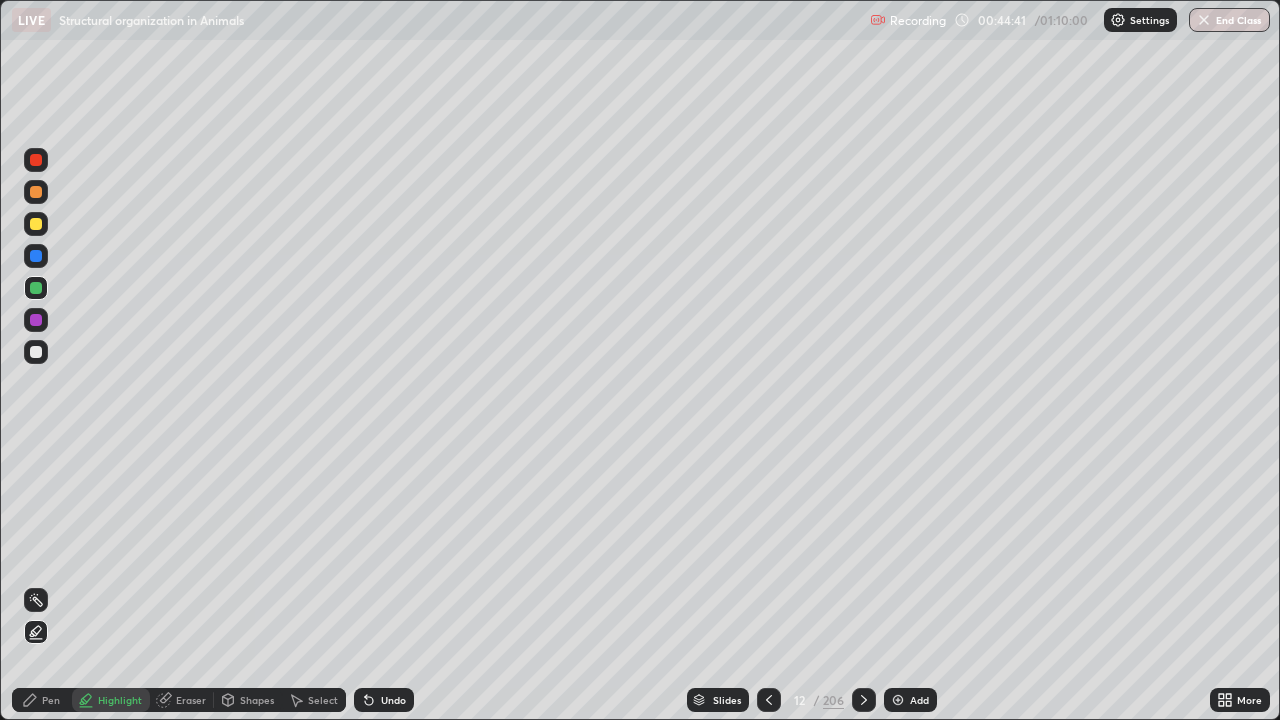 click at bounding box center [36, 224] 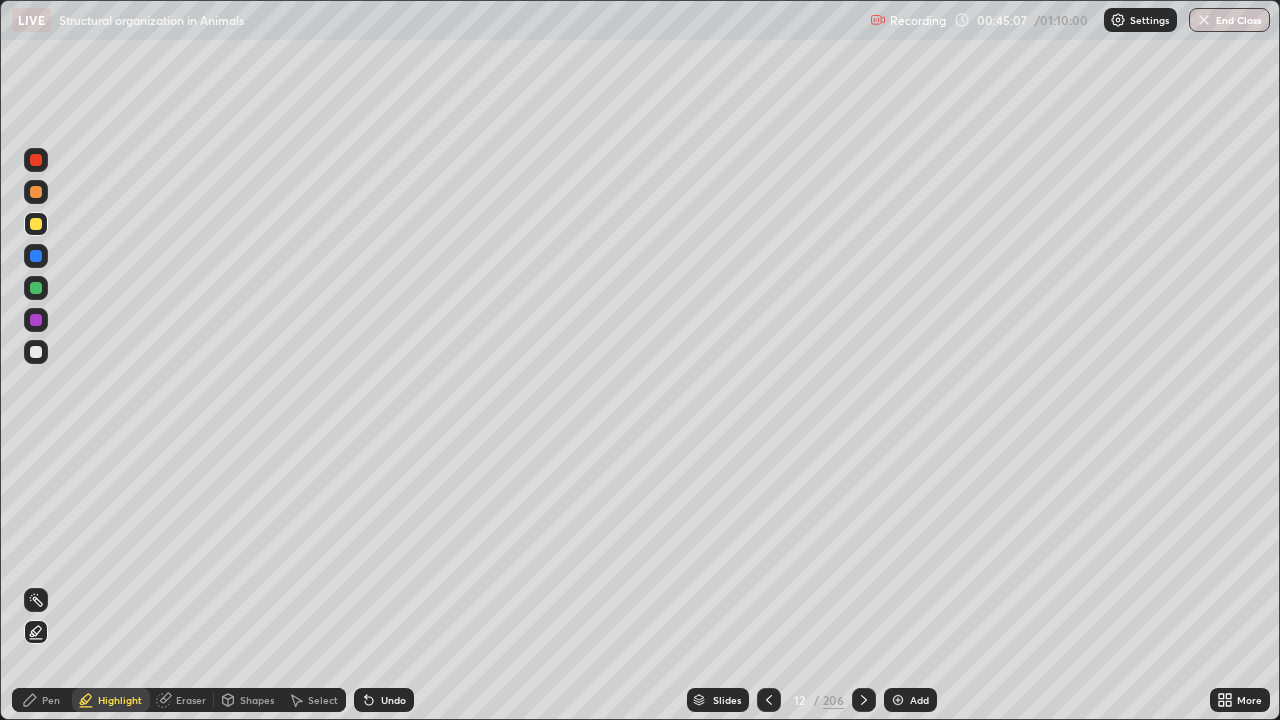 click on "Pen" at bounding box center (51, 700) 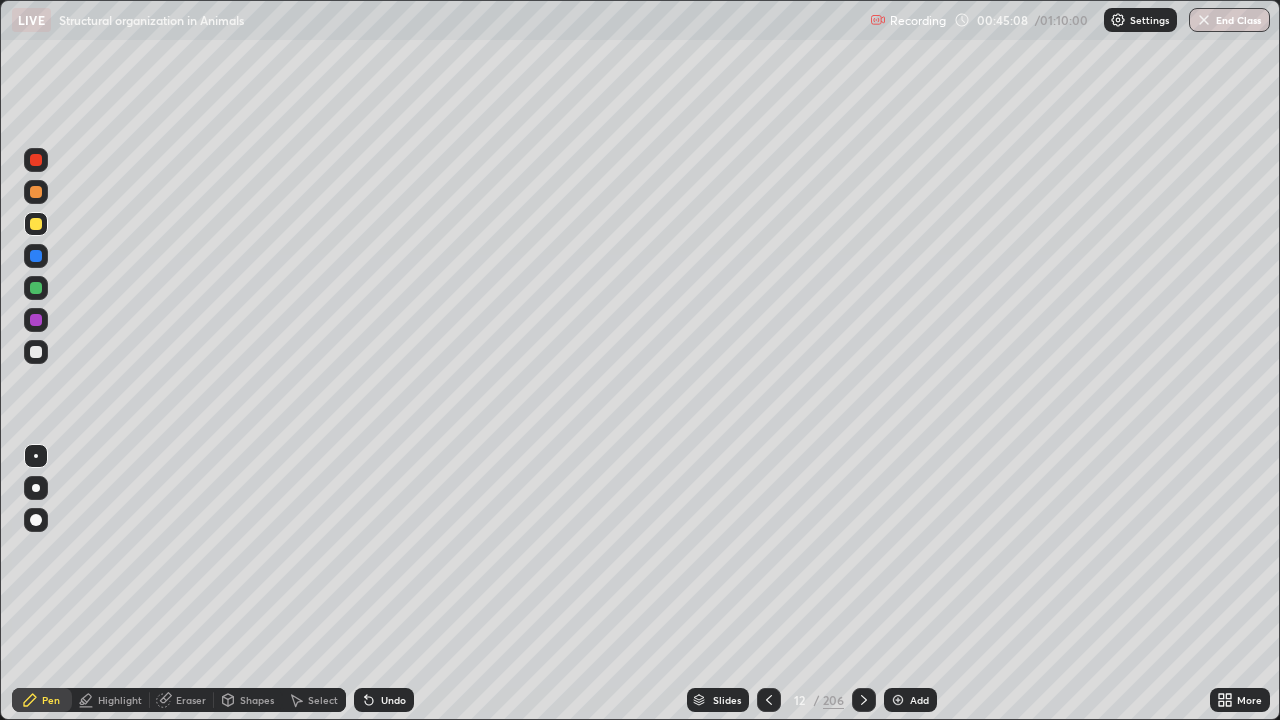 click at bounding box center [36, 352] 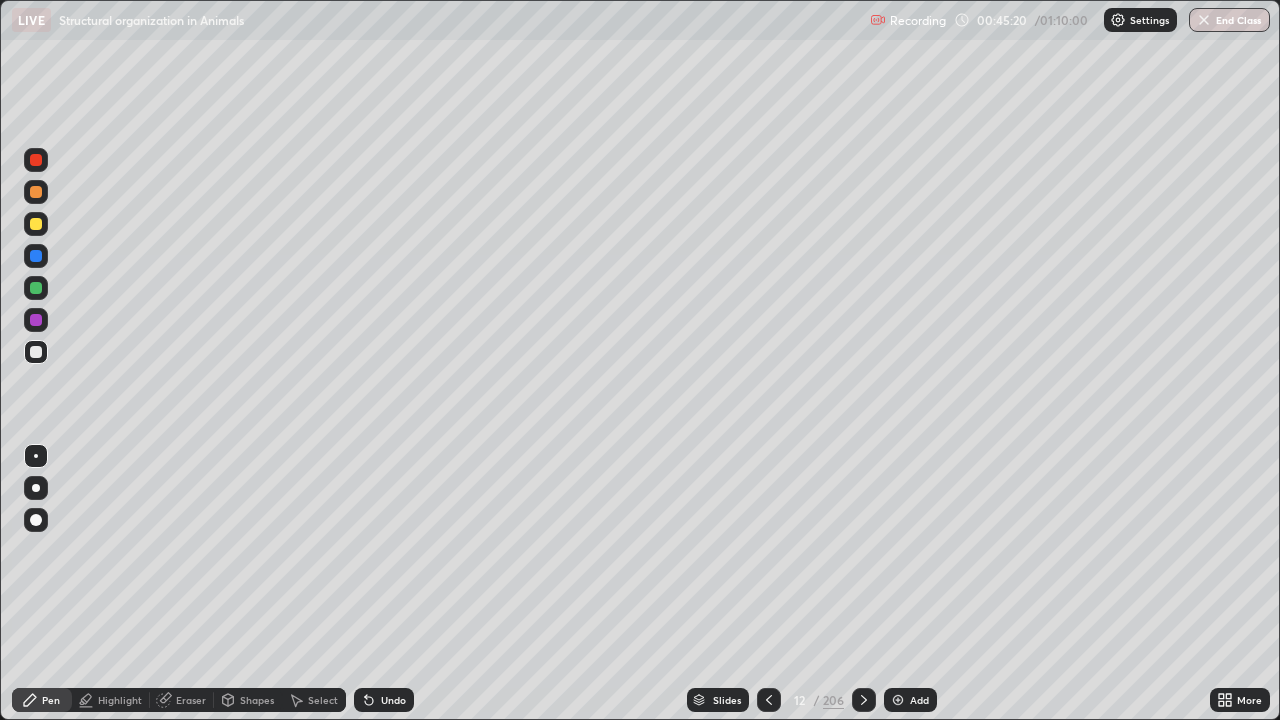 click at bounding box center [36, 224] 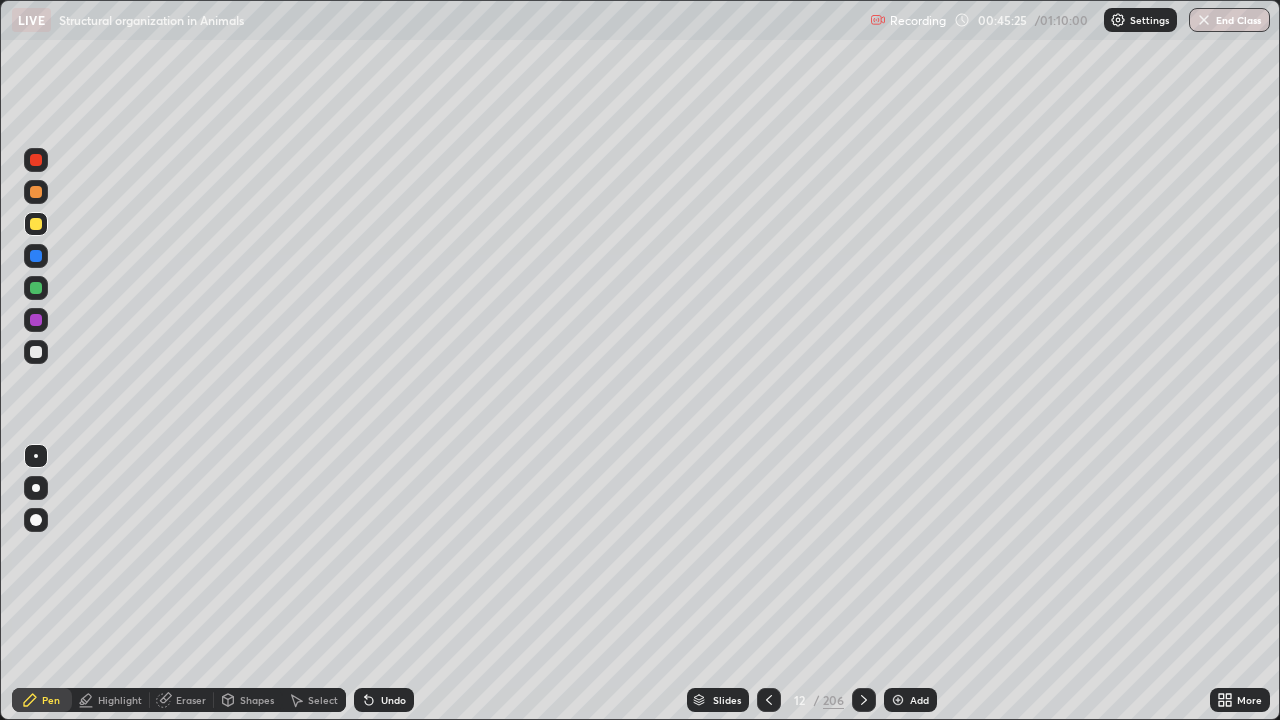 click at bounding box center (36, 352) 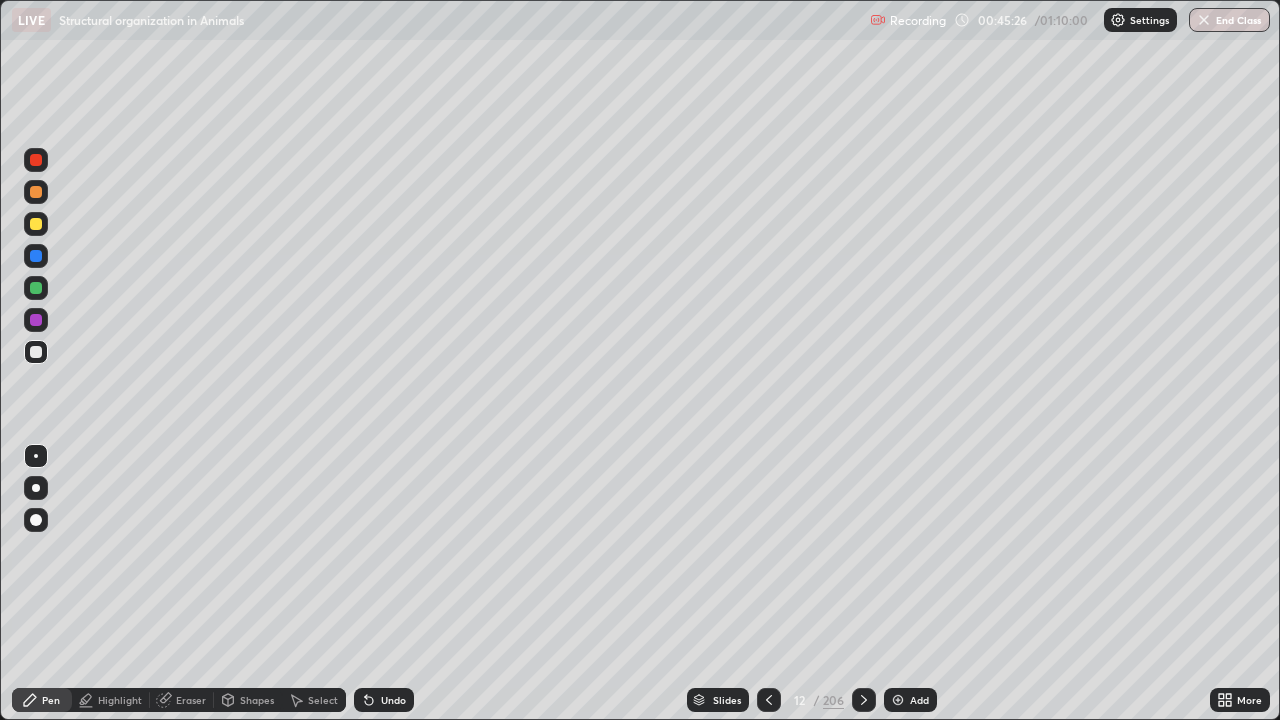 click at bounding box center [36, 320] 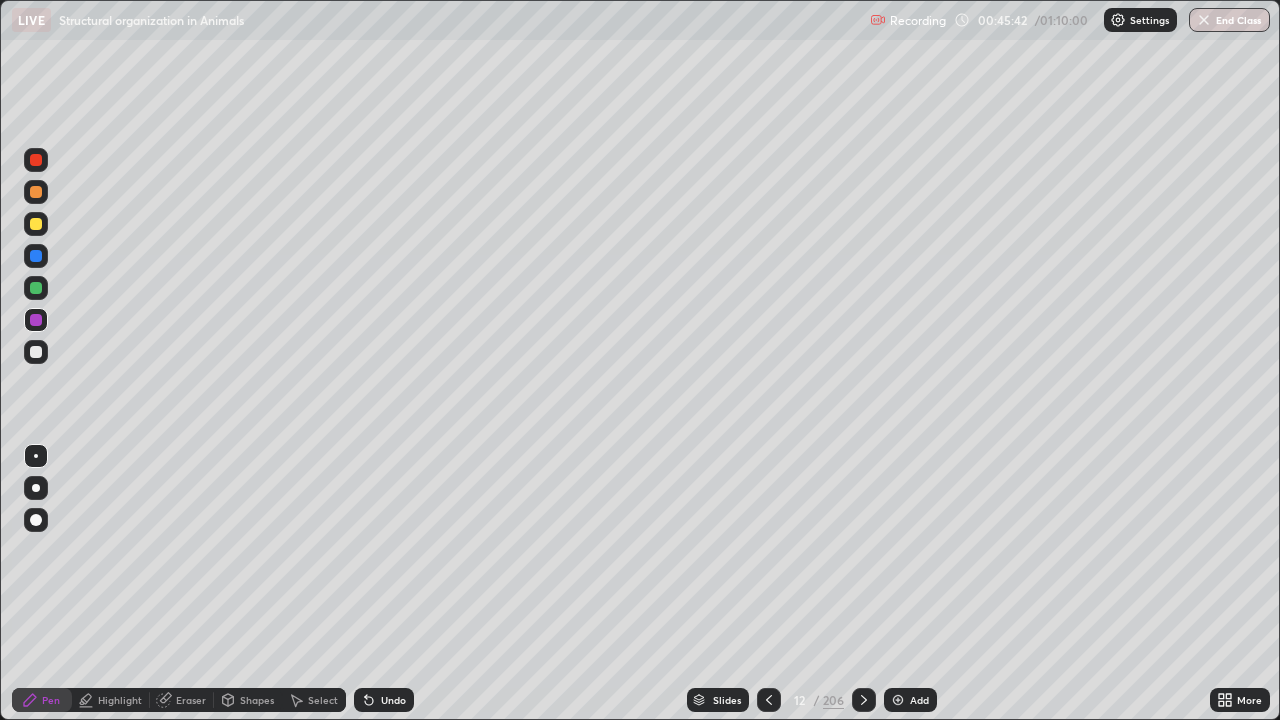 click at bounding box center (36, 352) 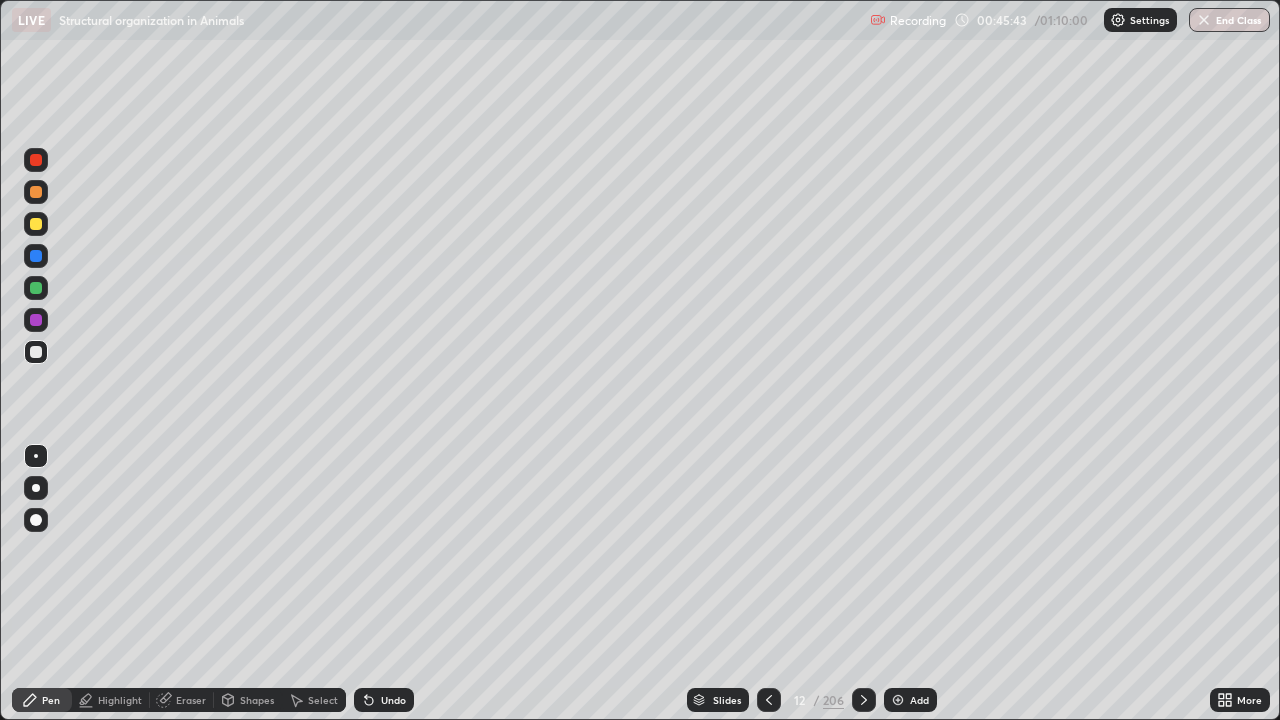 click at bounding box center [36, 224] 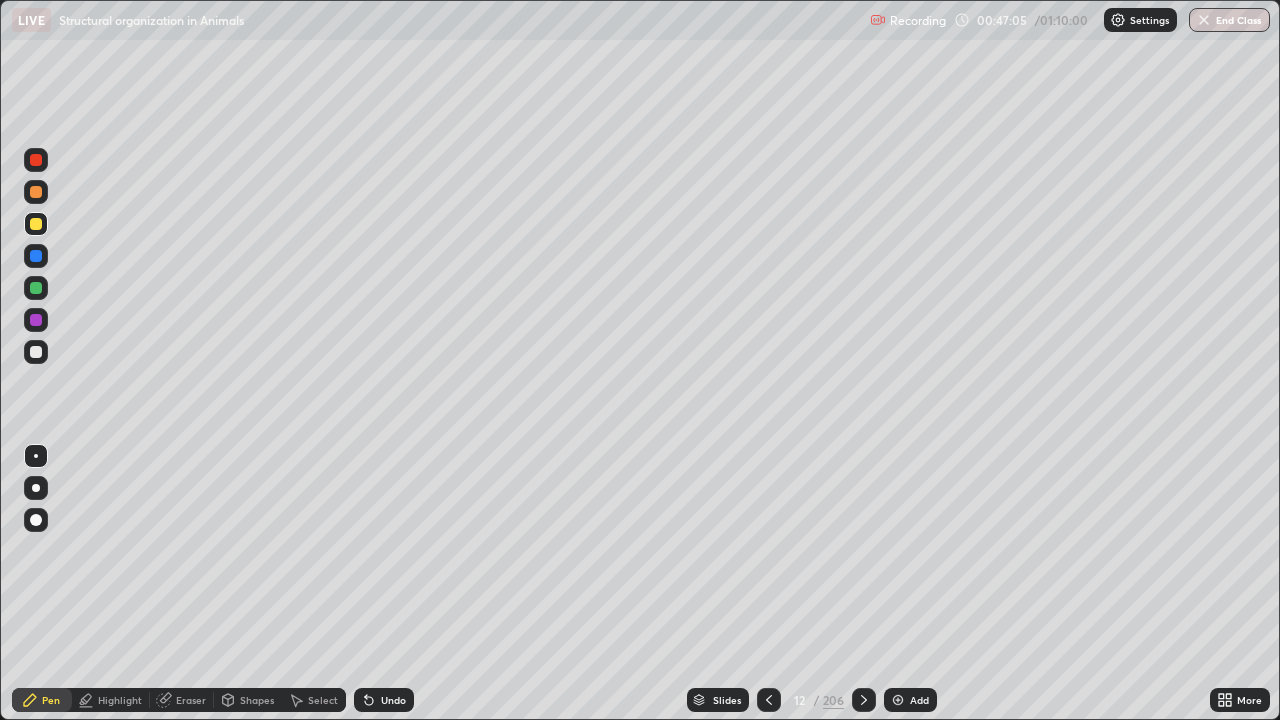 click at bounding box center [36, 288] 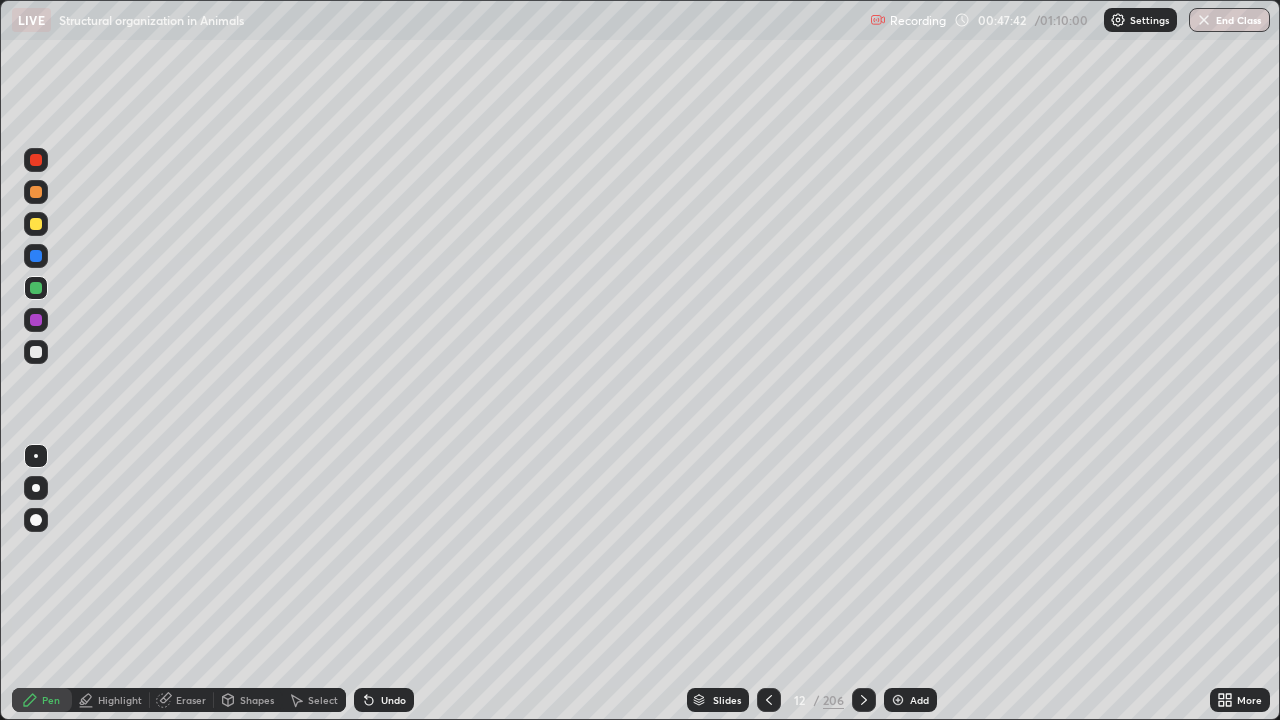 click on "Eraser" at bounding box center (191, 700) 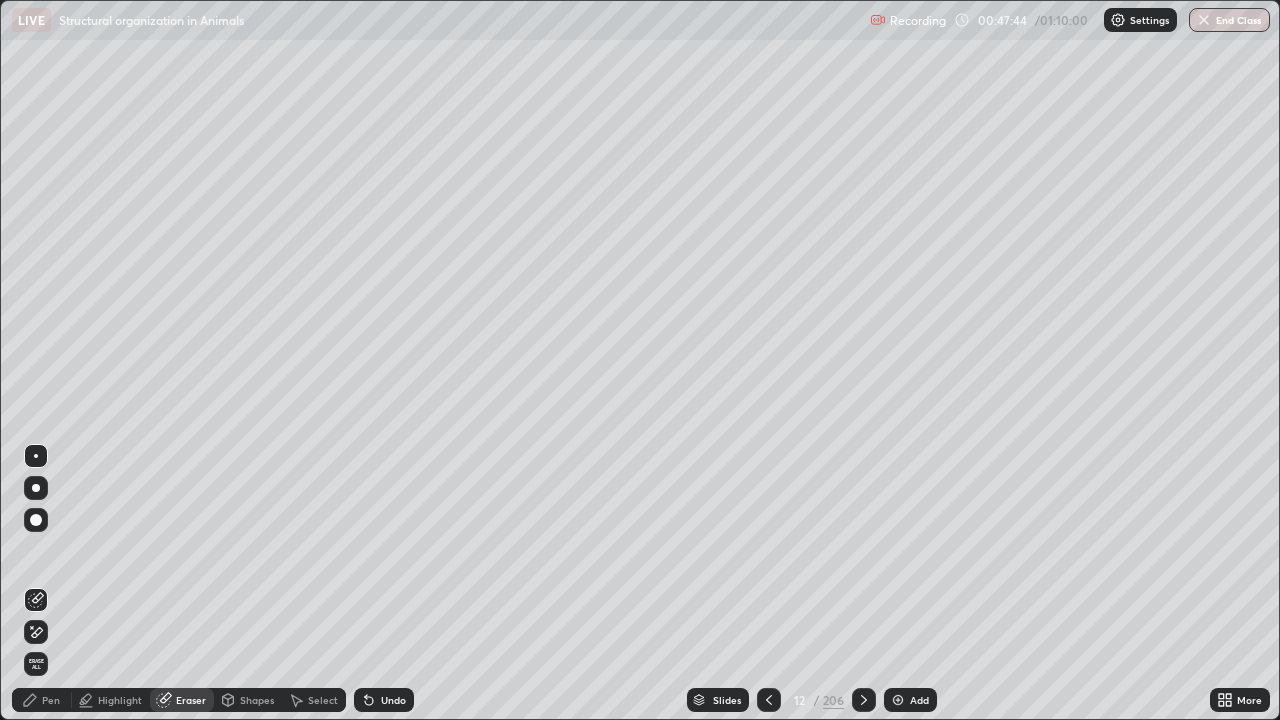 click on "Select" at bounding box center (323, 700) 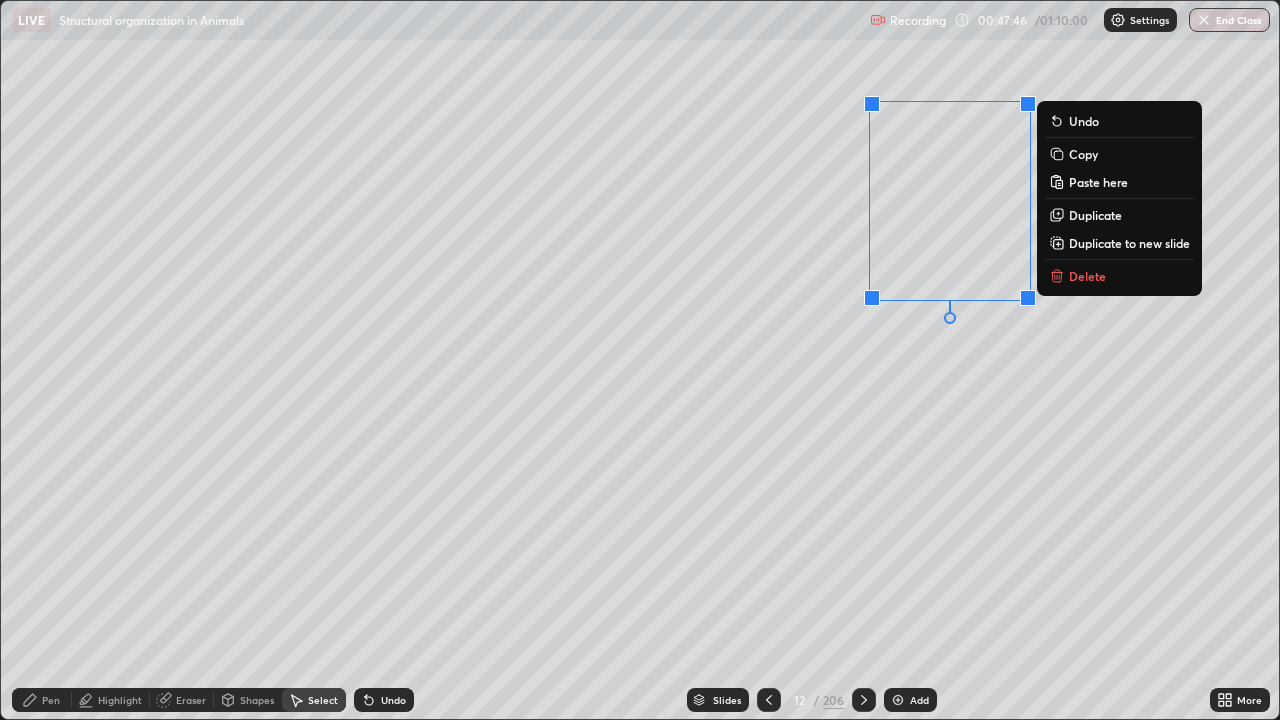 click on "Delete" at bounding box center [1087, 276] 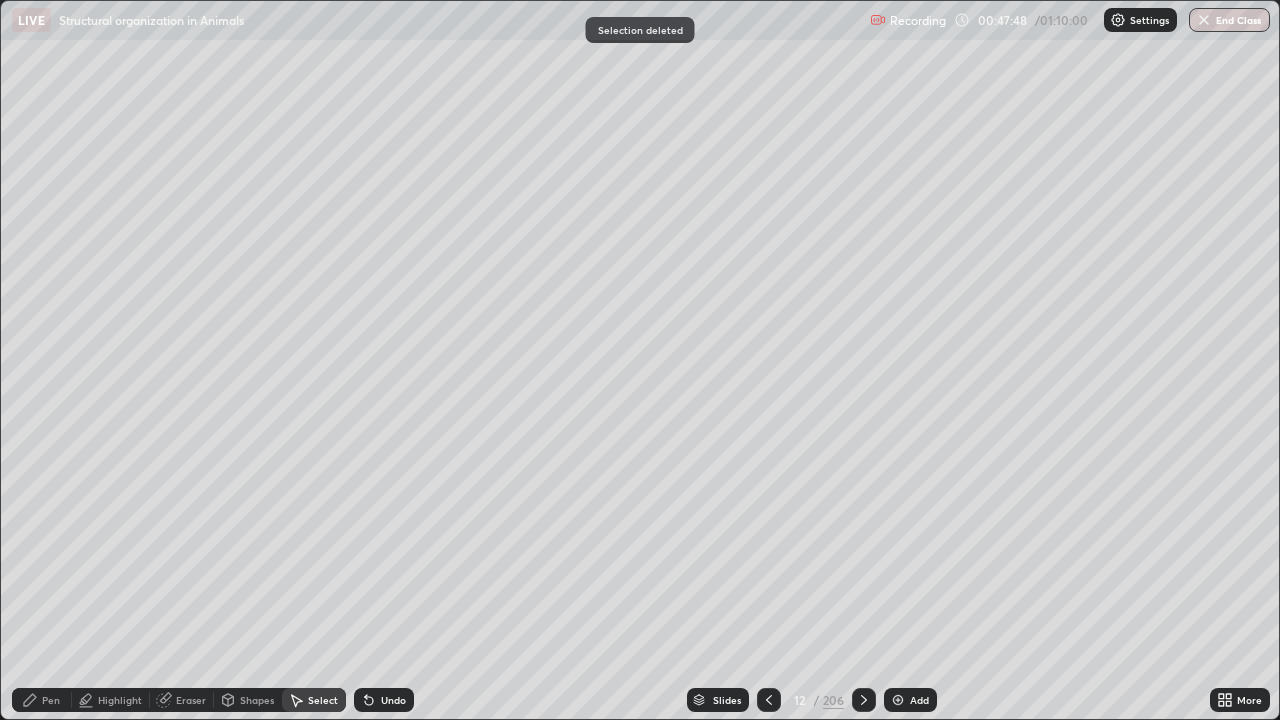 click on "Pen" at bounding box center (51, 700) 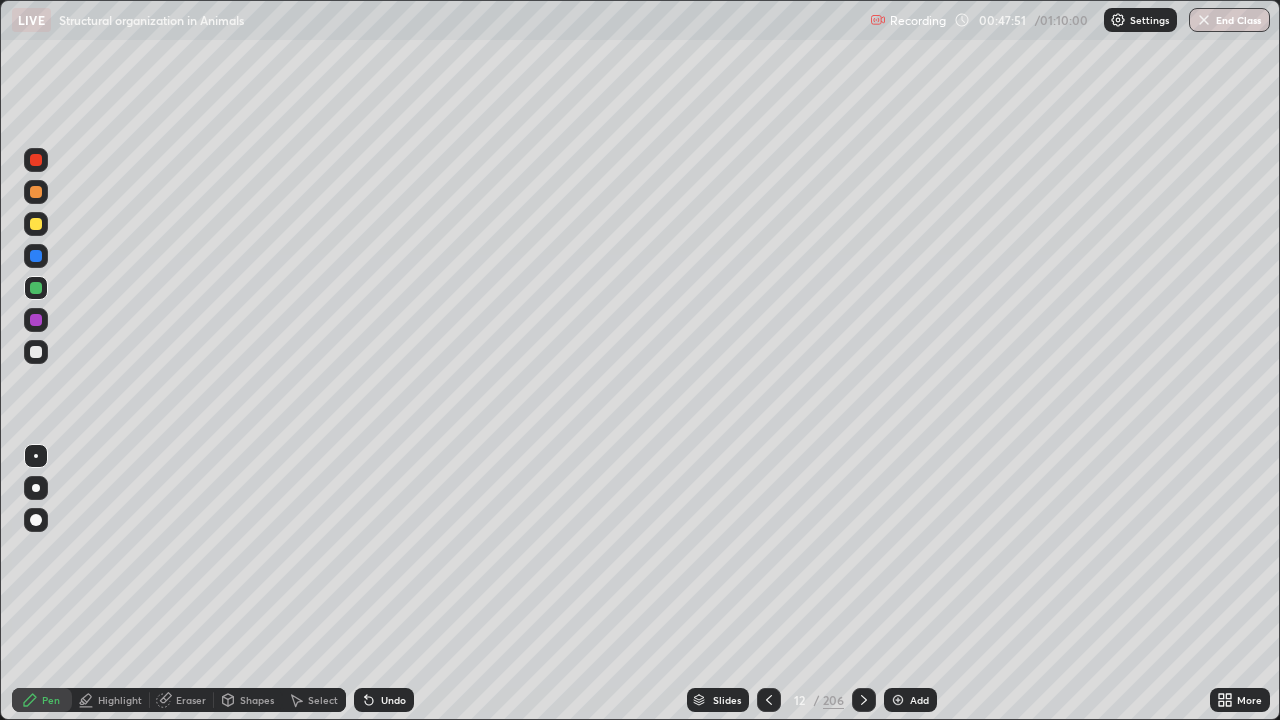 click at bounding box center (36, 192) 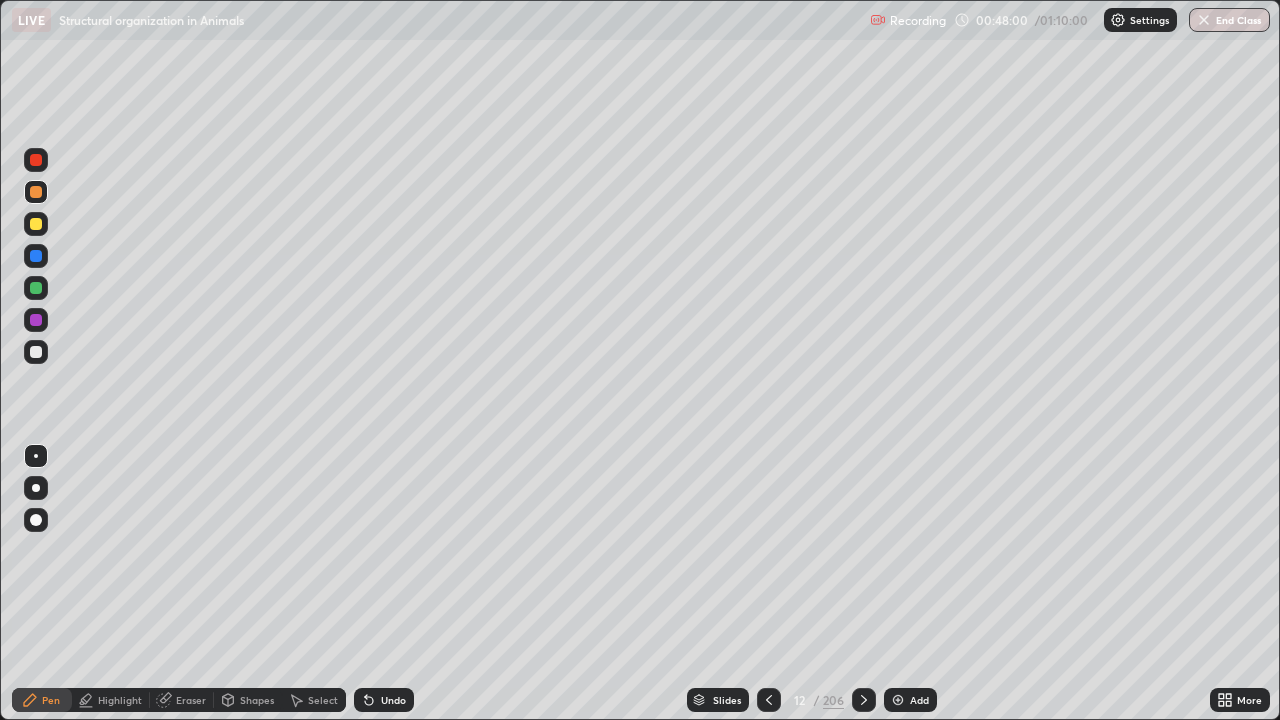 click at bounding box center [36, 352] 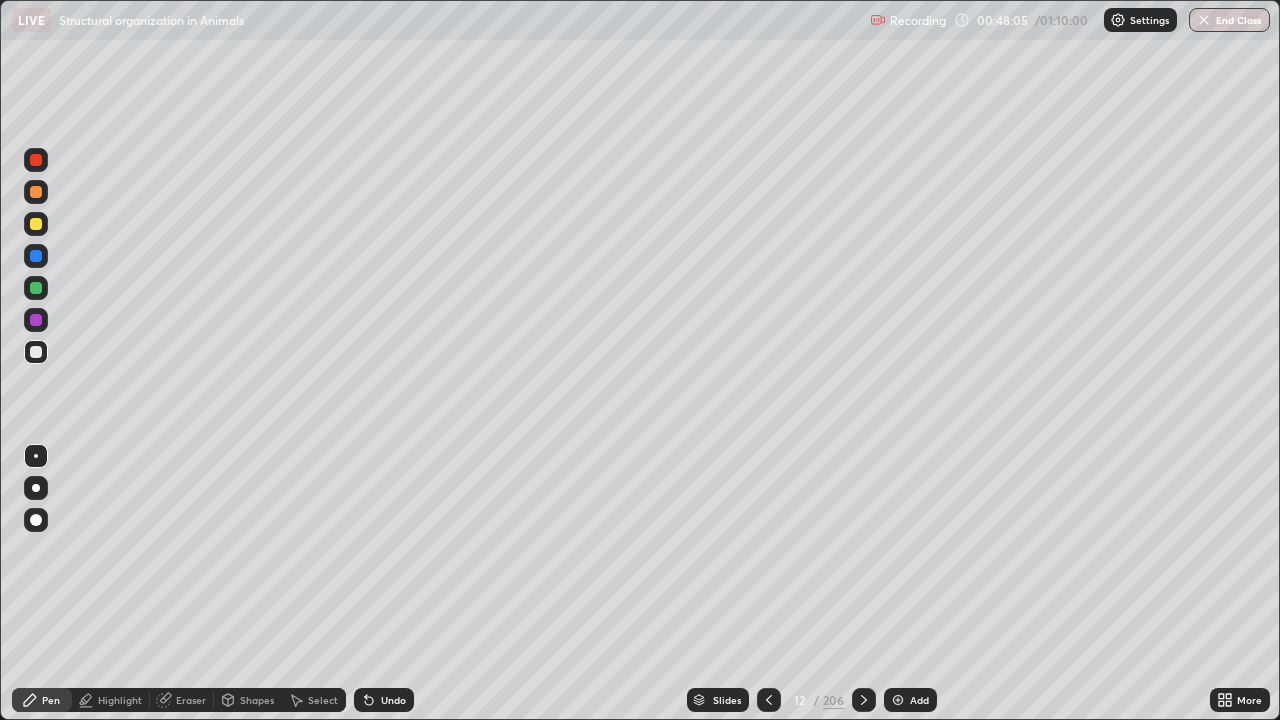 click on "Highlight" at bounding box center [120, 700] 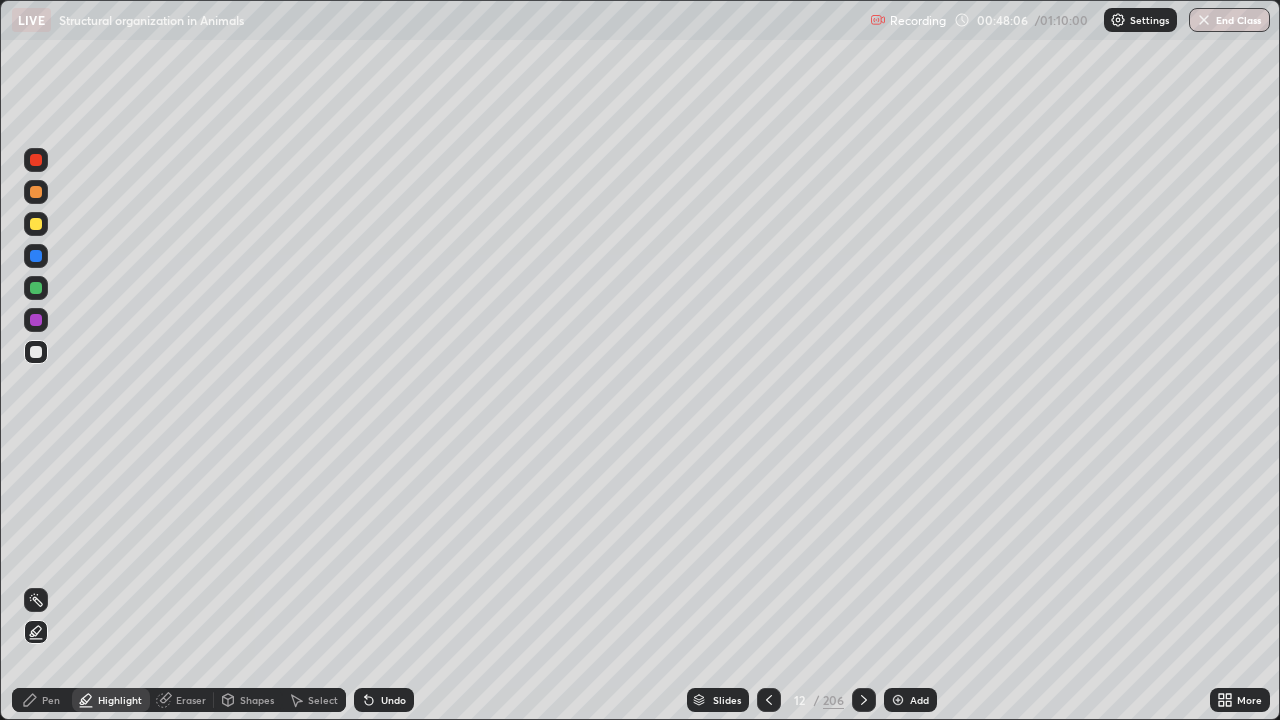 click at bounding box center (36, 288) 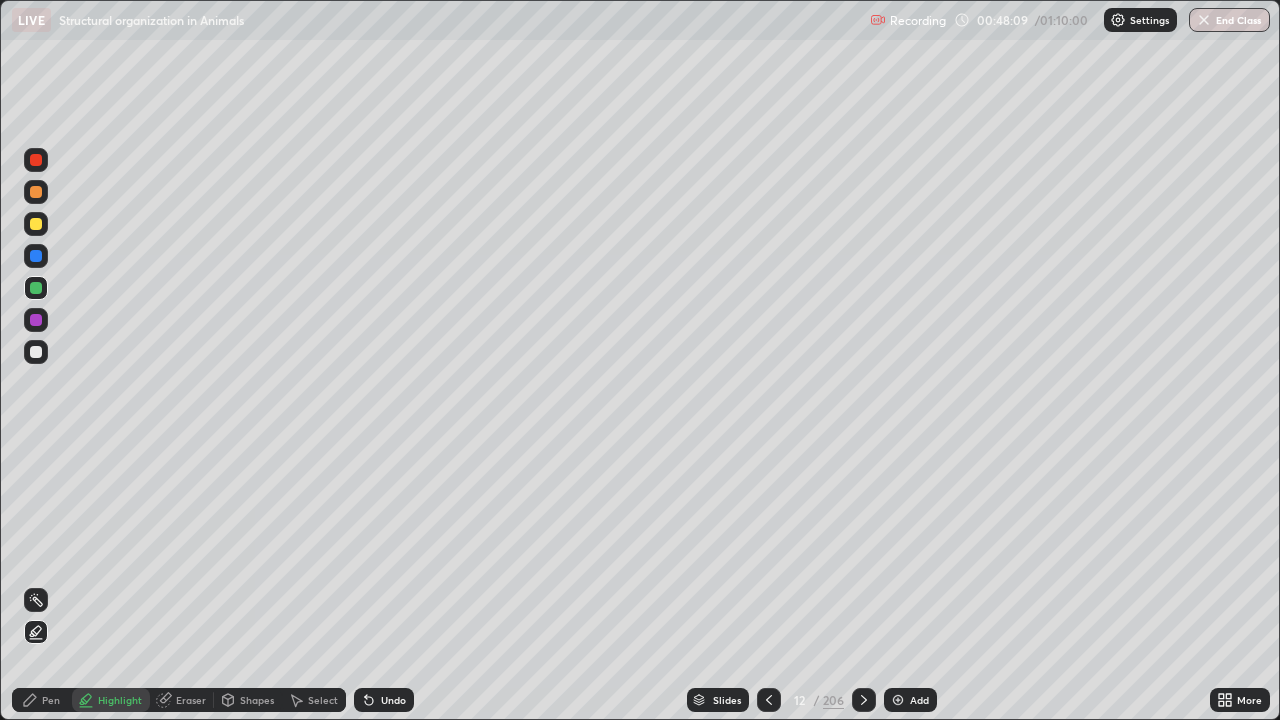 click on "Pen" at bounding box center (51, 700) 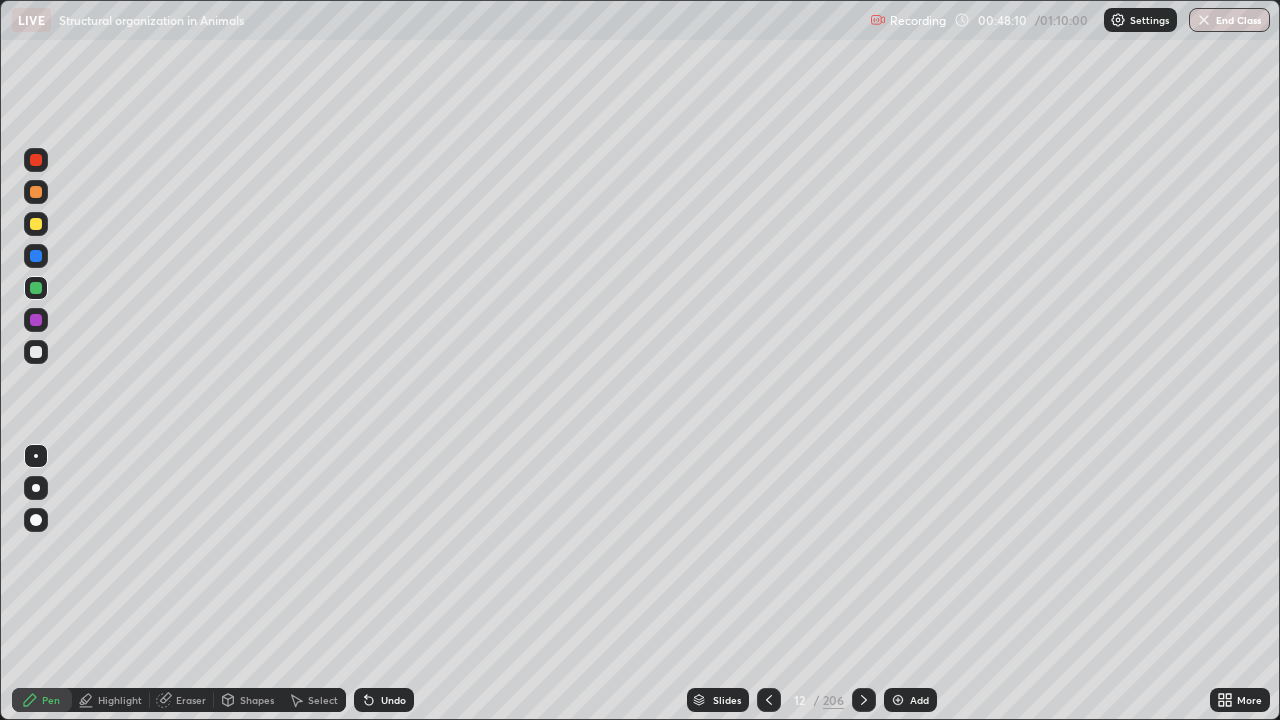click at bounding box center (36, 352) 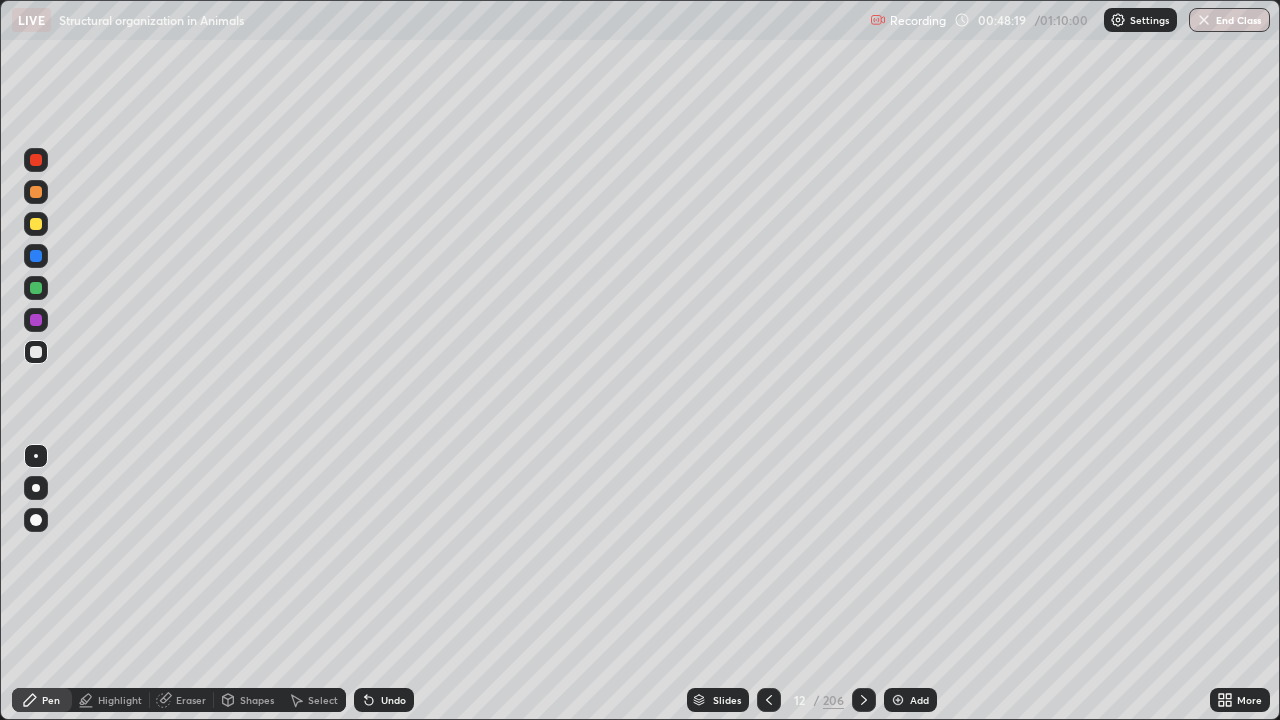 click at bounding box center (36, 192) 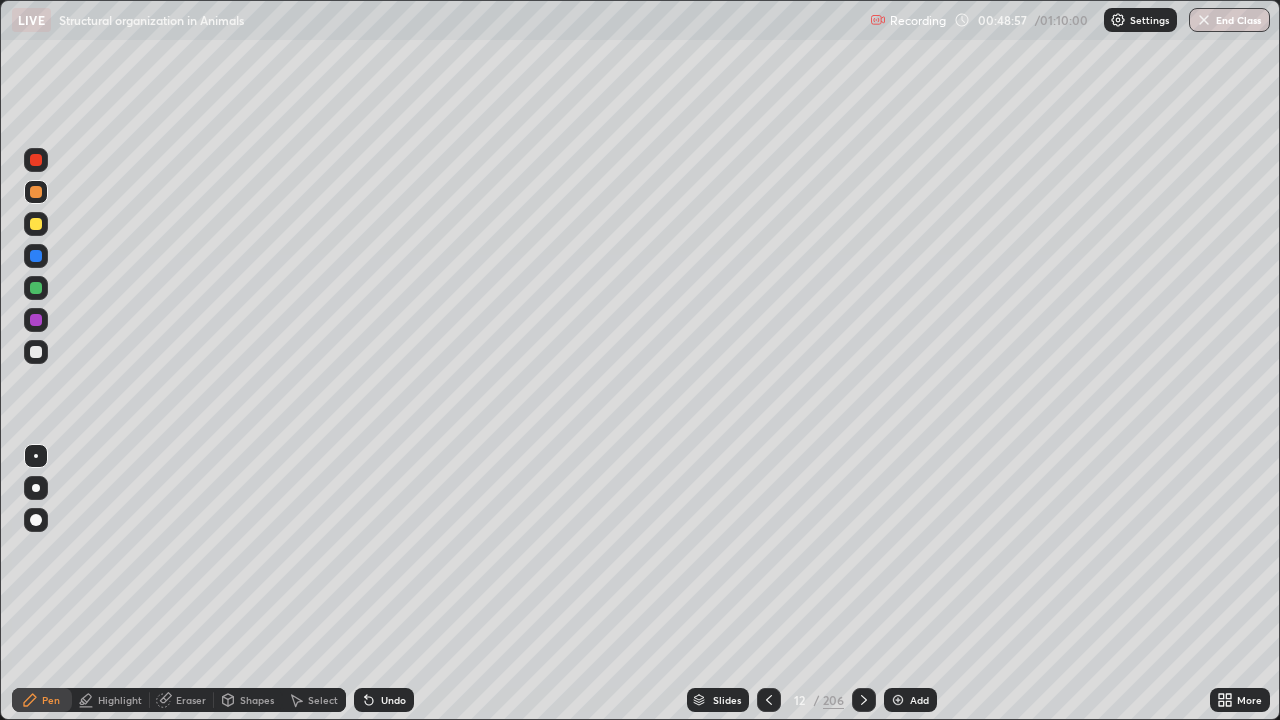 click at bounding box center [36, 352] 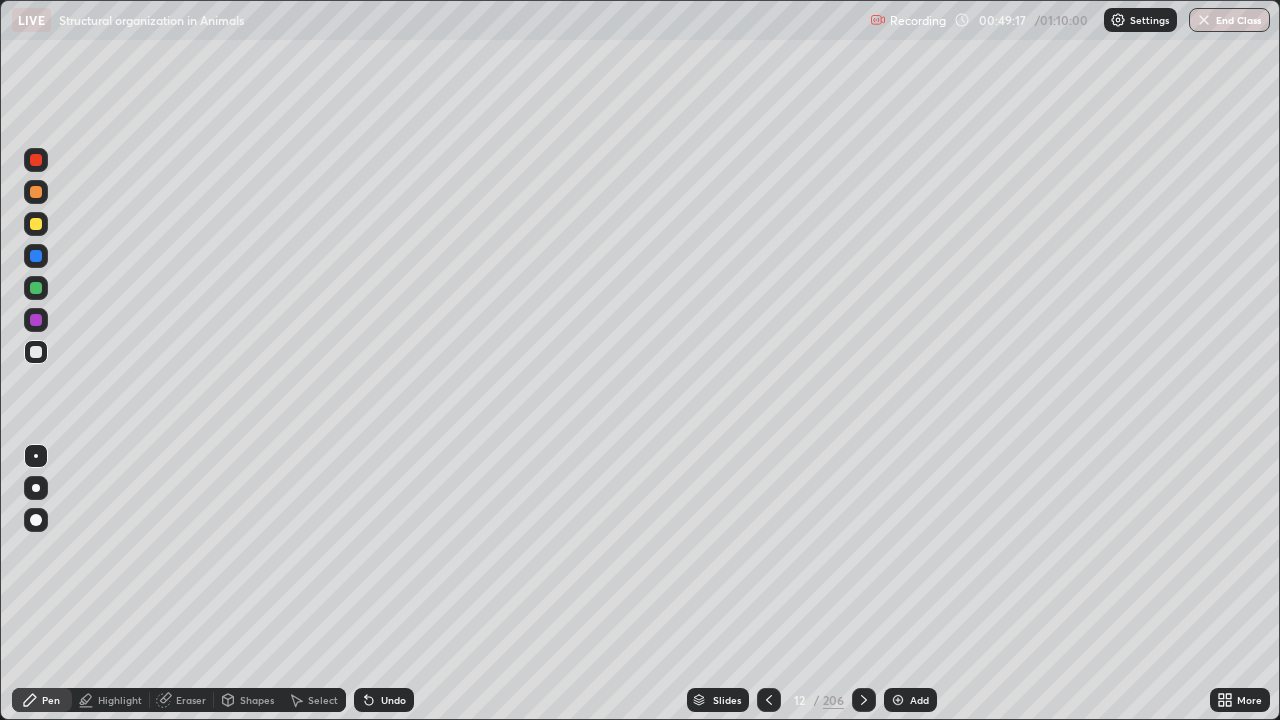 click at bounding box center (36, 224) 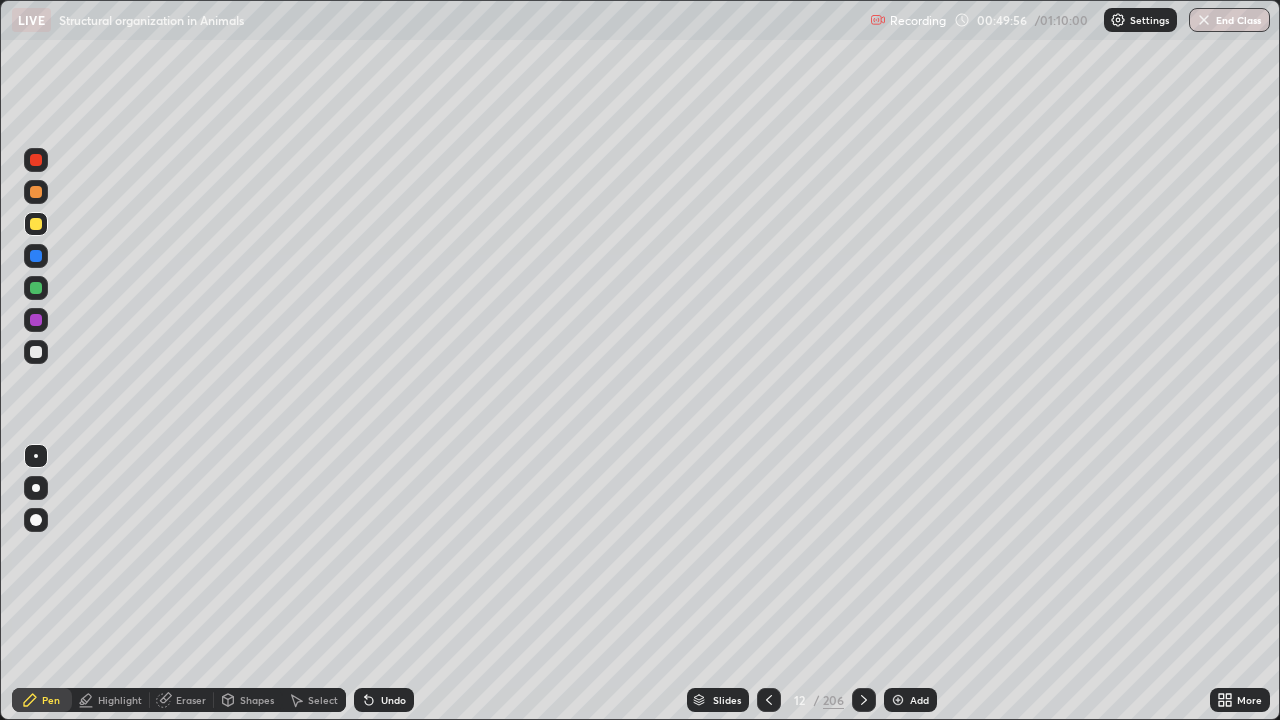 click at bounding box center (36, 352) 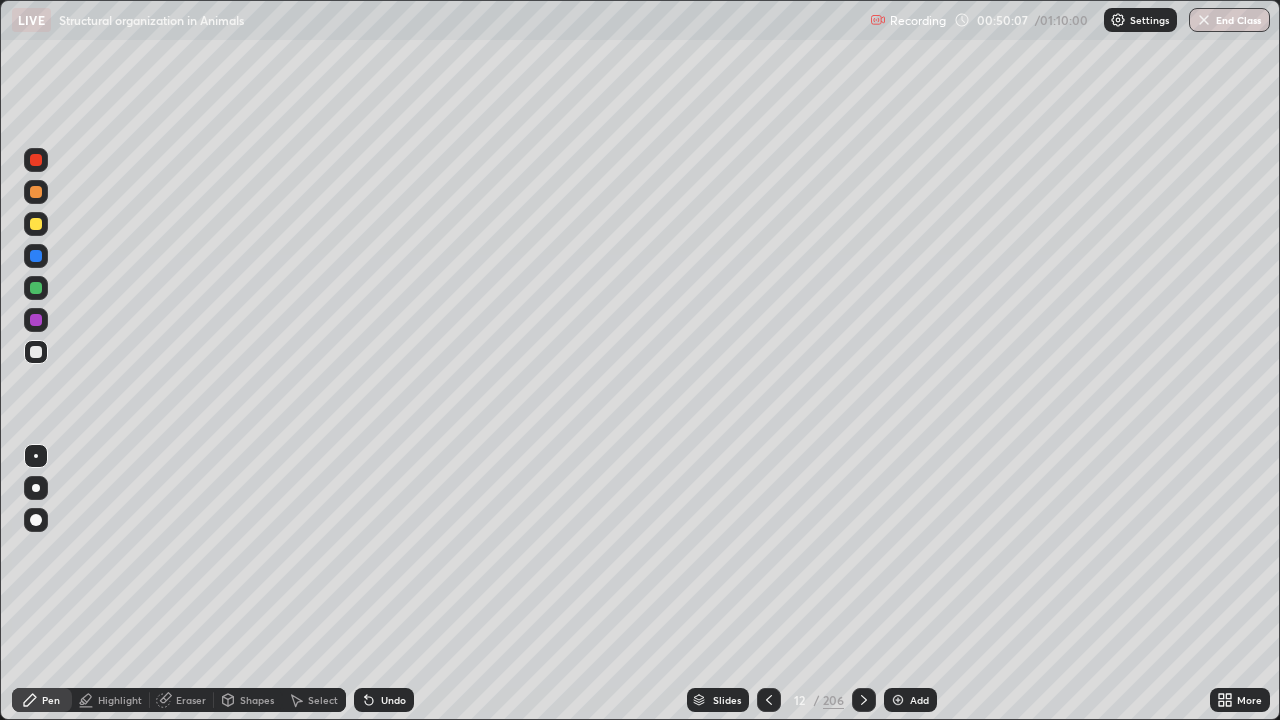 click at bounding box center [36, 224] 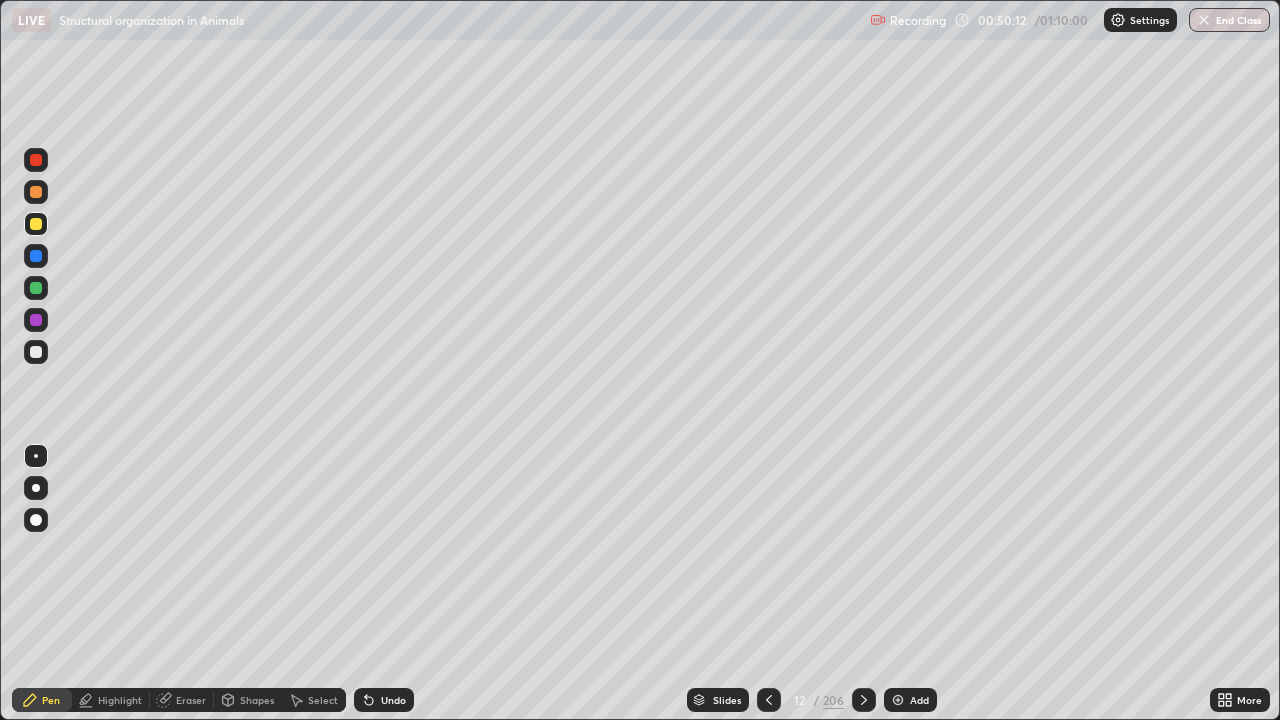 click at bounding box center [36, 352] 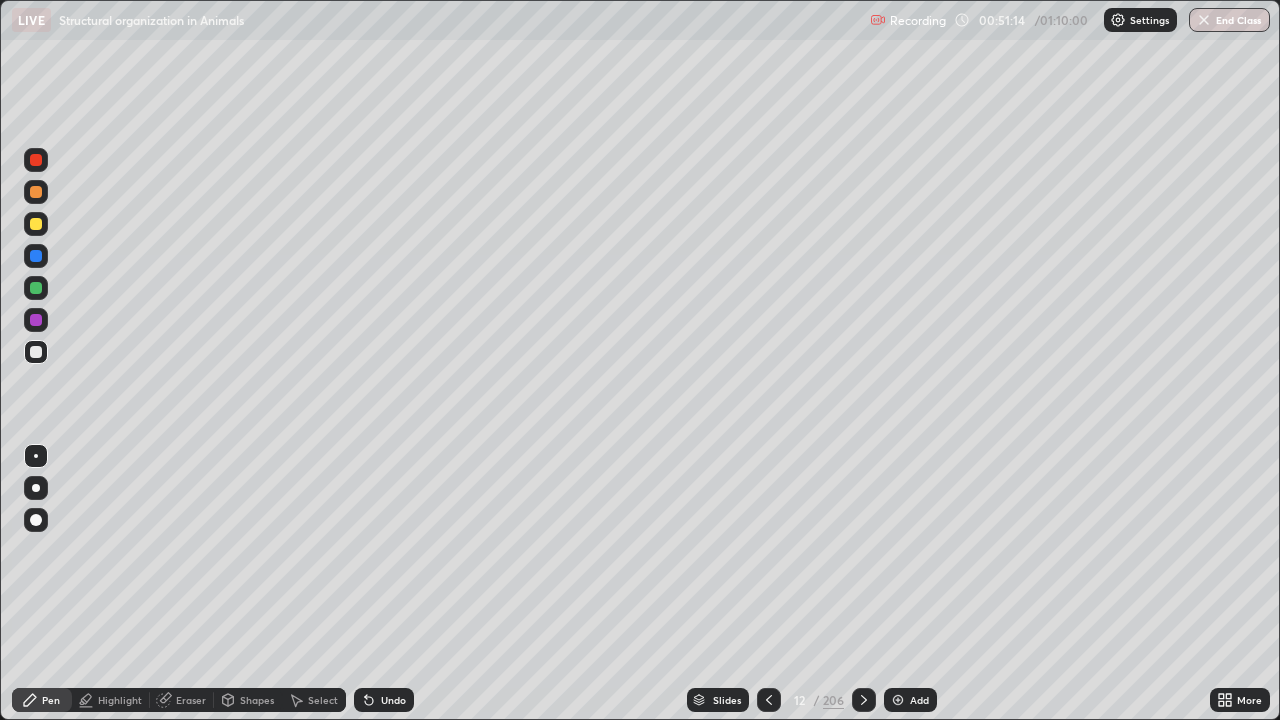 click at bounding box center (36, 224) 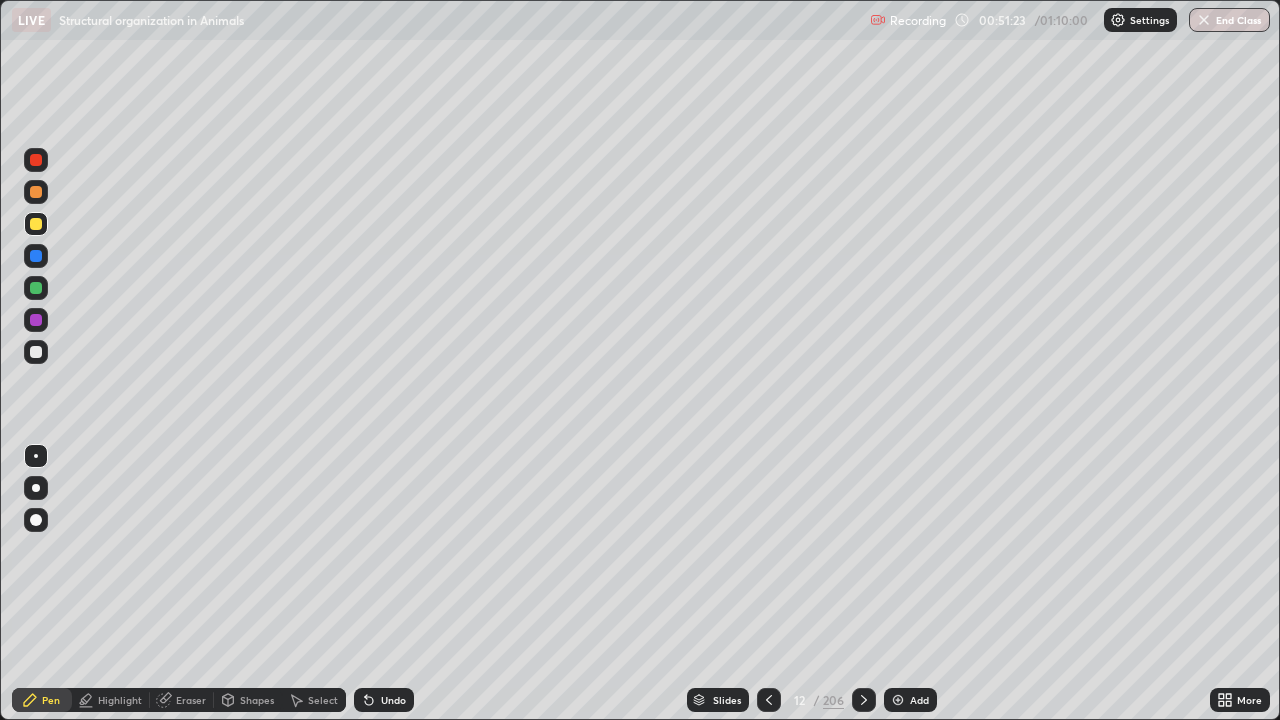 click on "Undo" at bounding box center (393, 700) 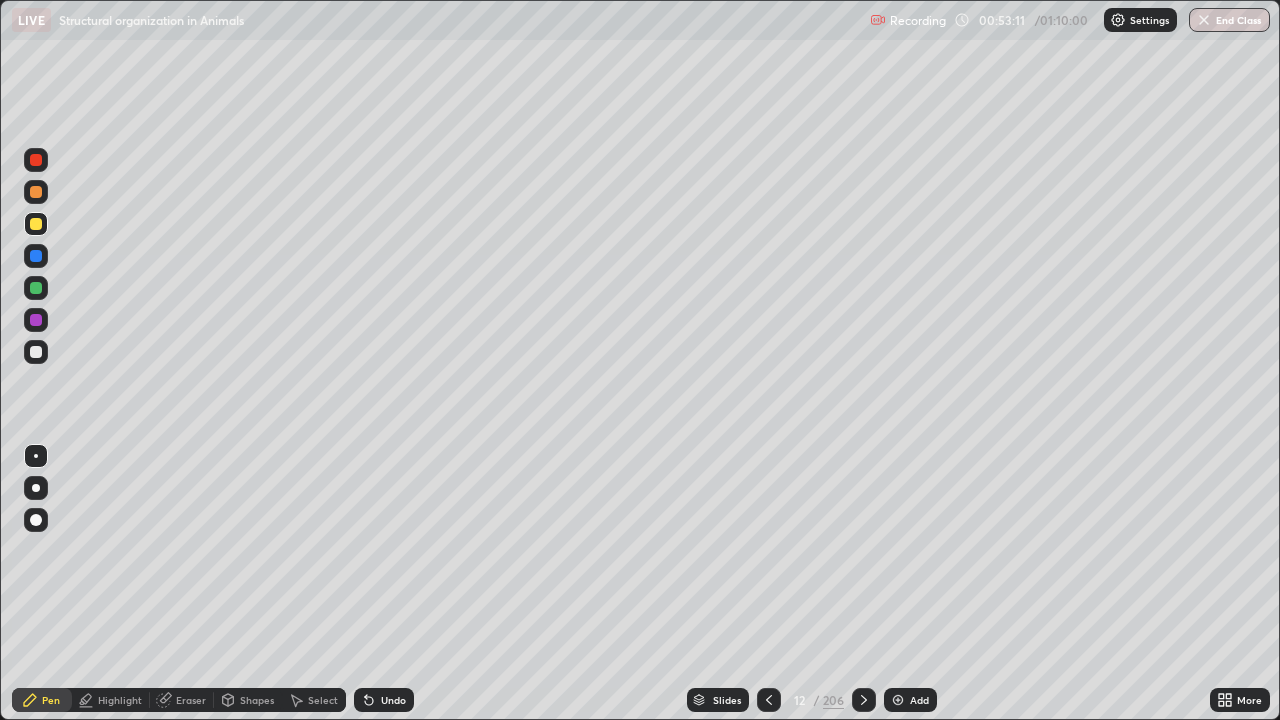 click at bounding box center (36, 352) 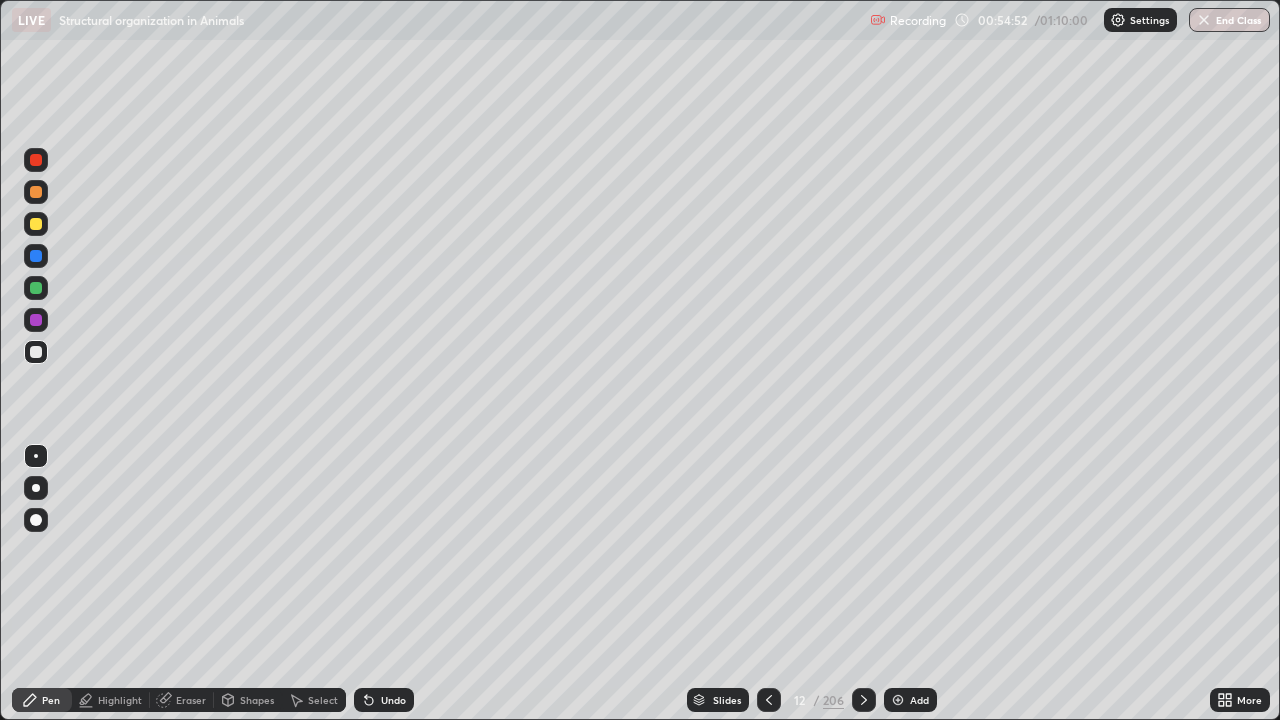 click at bounding box center (36, 224) 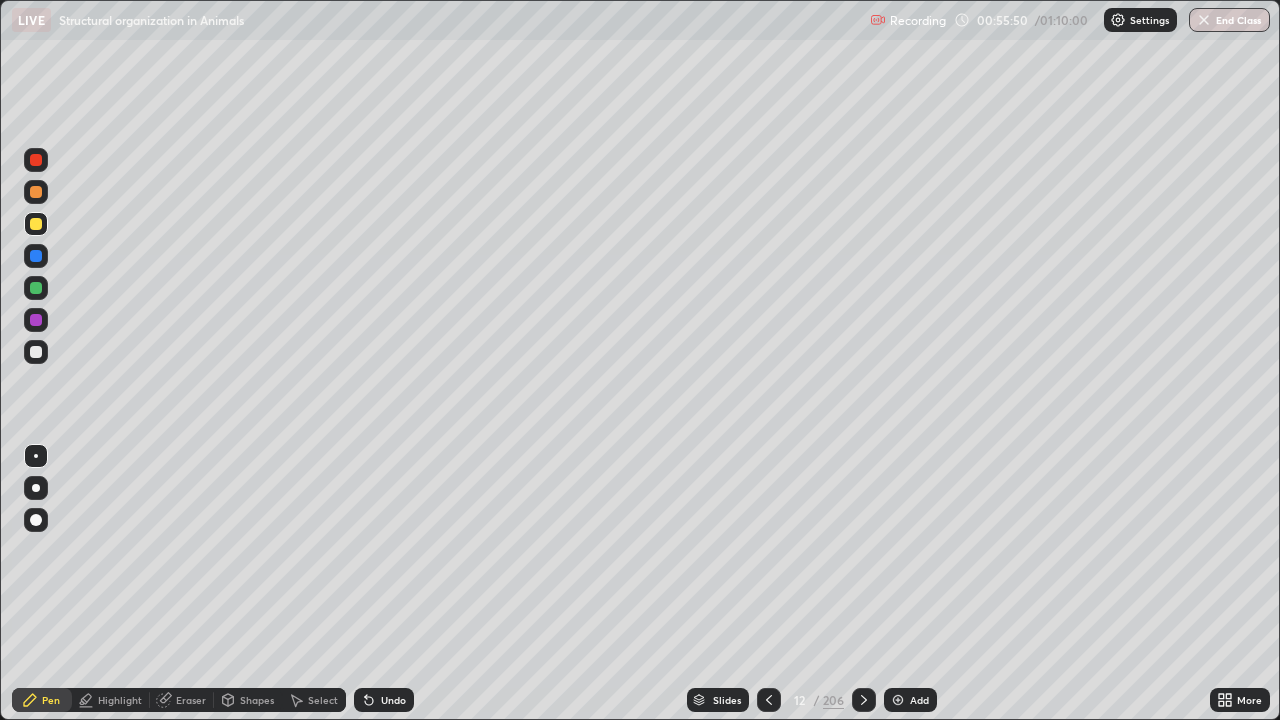 click on "Slides" at bounding box center (727, 700) 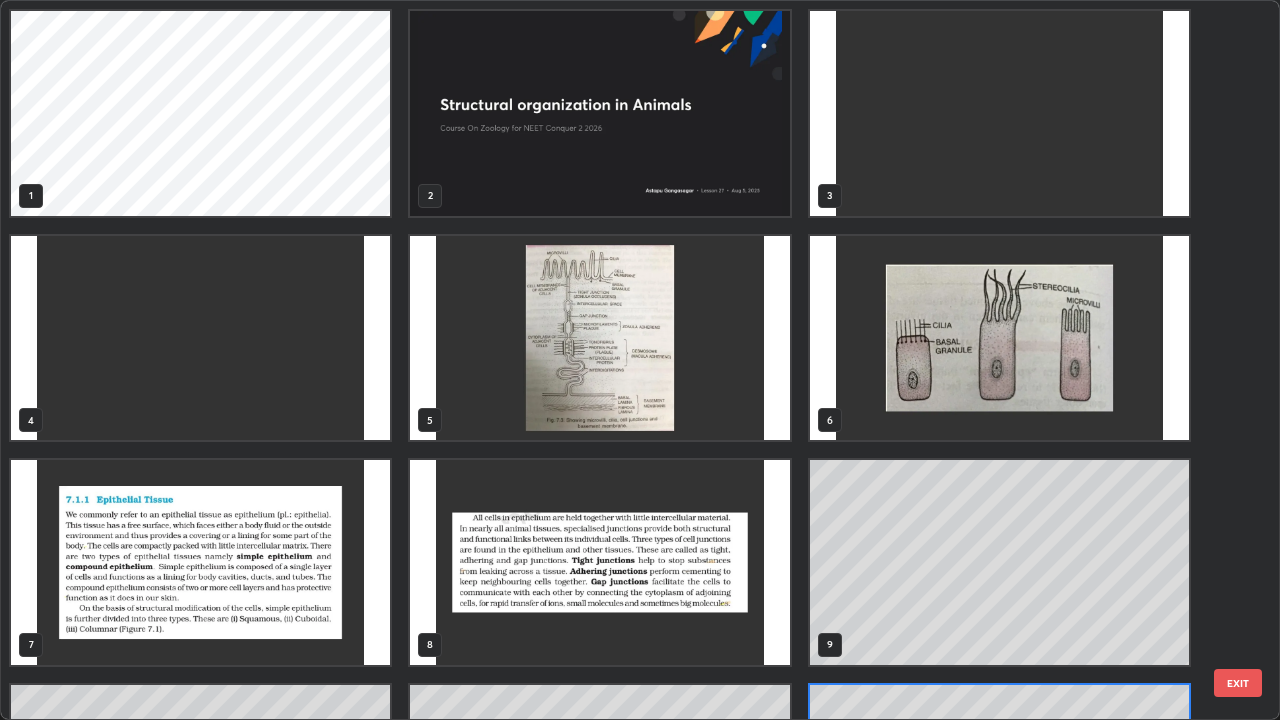 scroll, scrollTop: 180, scrollLeft: 0, axis: vertical 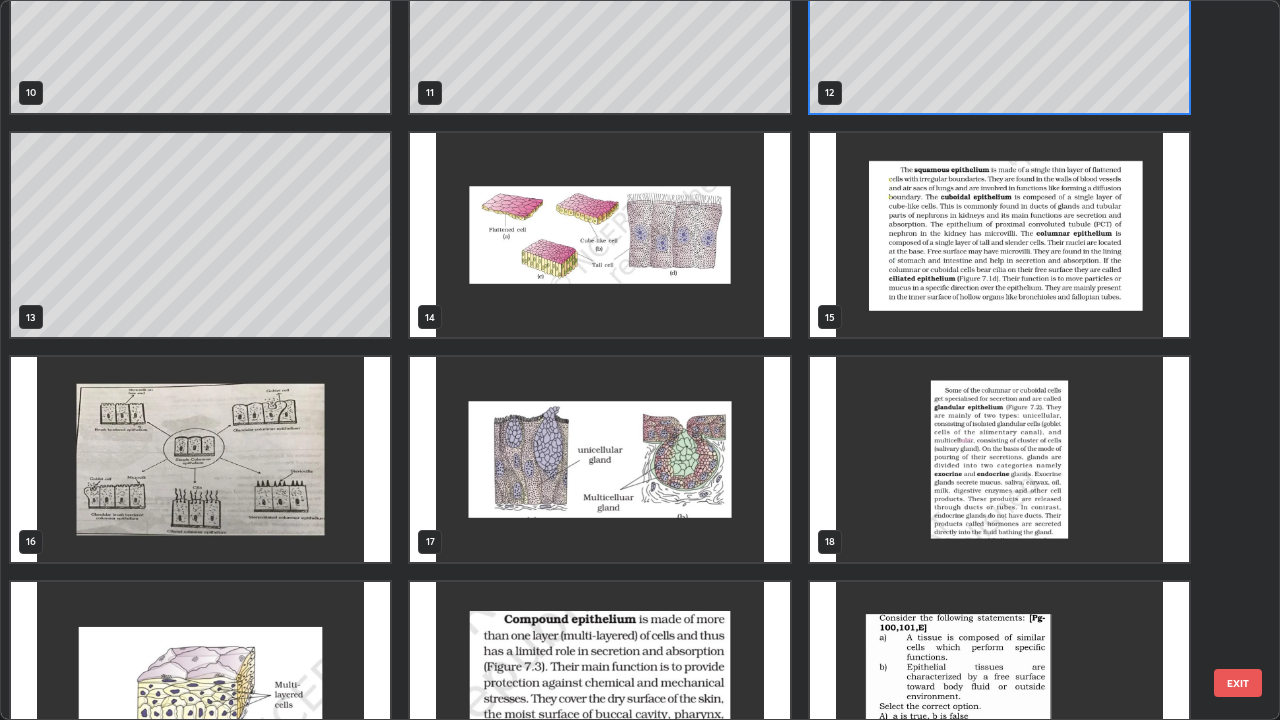 click at bounding box center (200, 459) 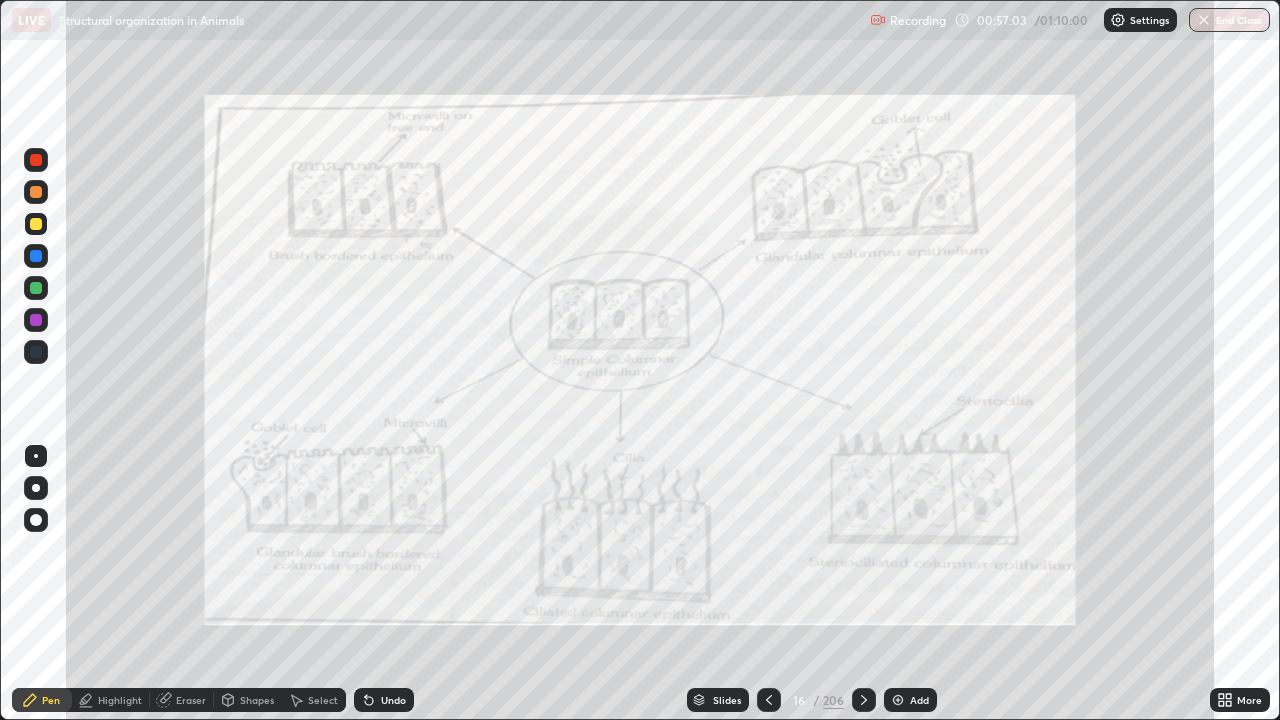 click on "Slides" at bounding box center (718, 700) 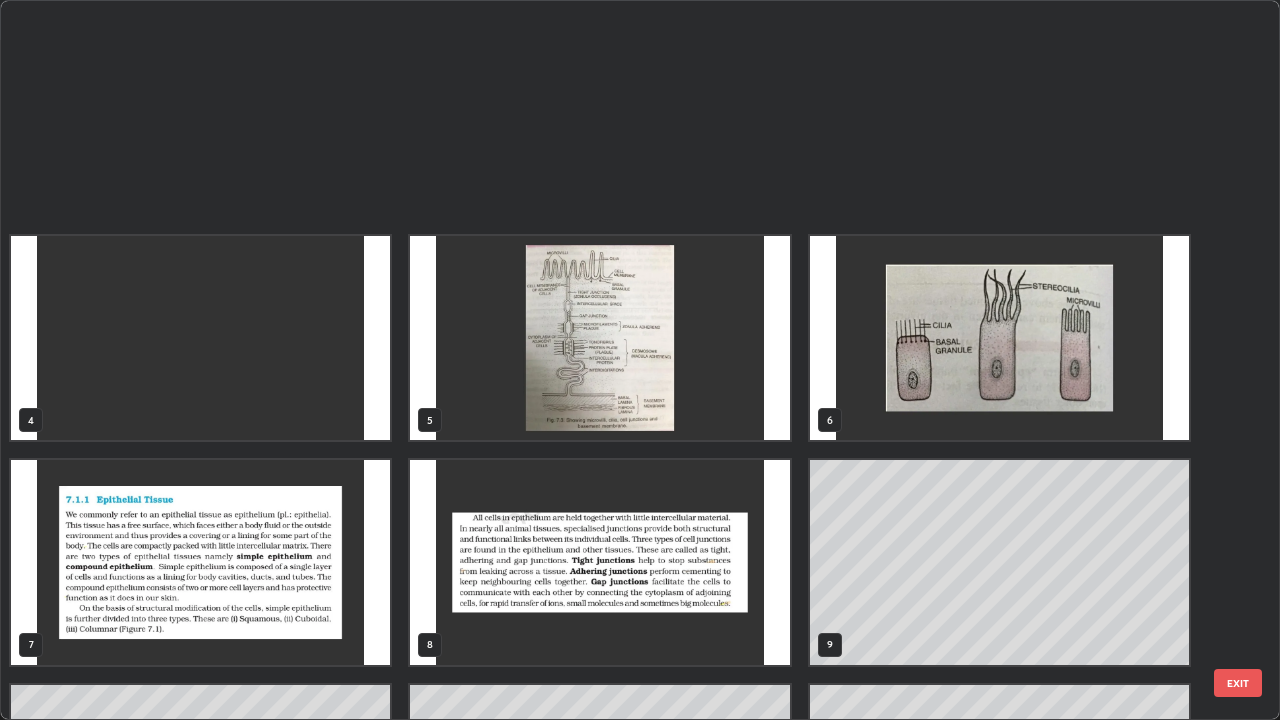 scroll, scrollTop: 629, scrollLeft: 0, axis: vertical 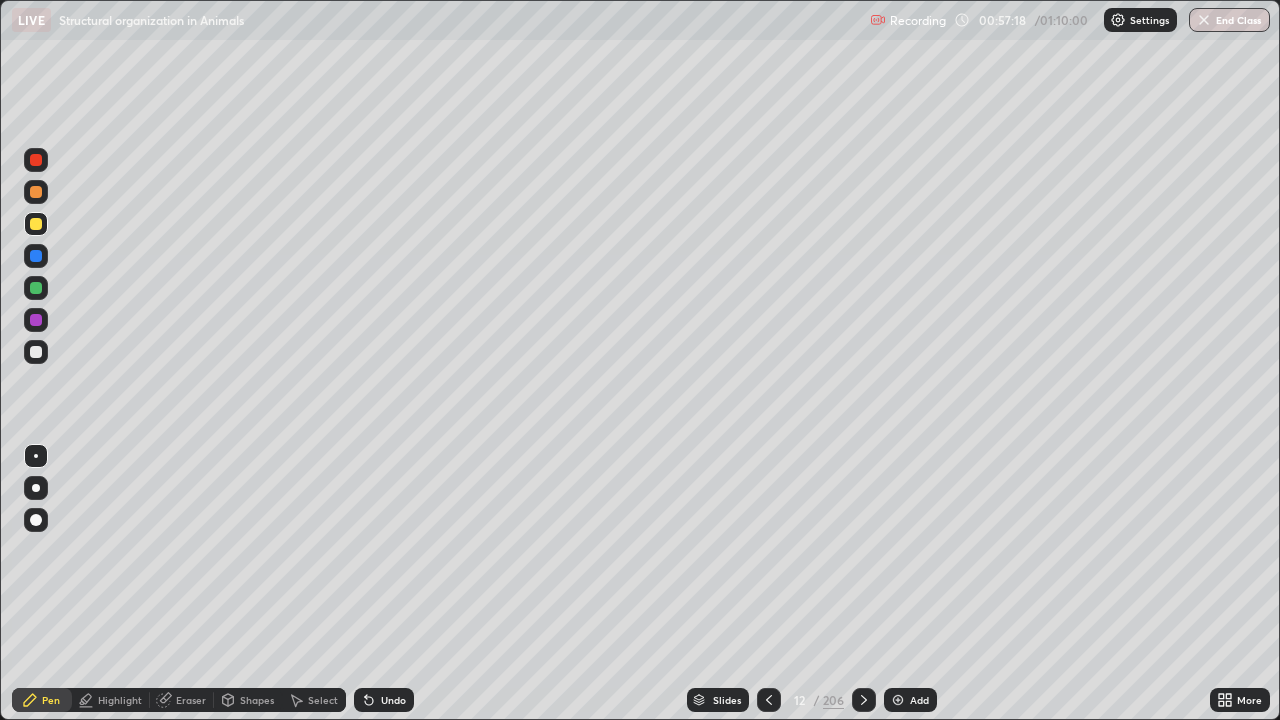 click 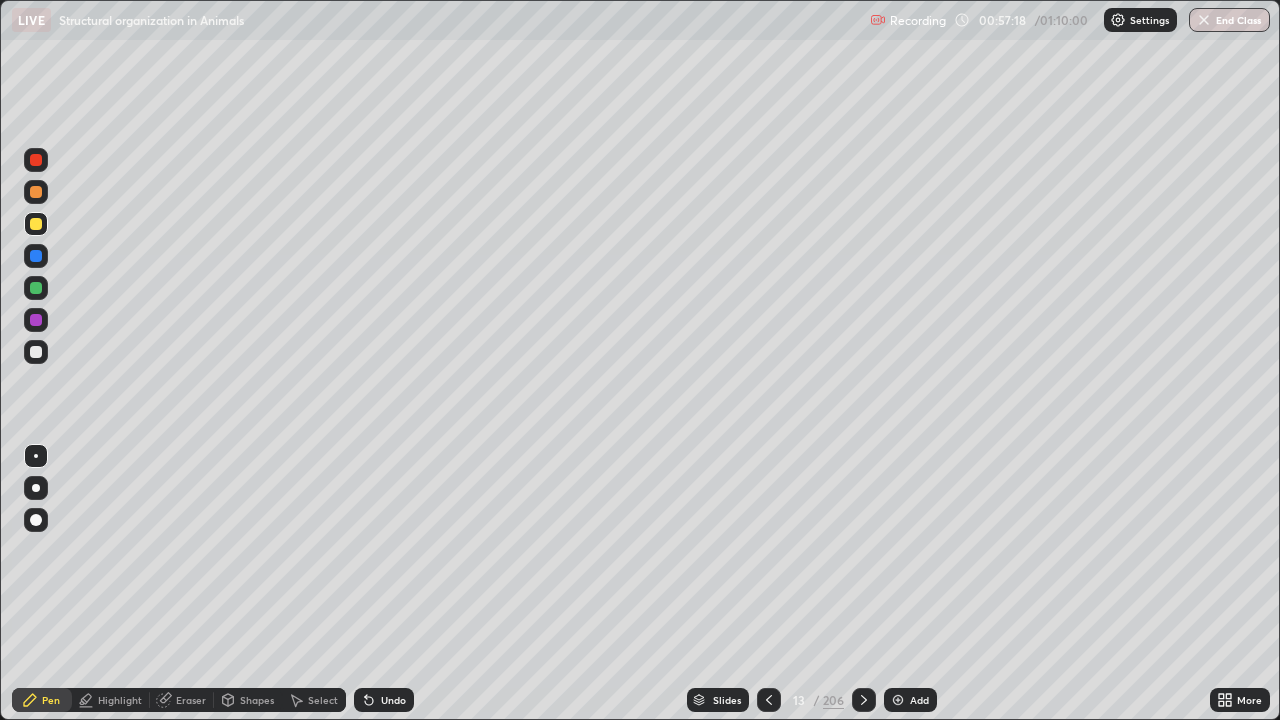 click at bounding box center [864, 700] 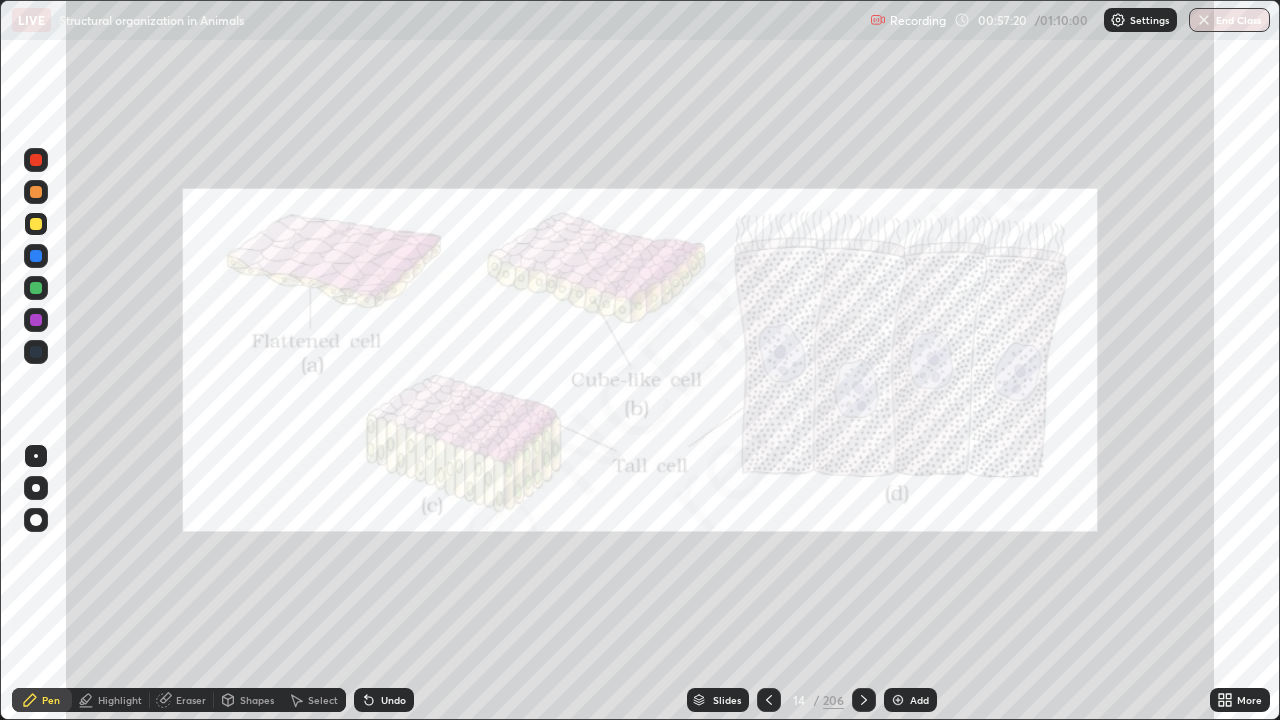 click 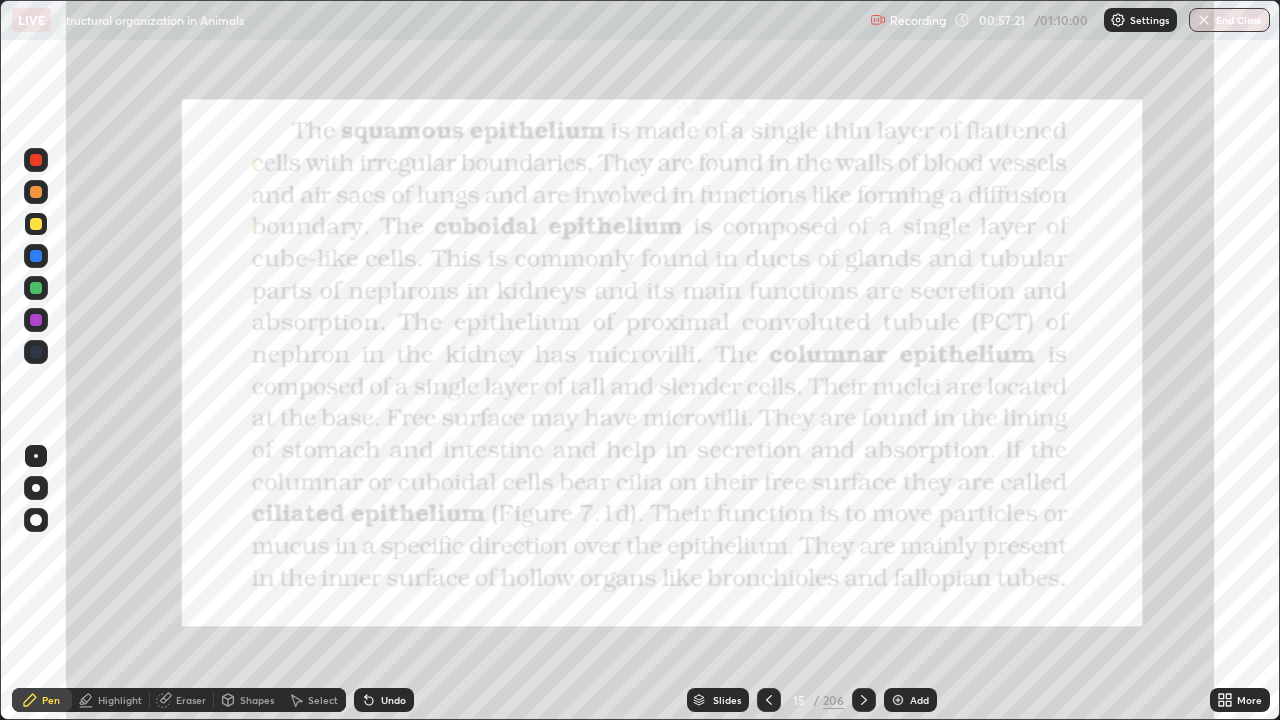 click 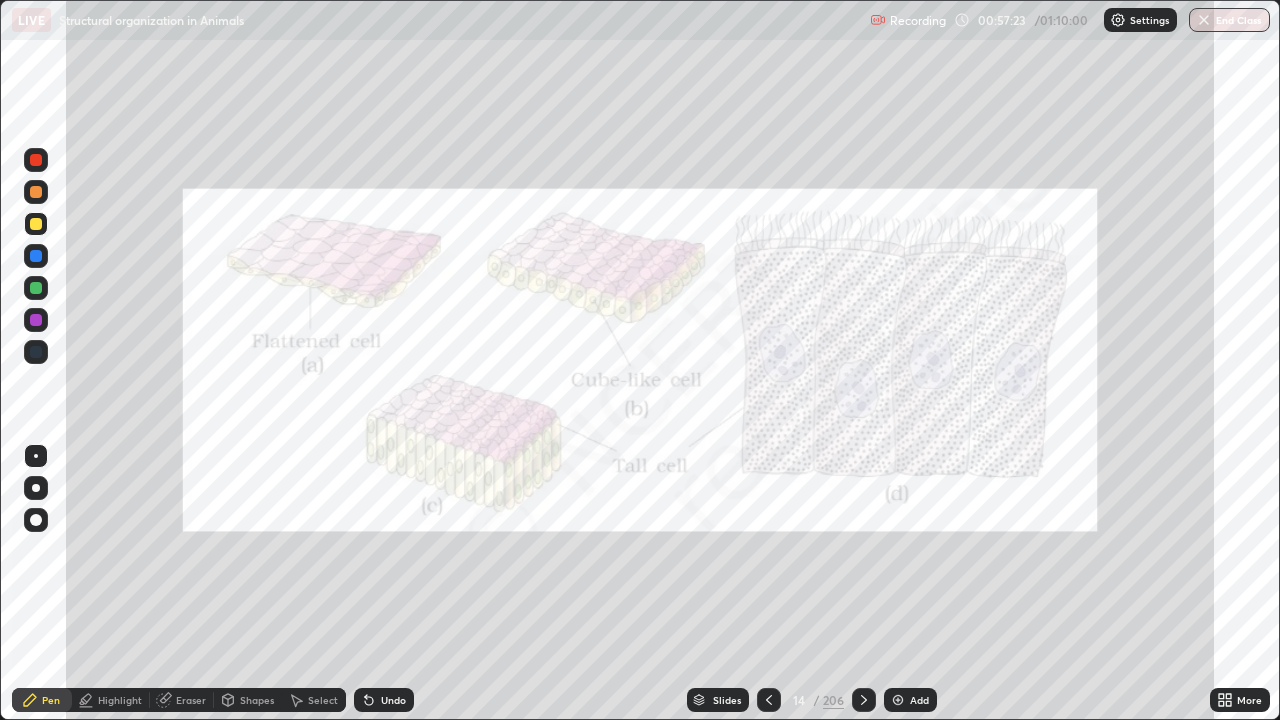 click at bounding box center [36, 160] 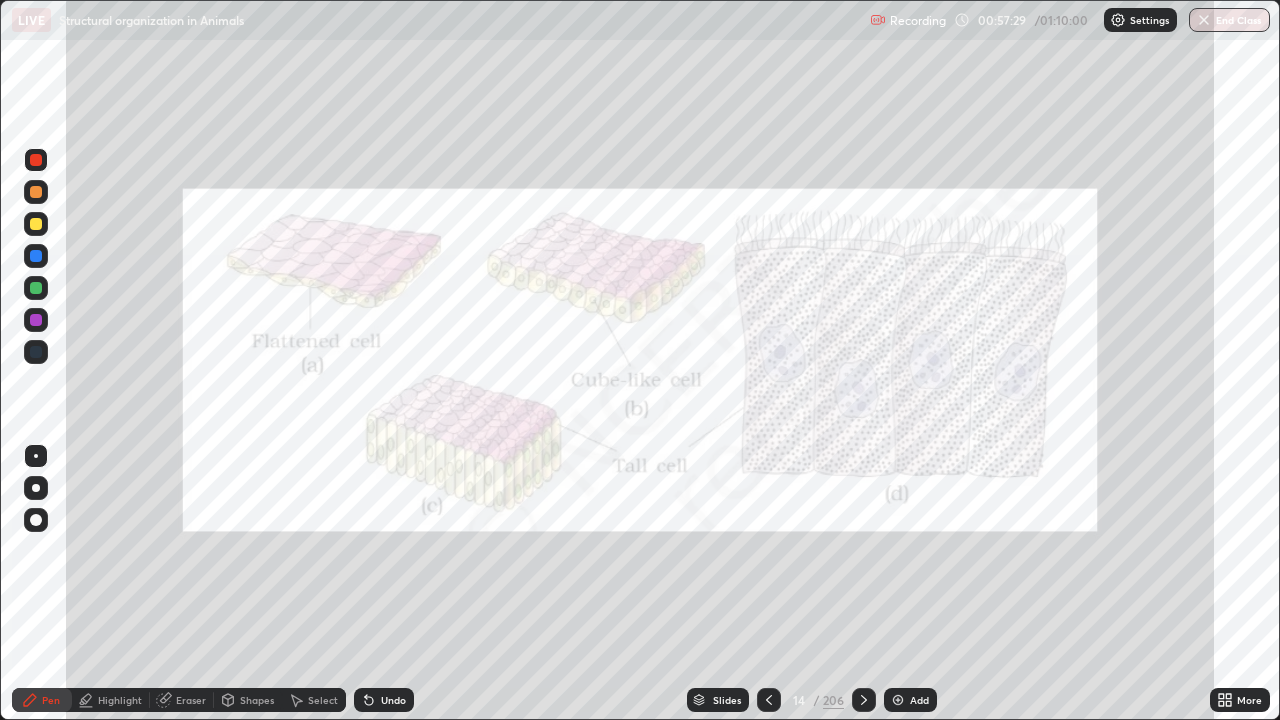 click on "Highlight" at bounding box center (120, 700) 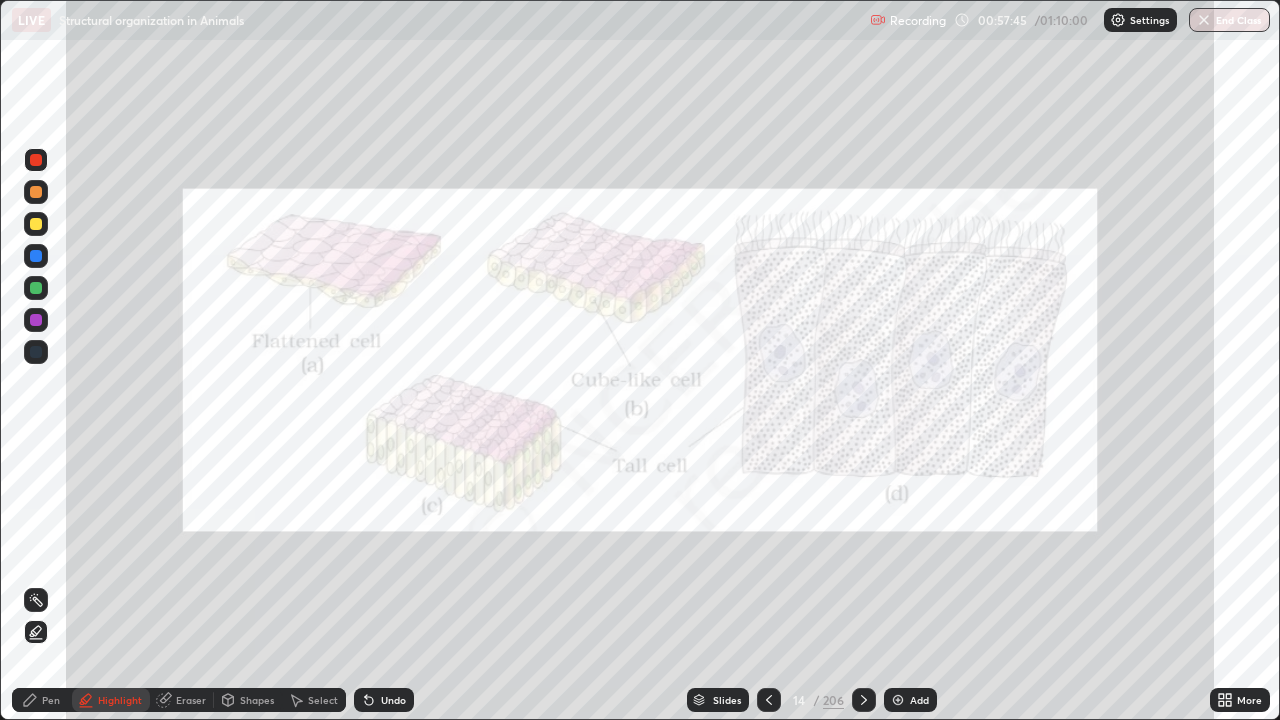 click 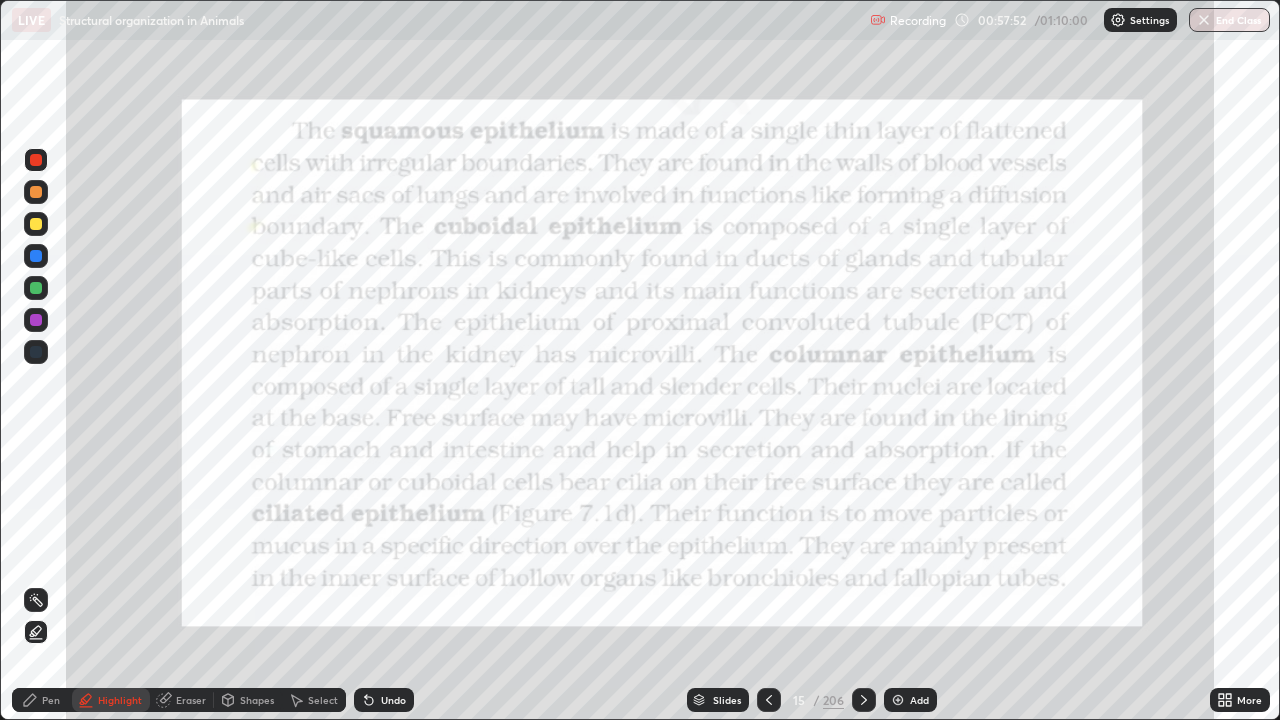 click 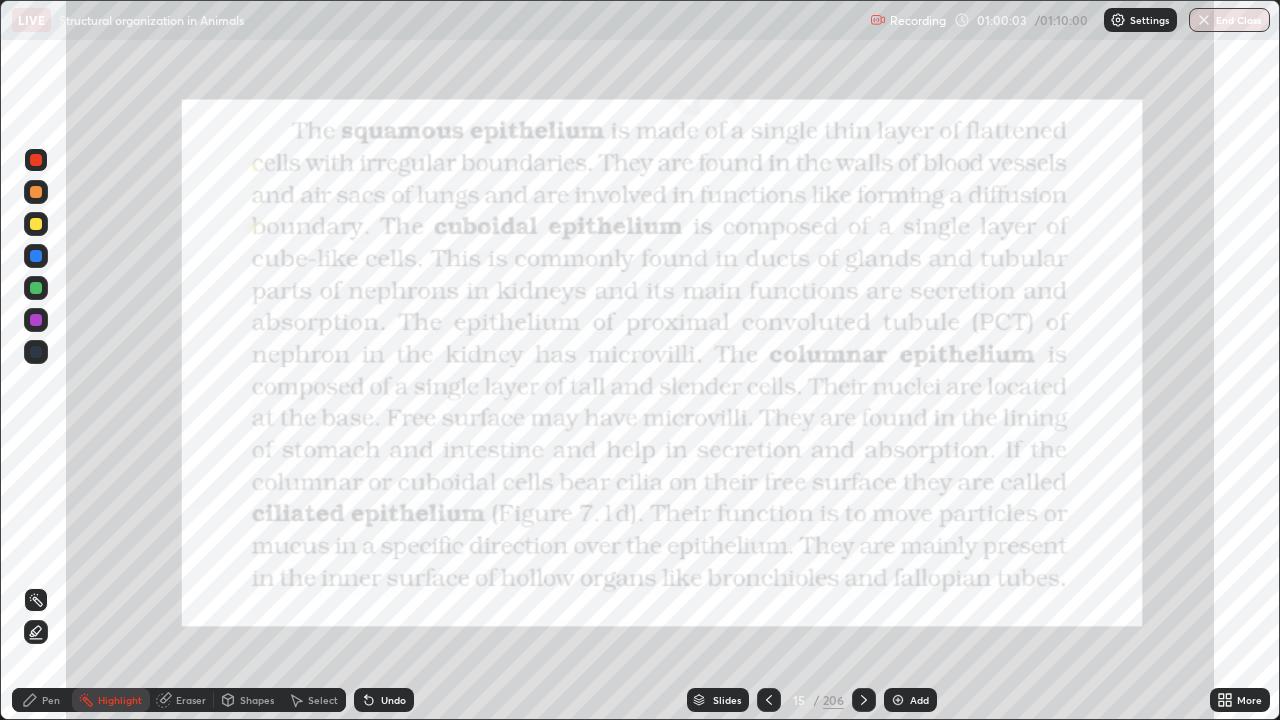click 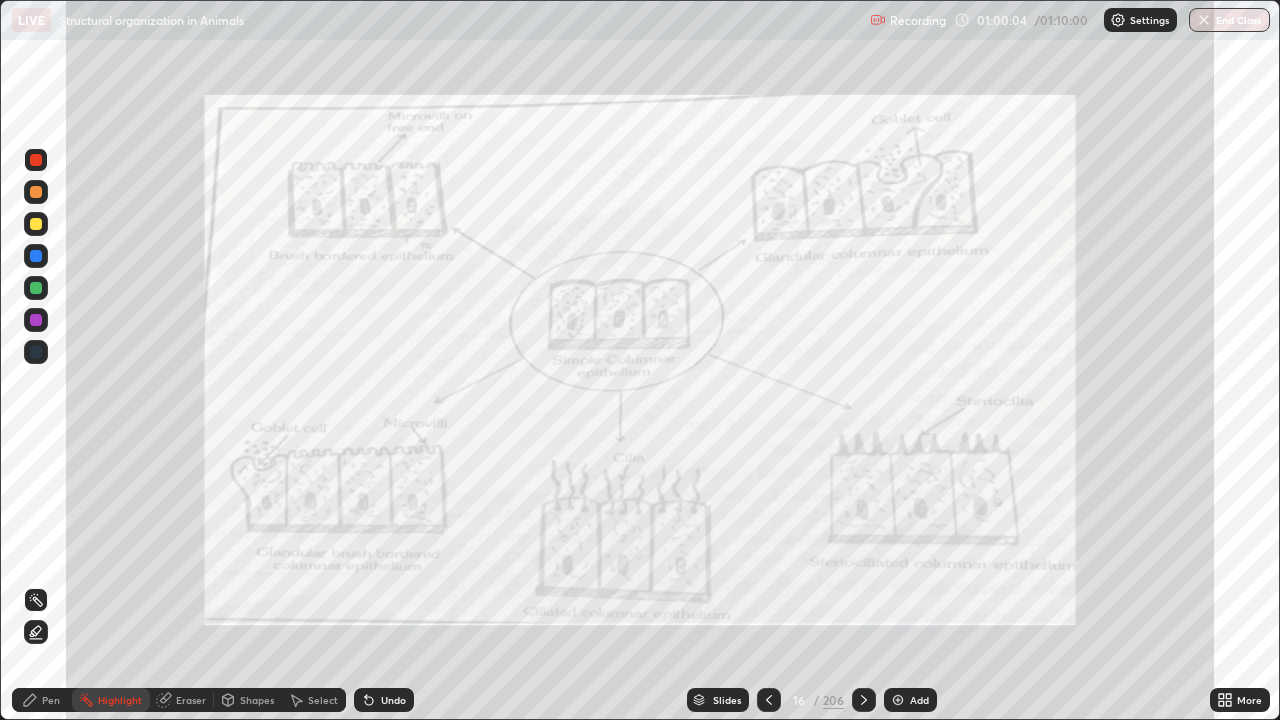 click 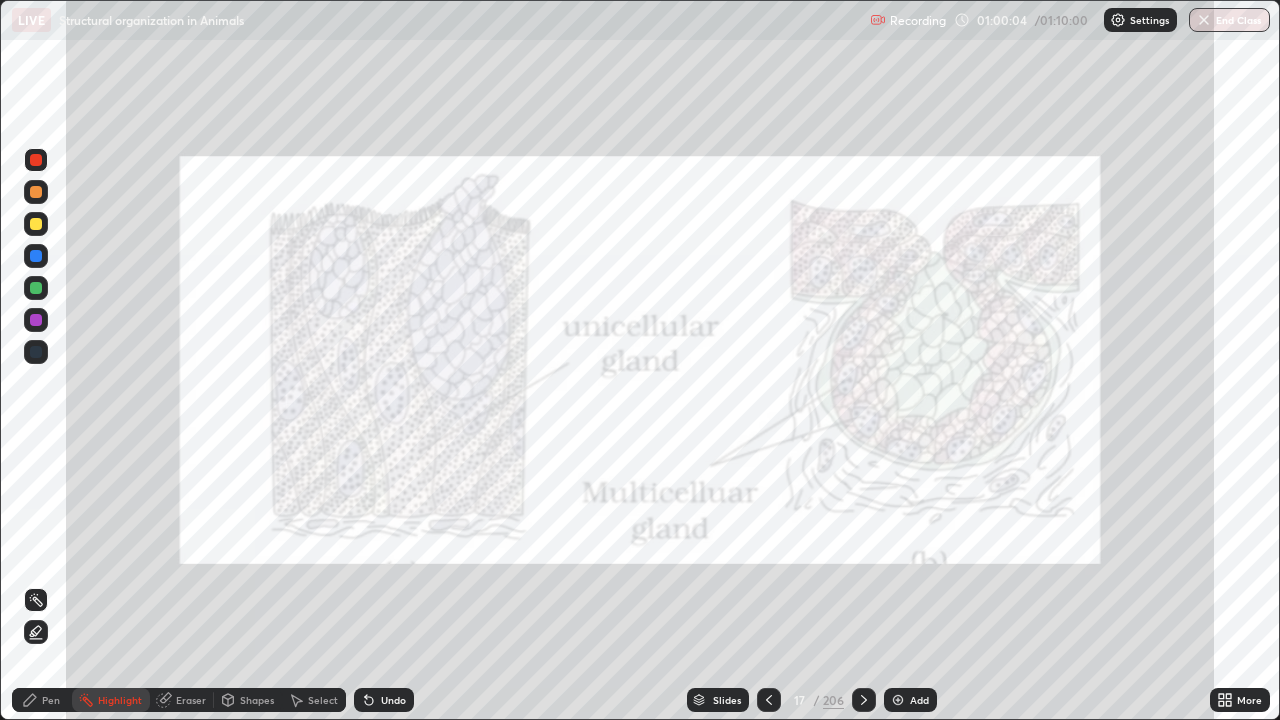 click 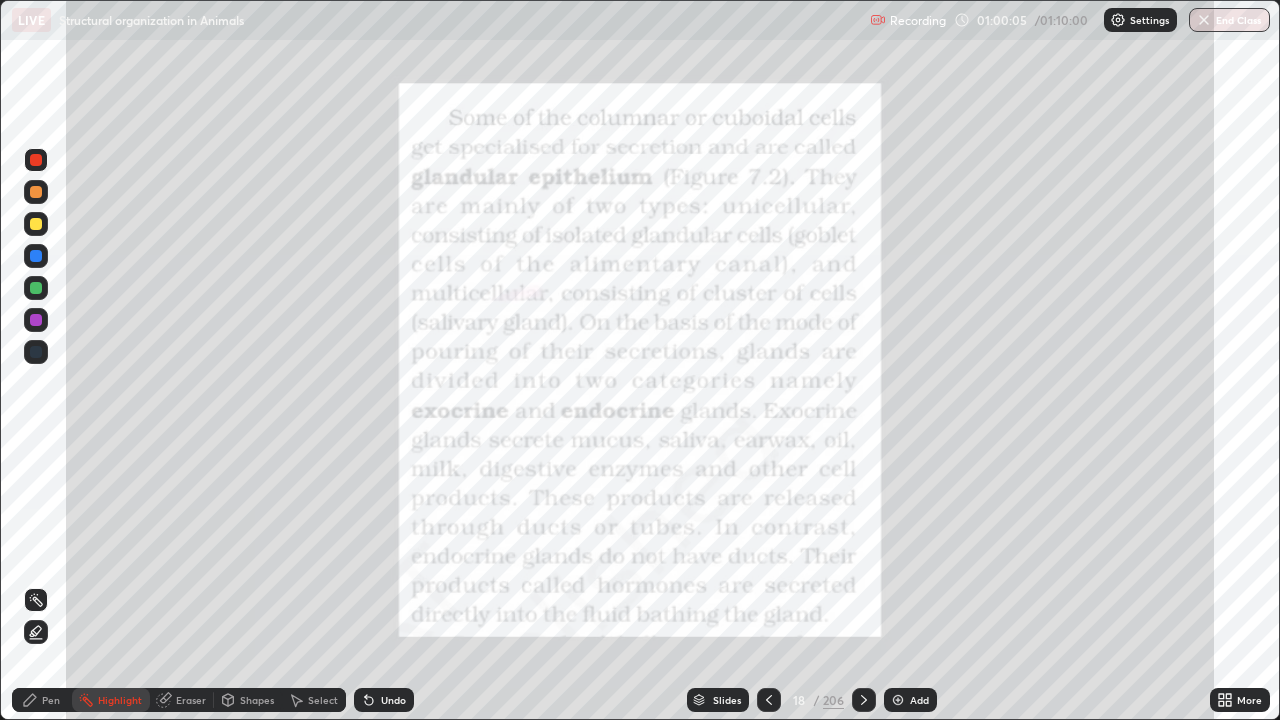 click 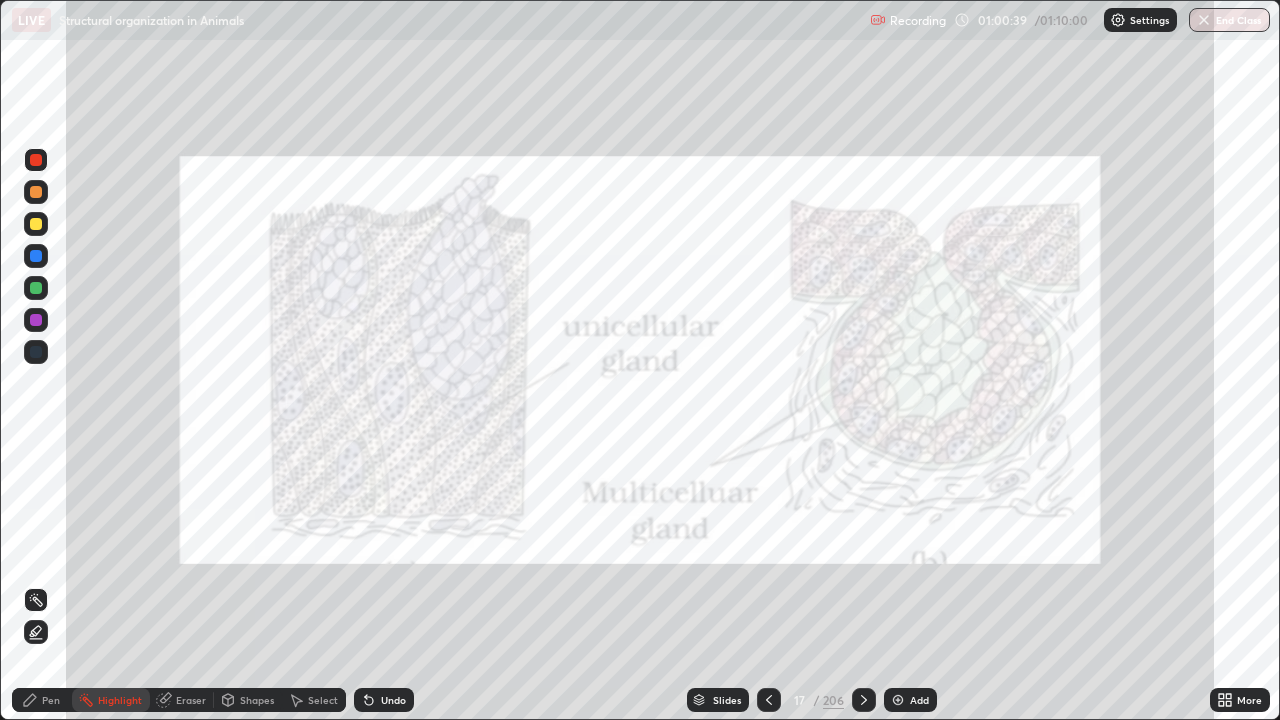 click on "Slides" at bounding box center [727, 700] 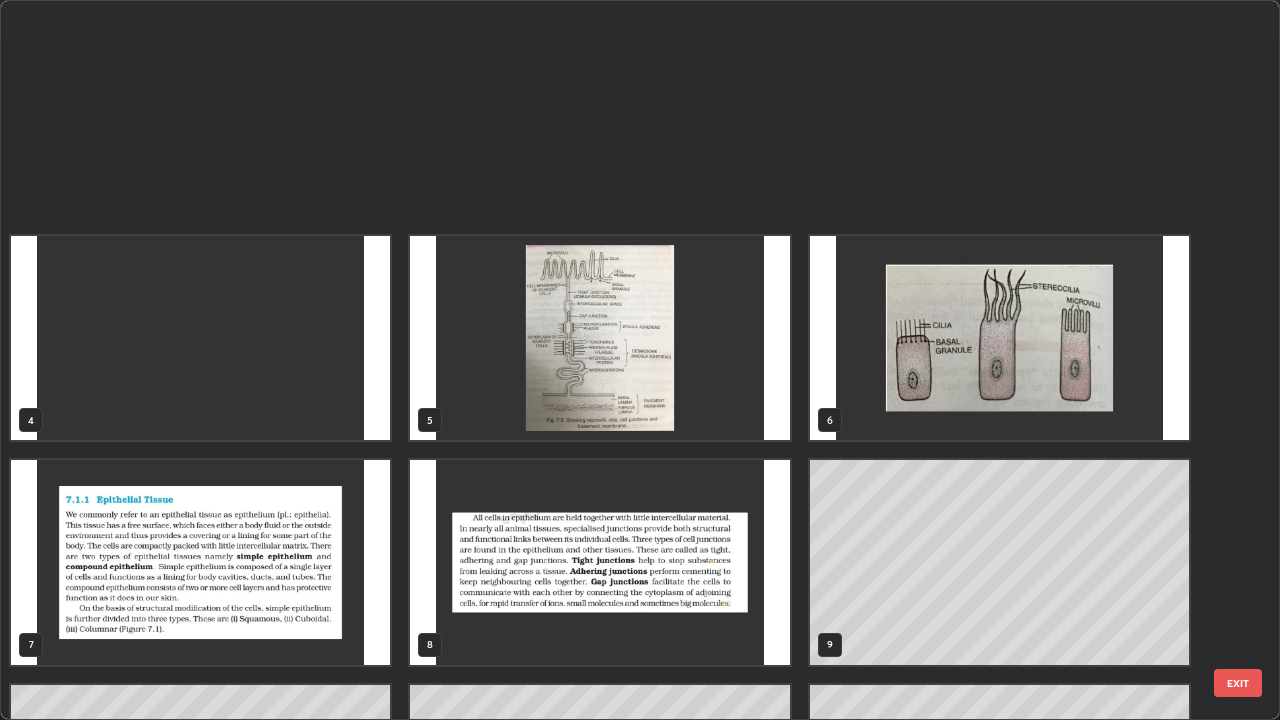 scroll, scrollTop: 629, scrollLeft: 0, axis: vertical 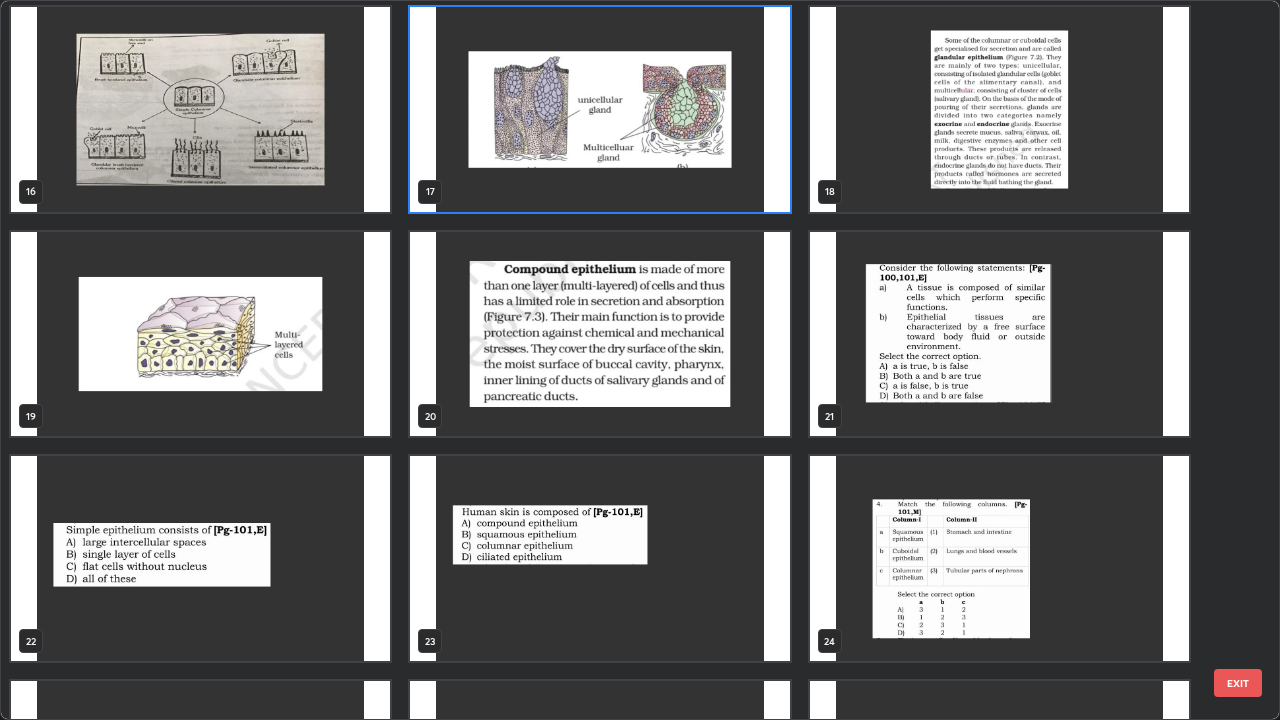 click at bounding box center (999, 334) 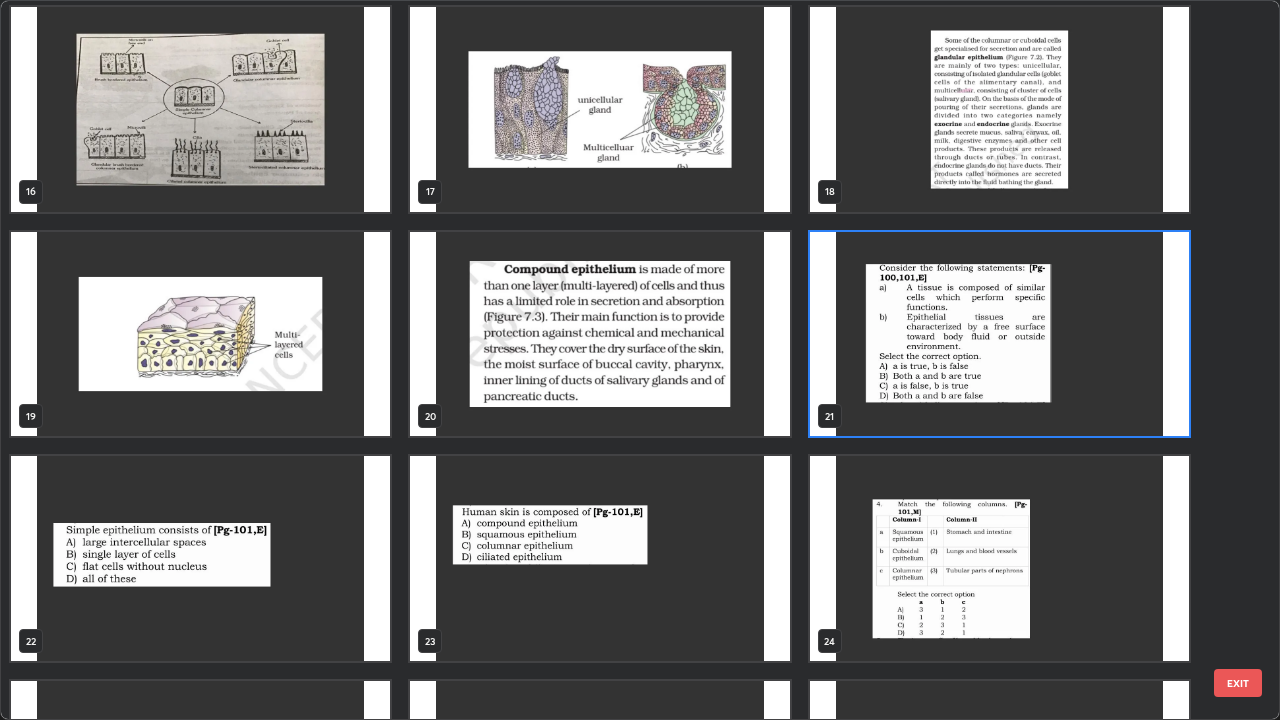 click at bounding box center [999, 334] 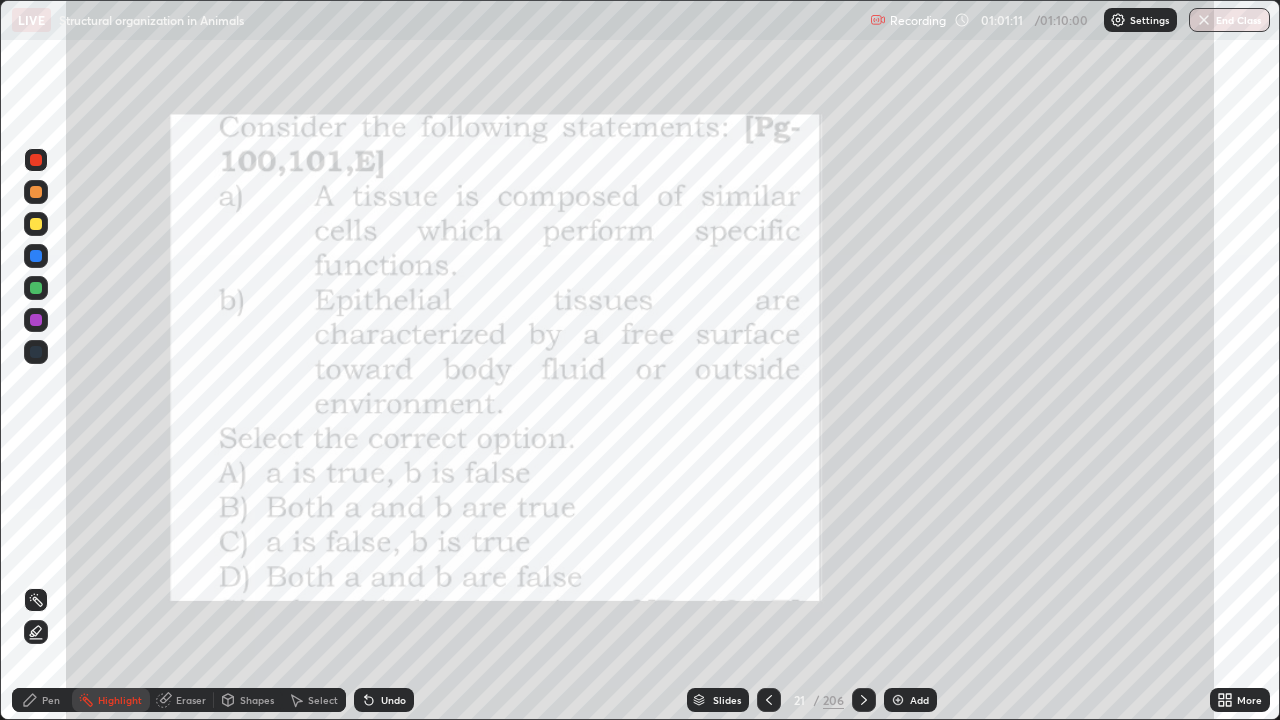 click at bounding box center (36, 160) 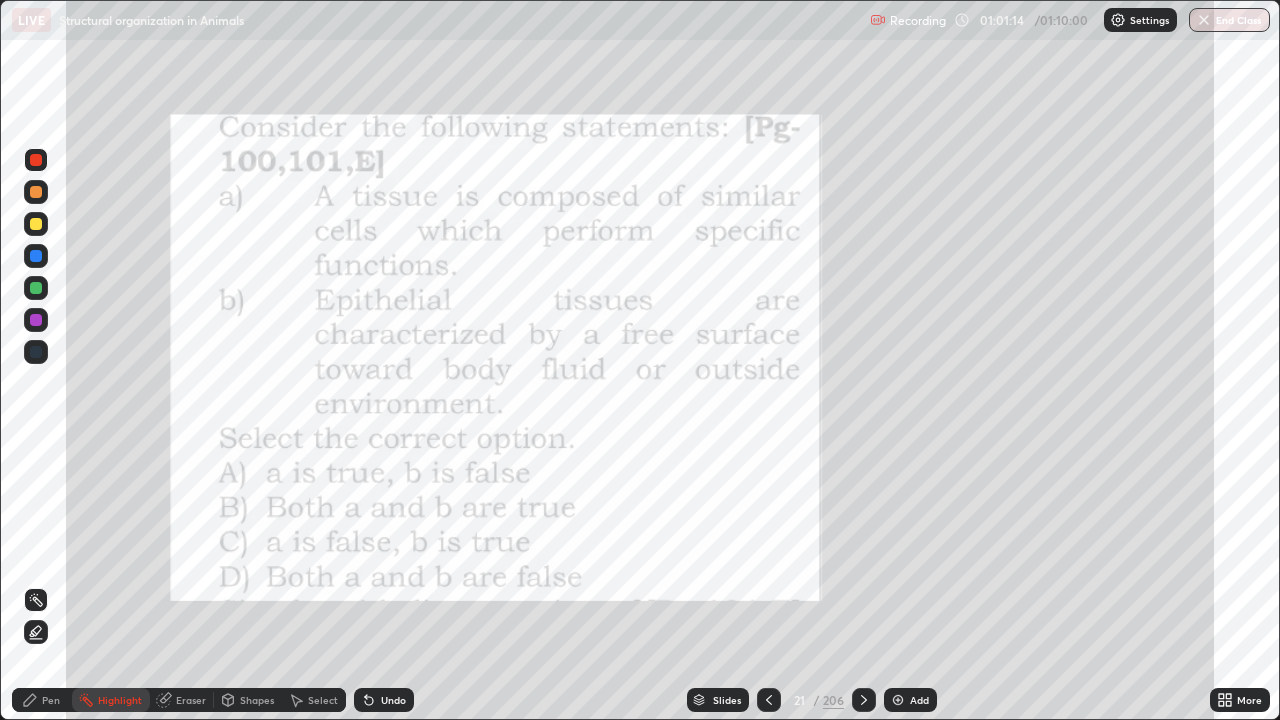 click on "Pen" at bounding box center [51, 700] 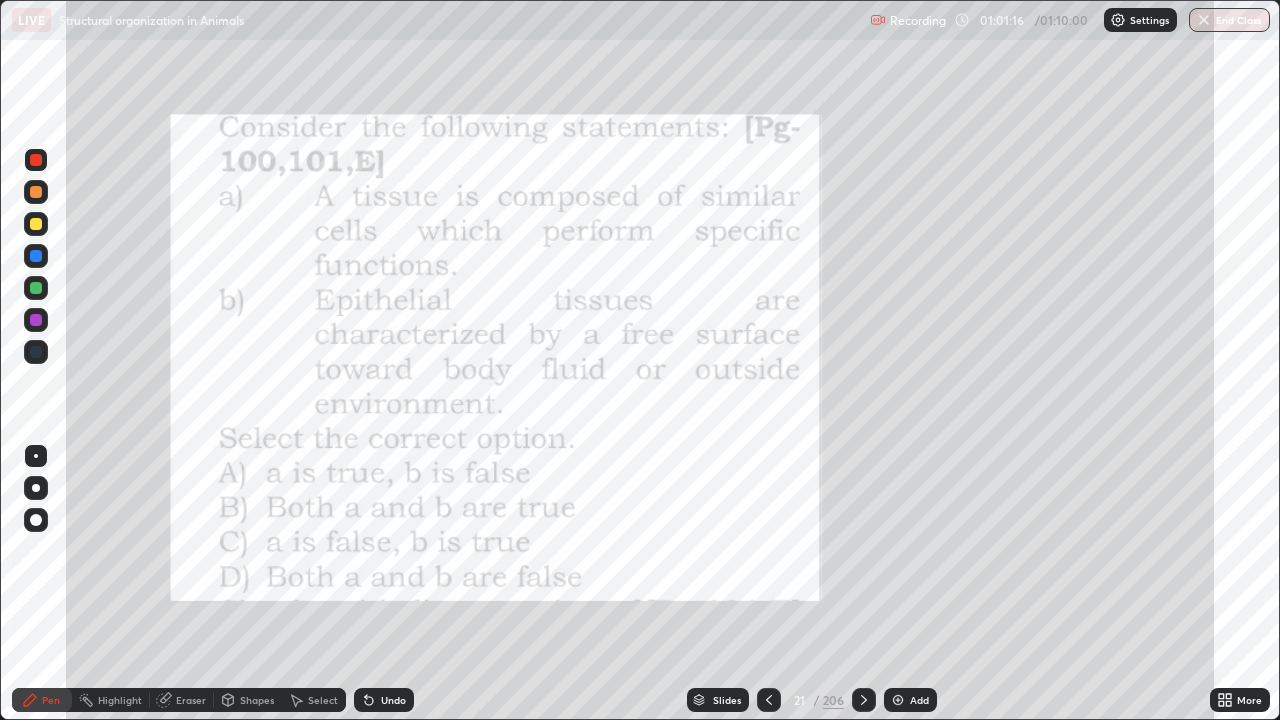 click 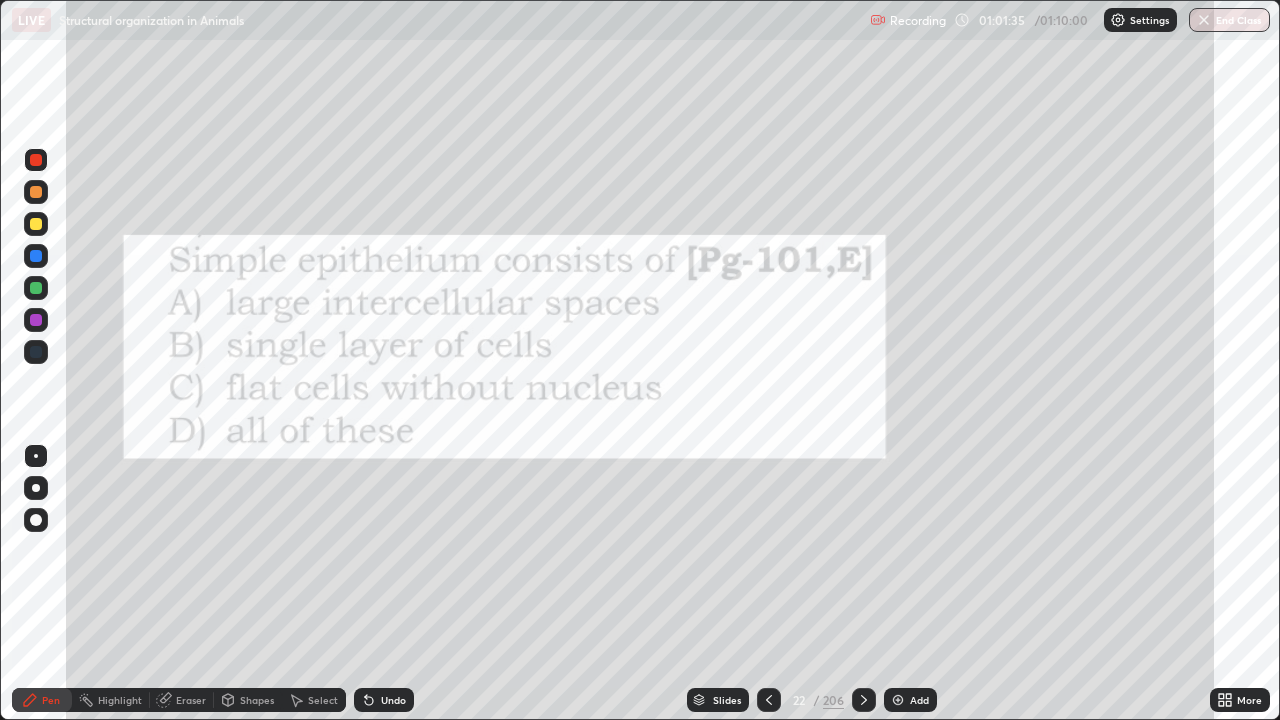 click 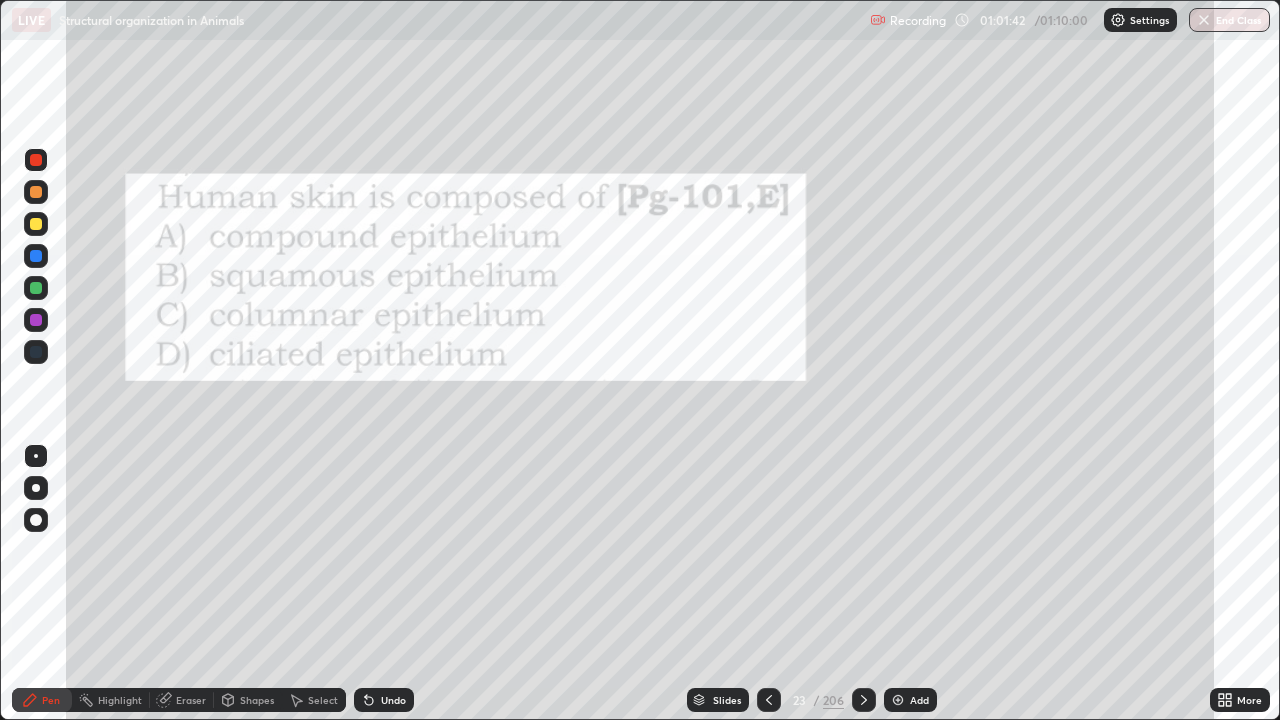 click at bounding box center (864, 700) 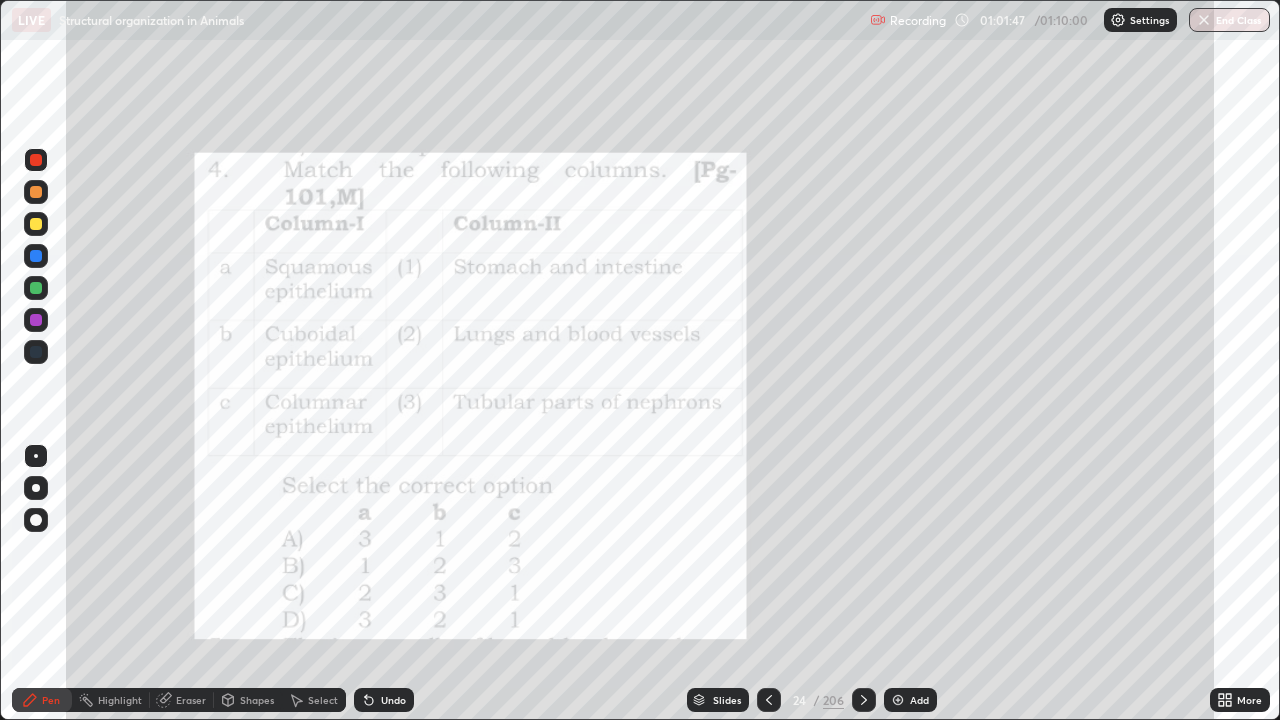 click 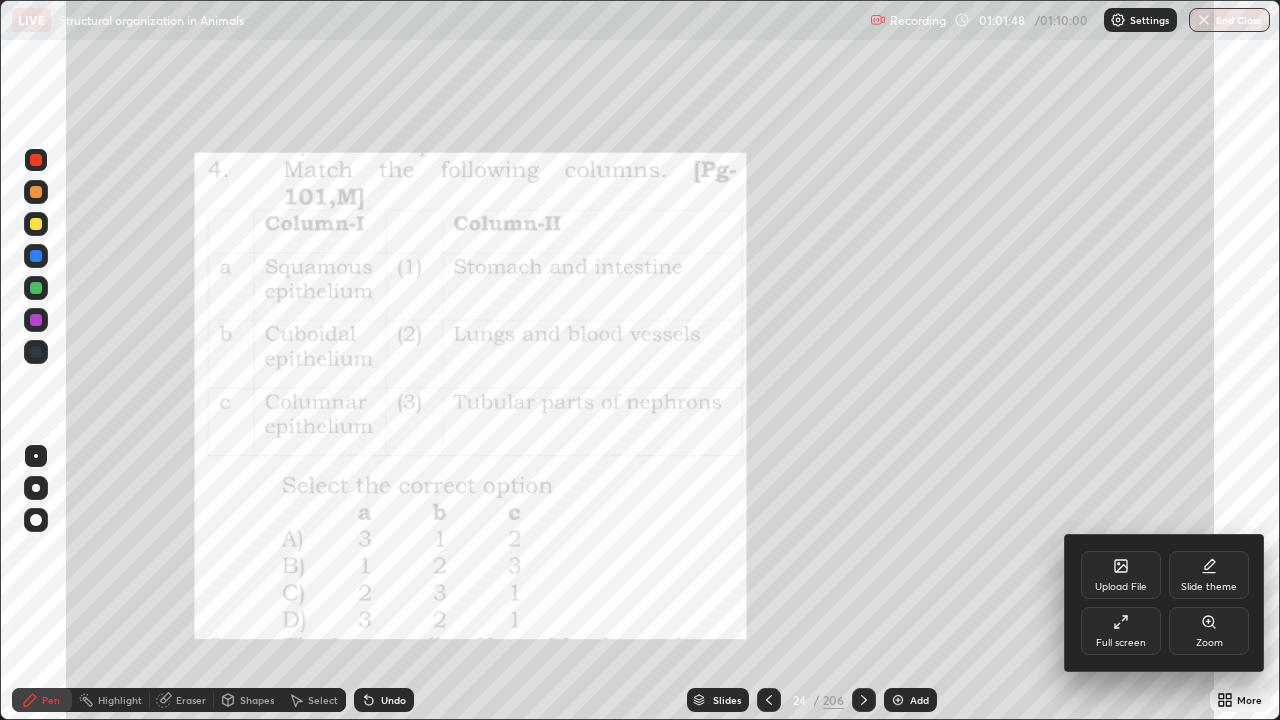 click on "Zoom" at bounding box center (1209, 631) 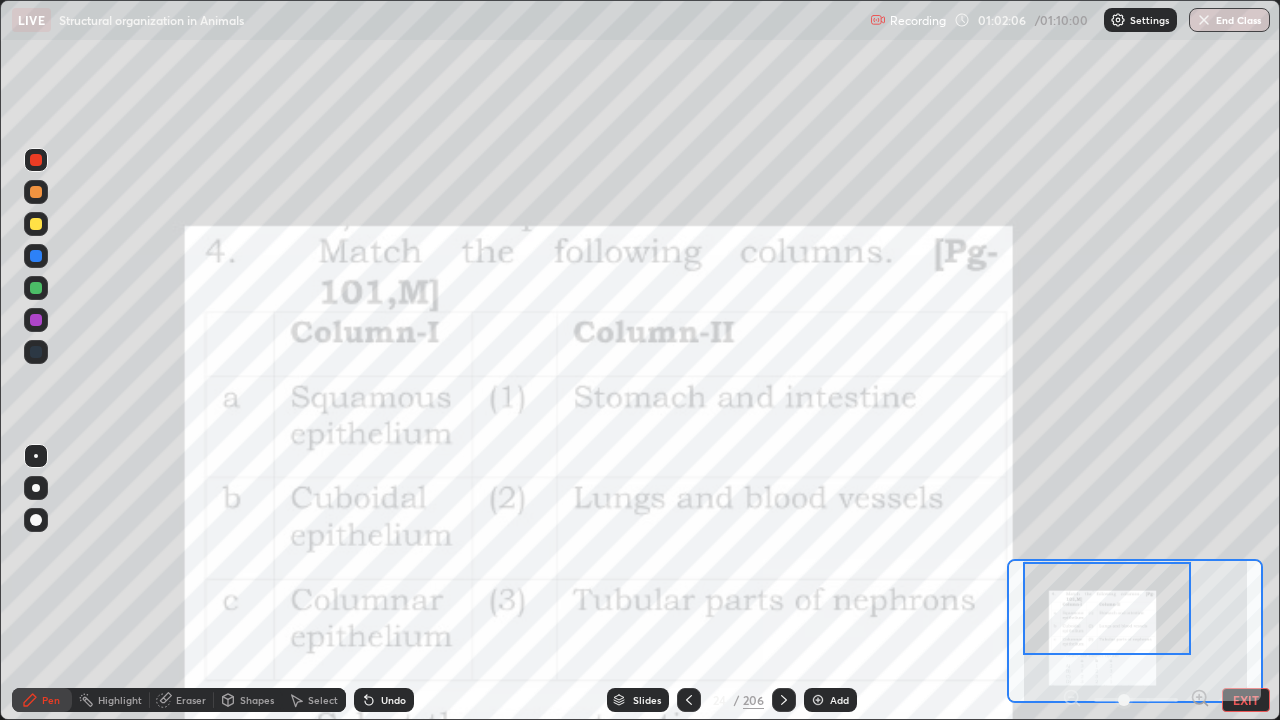 click 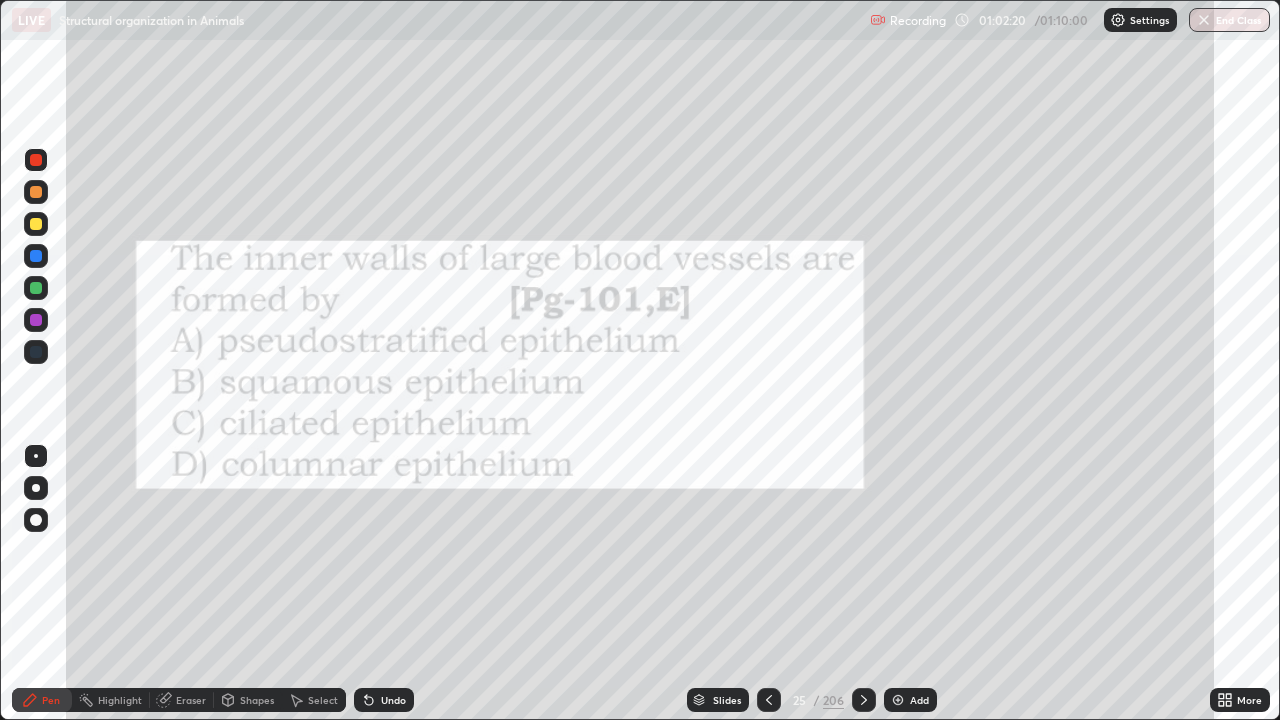 click 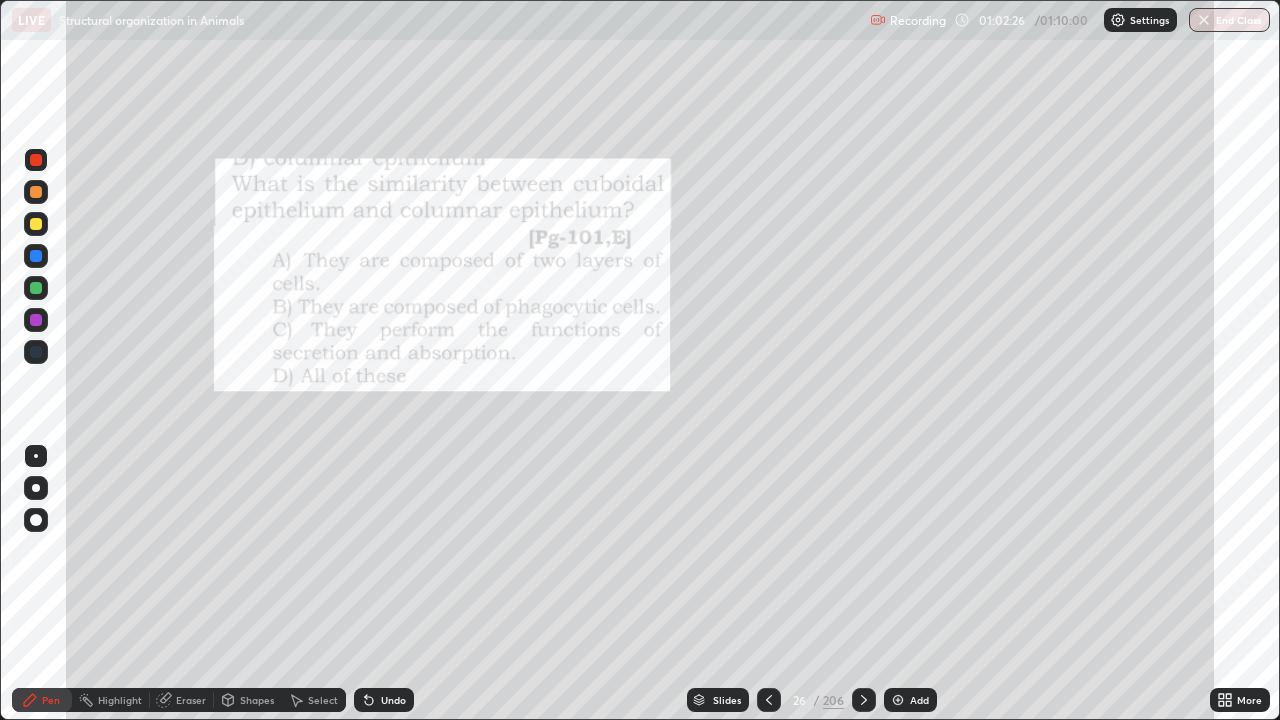 click 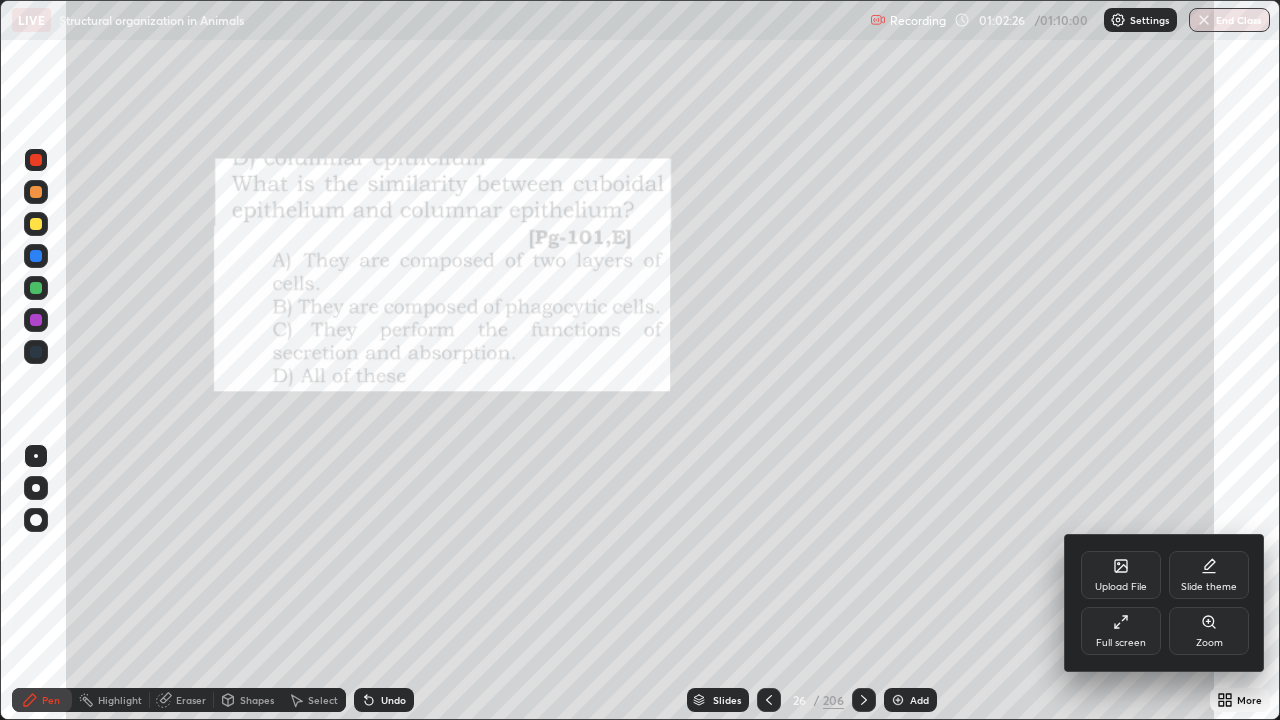 click 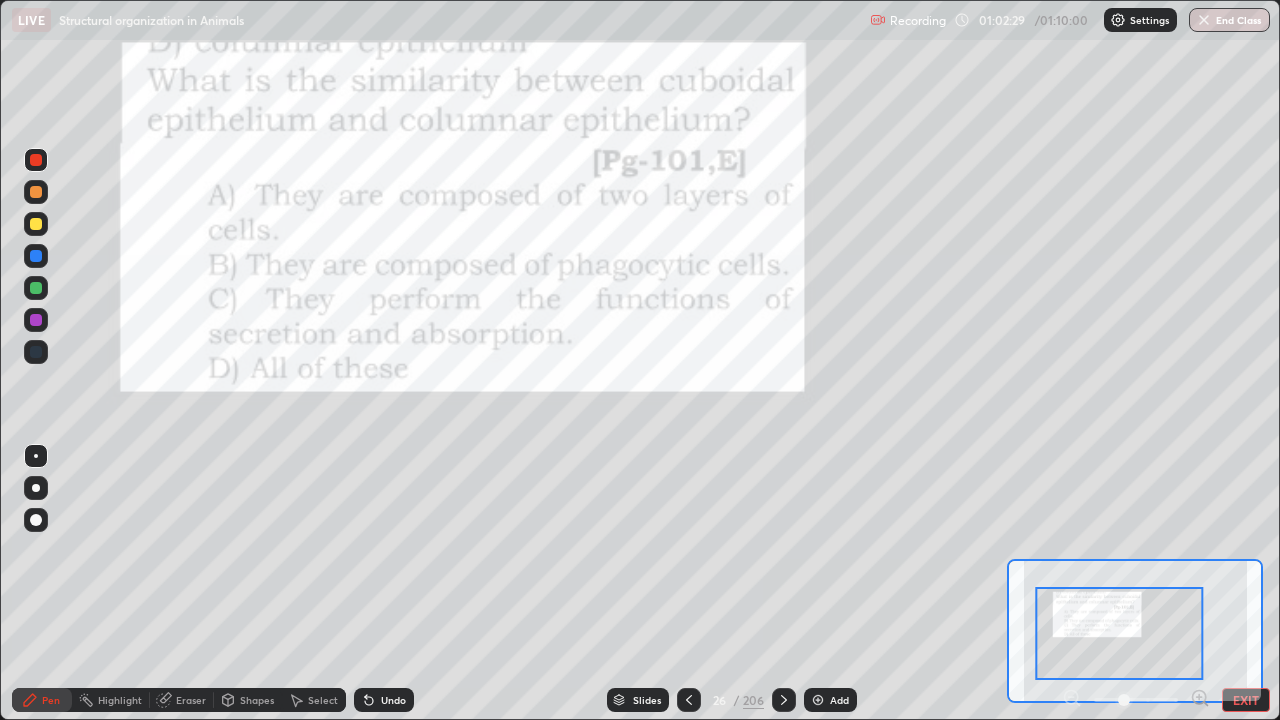 click 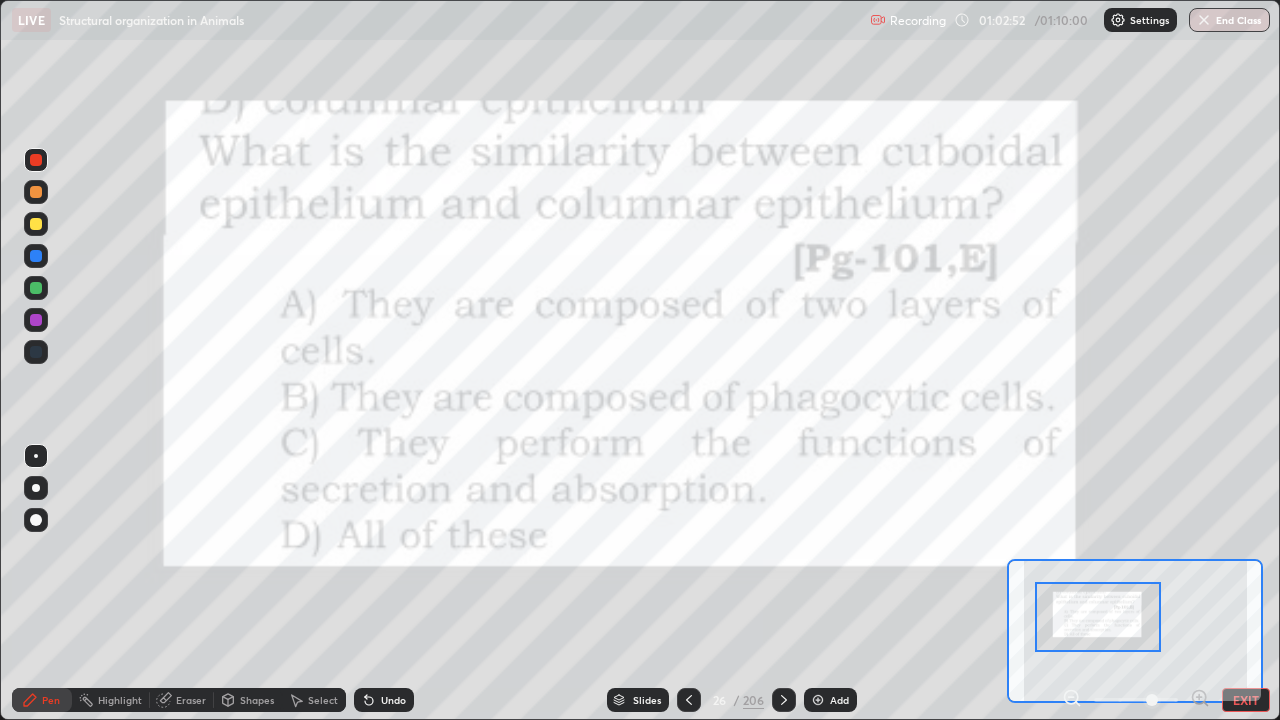 click 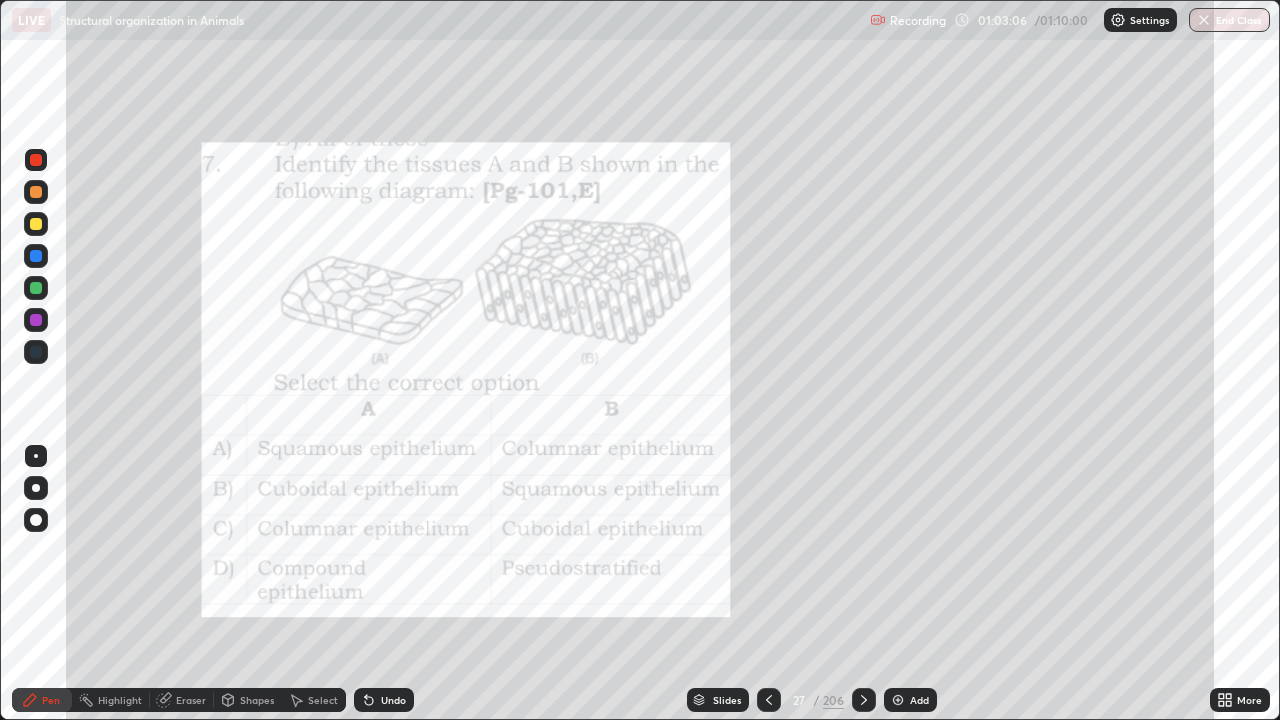 click 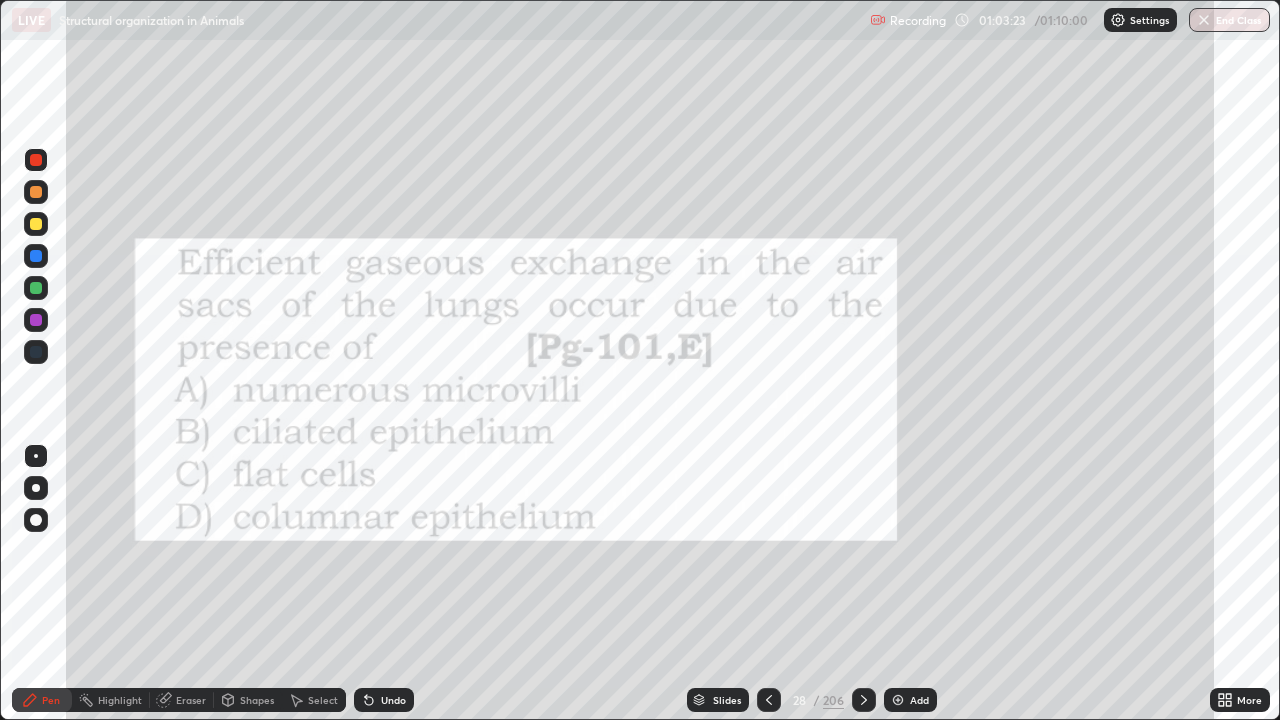 click 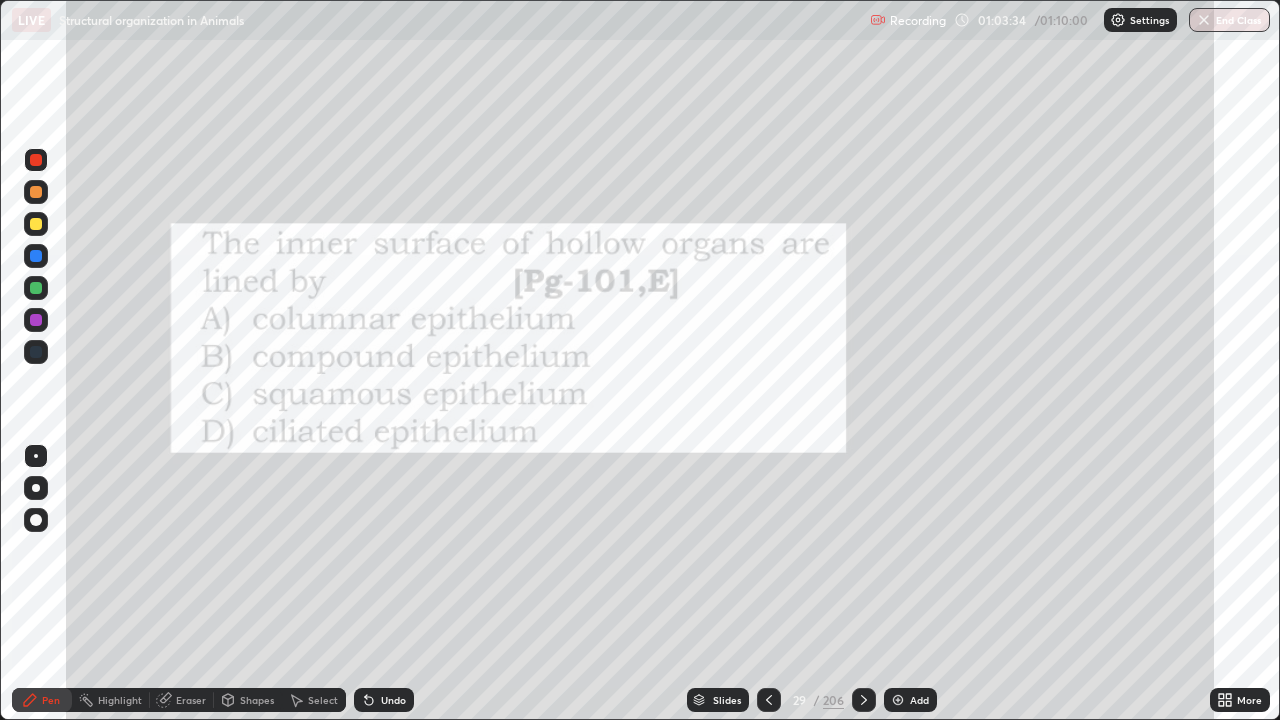 click 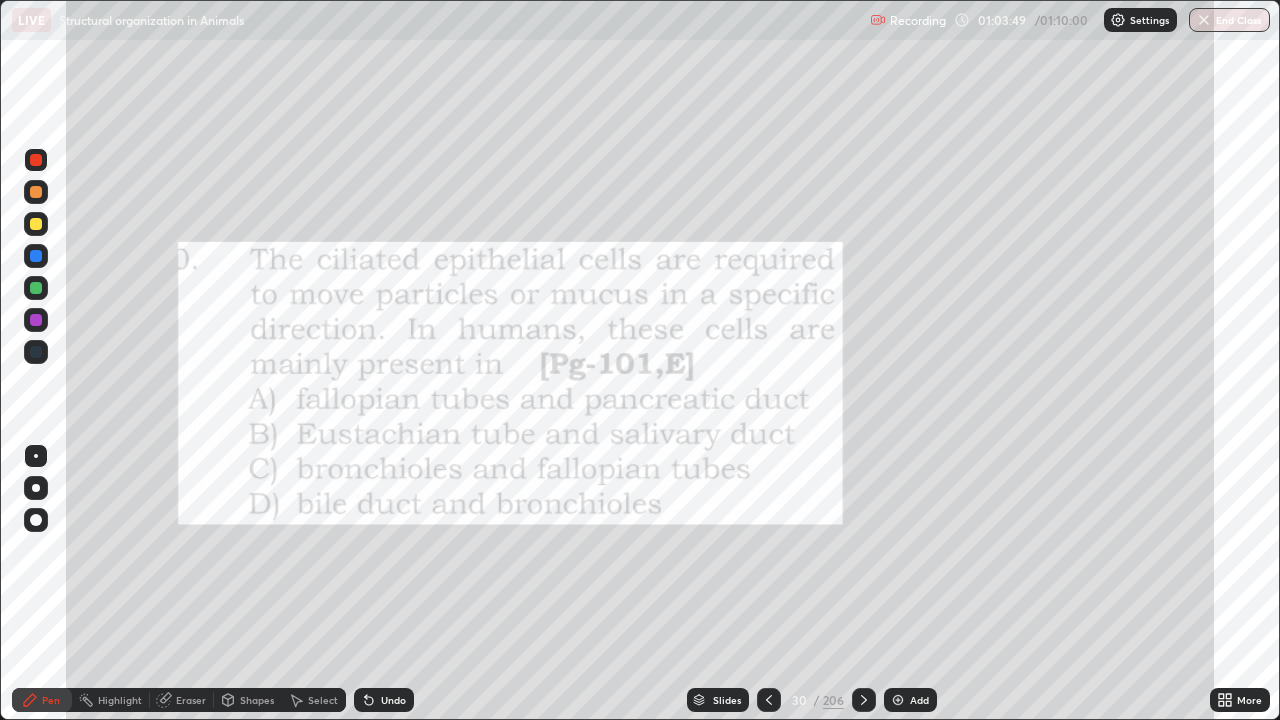 click 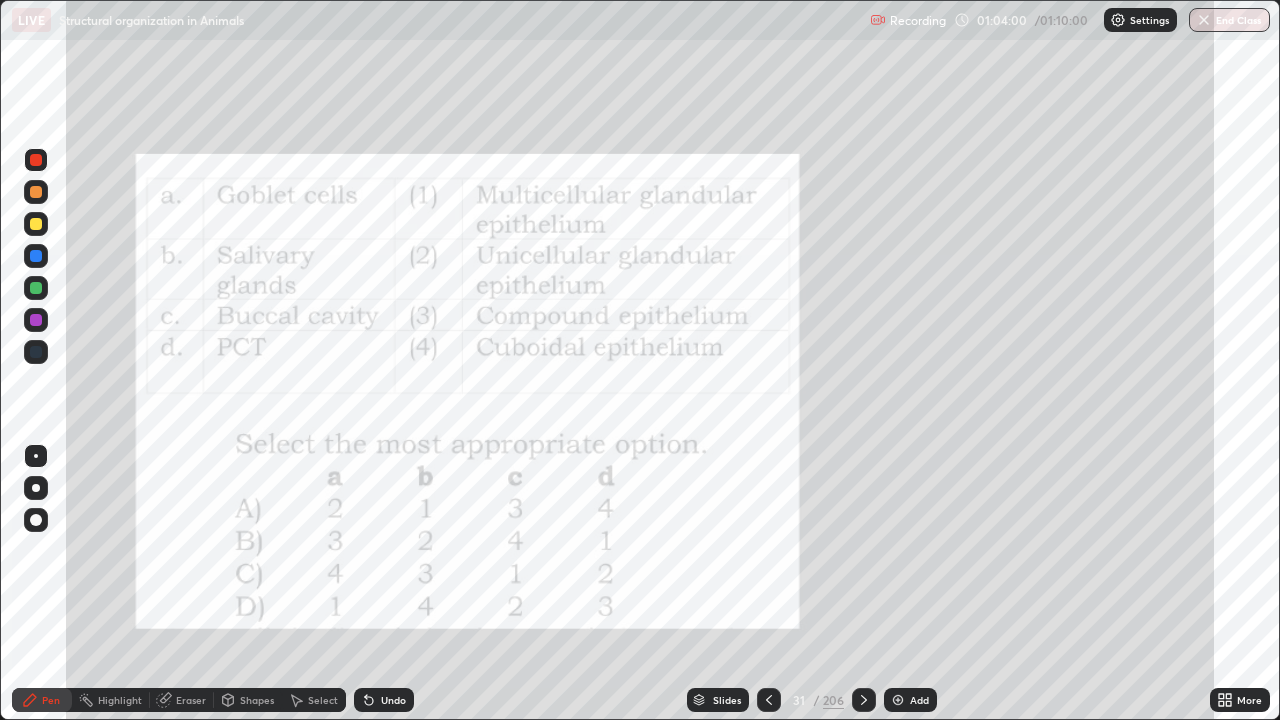 click on "End Class" at bounding box center (1229, 20) 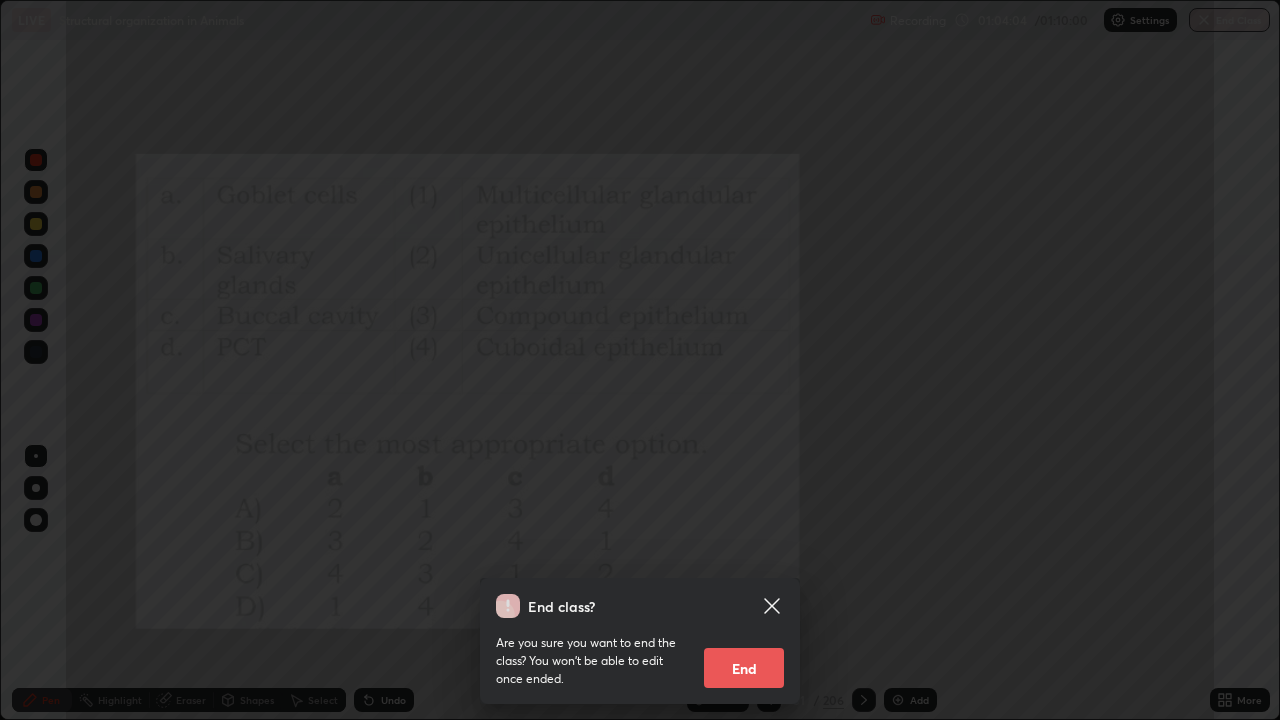 click on "End" at bounding box center [744, 668] 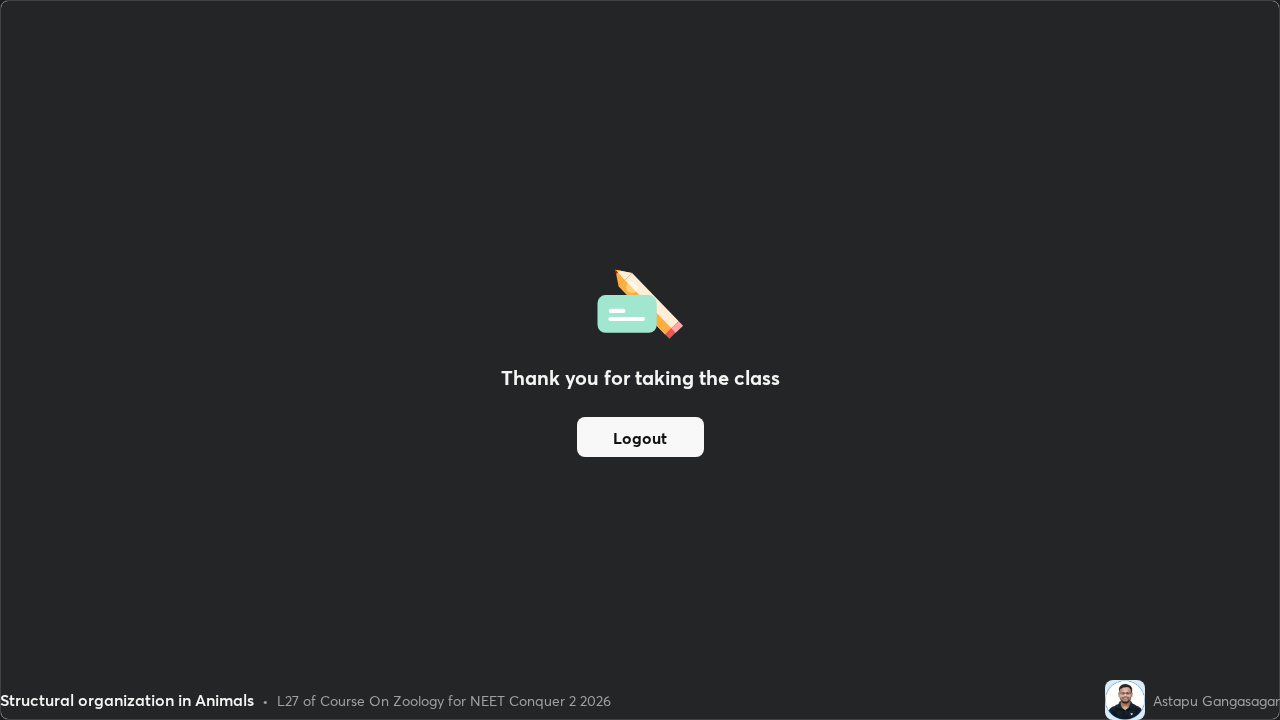click on "Logout" at bounding box center [640, 437] 